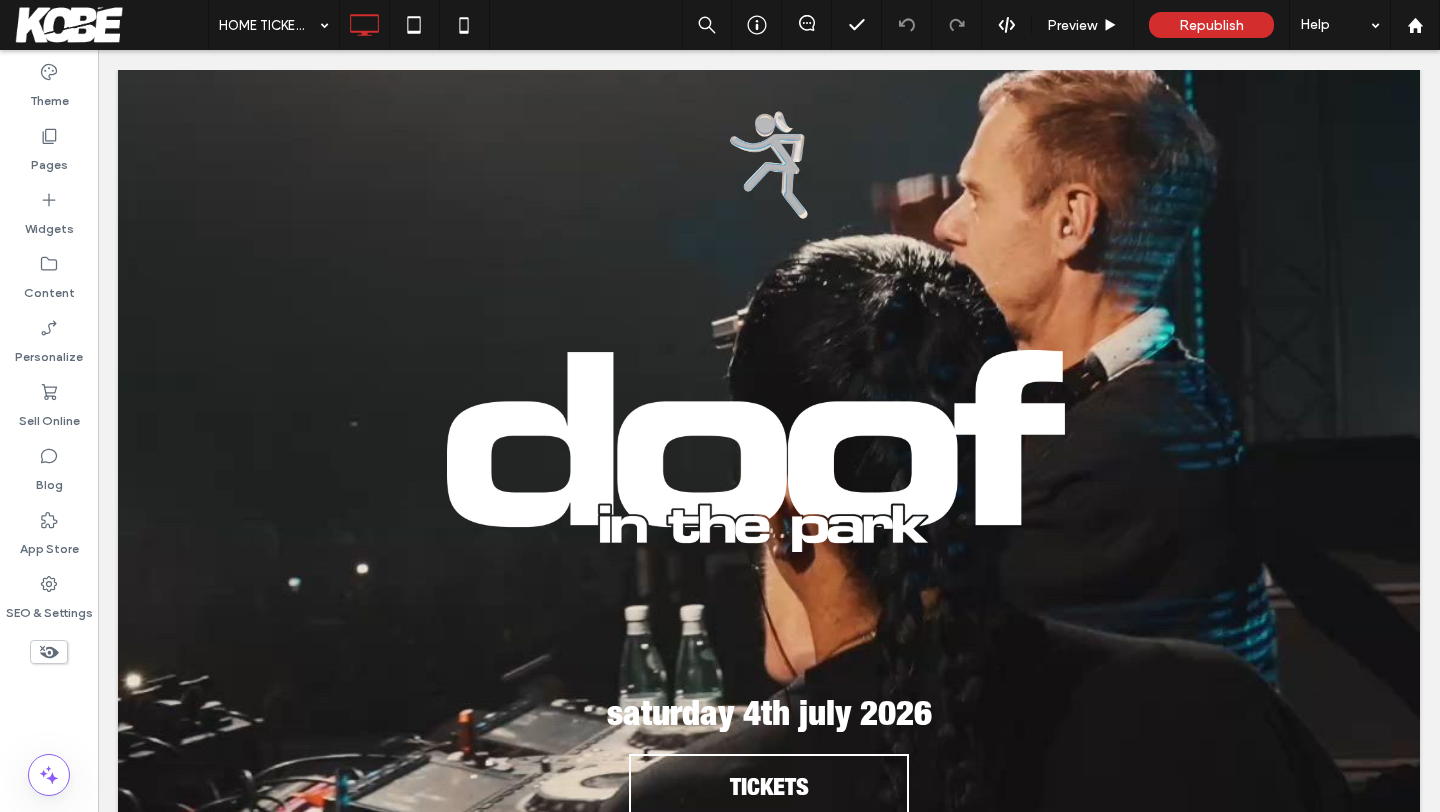 scroll, scrollTop: 0, scrollLeft: 0, axis: both 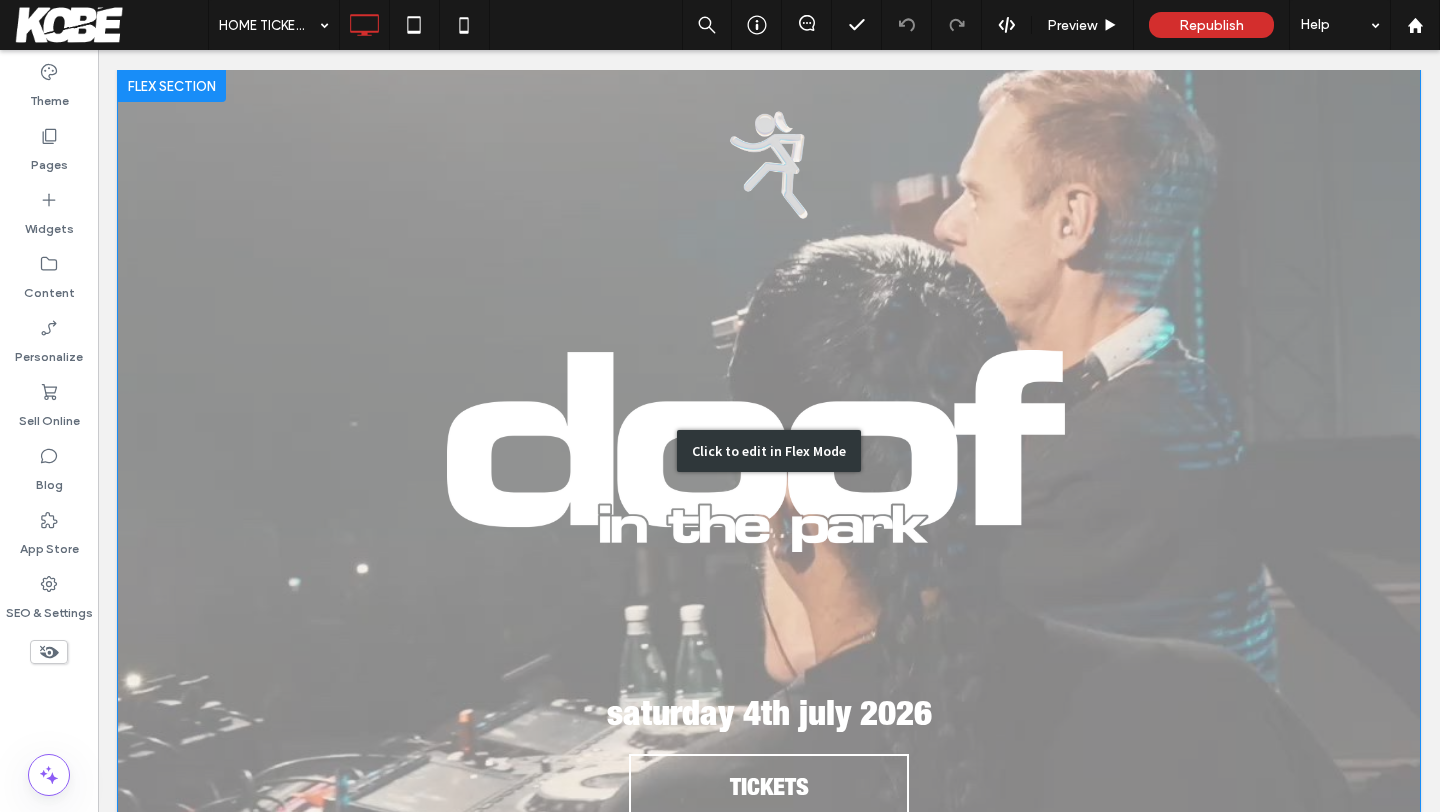 click on "Click to edit in Flex Mode" at bounding box center (769, 451) 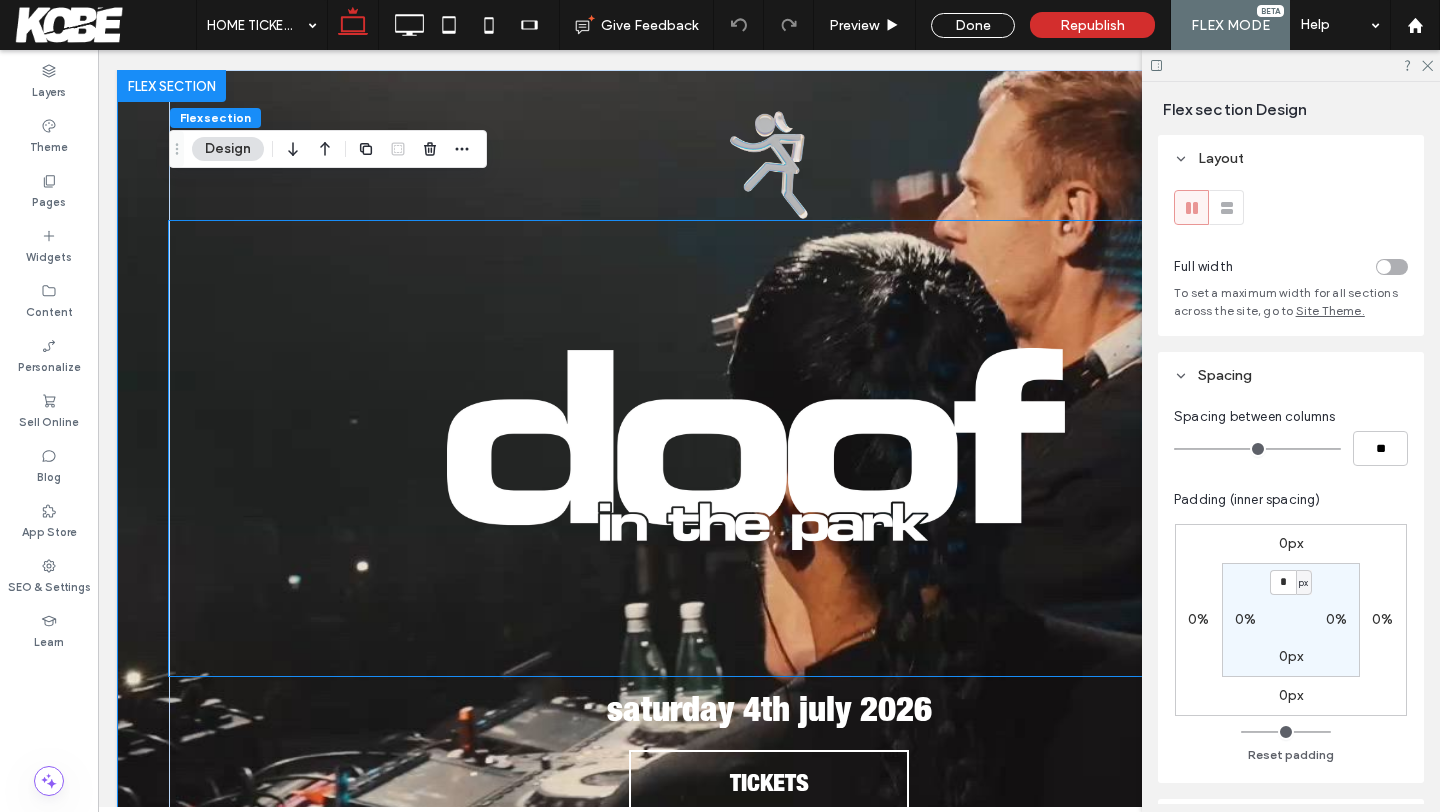 scroll, scrollTop: 34, scrollLeft: 0, axis: vertical 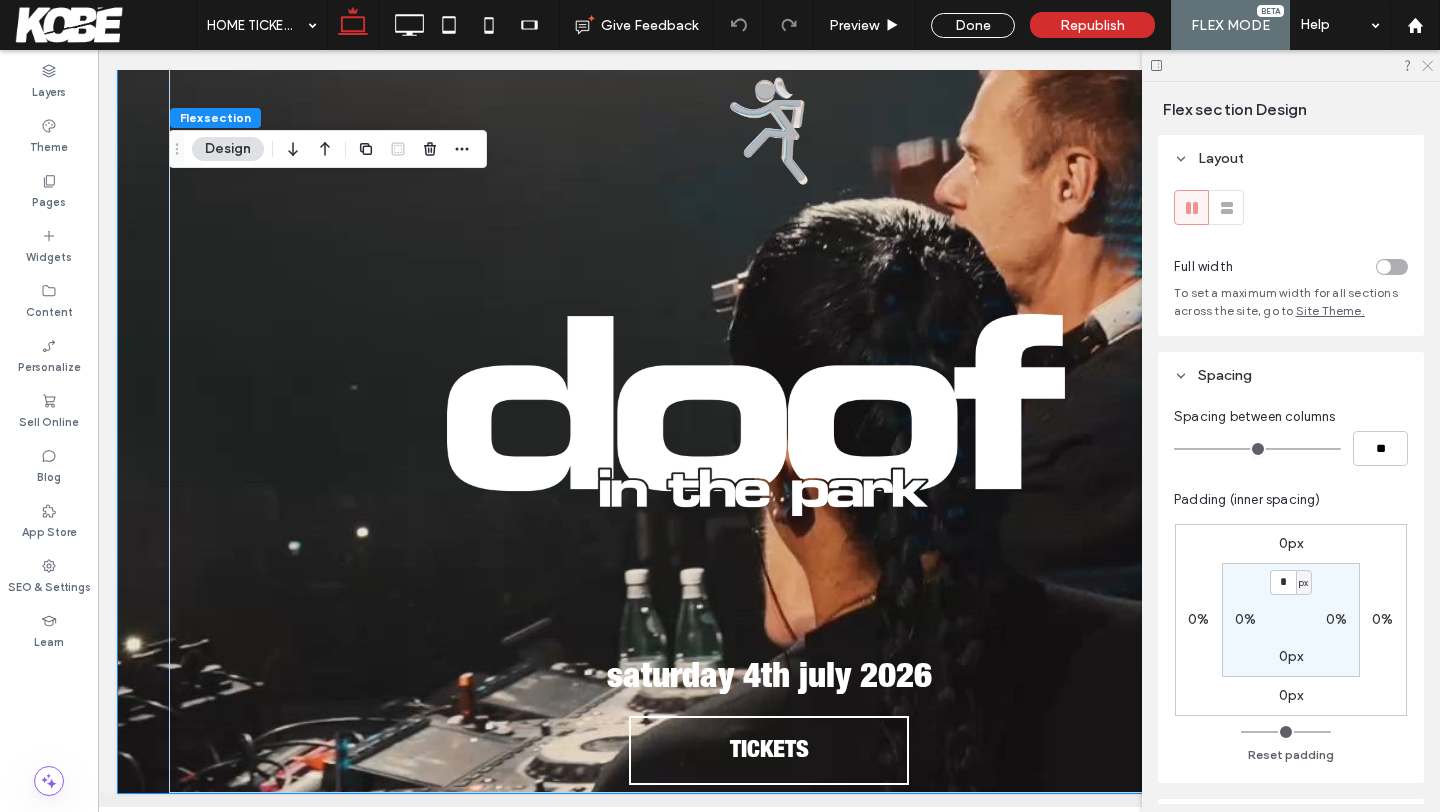 click 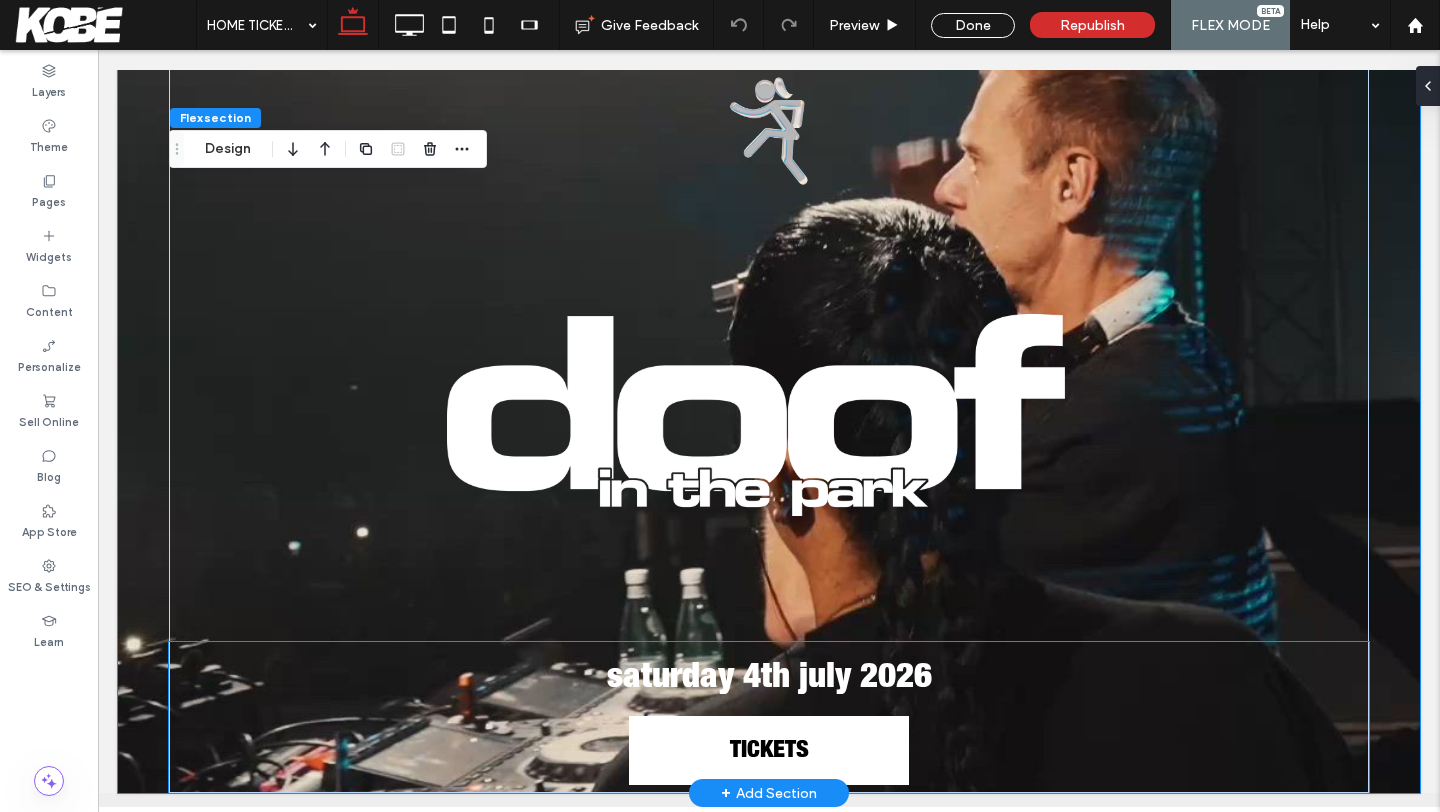 click on "TICKETS" at bounding box center (769, 752) 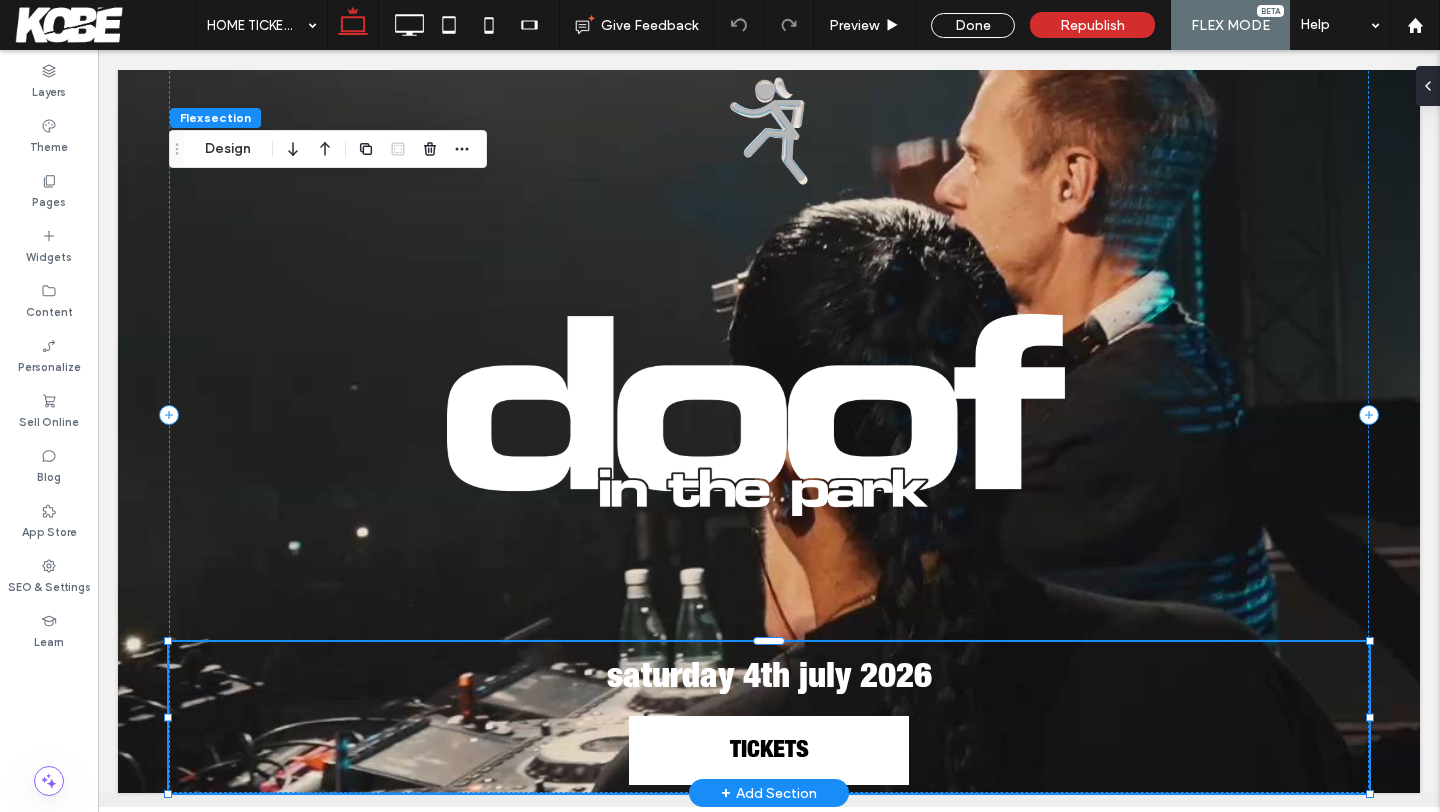 click on "TICKETS" at bounding box center [769, 752] 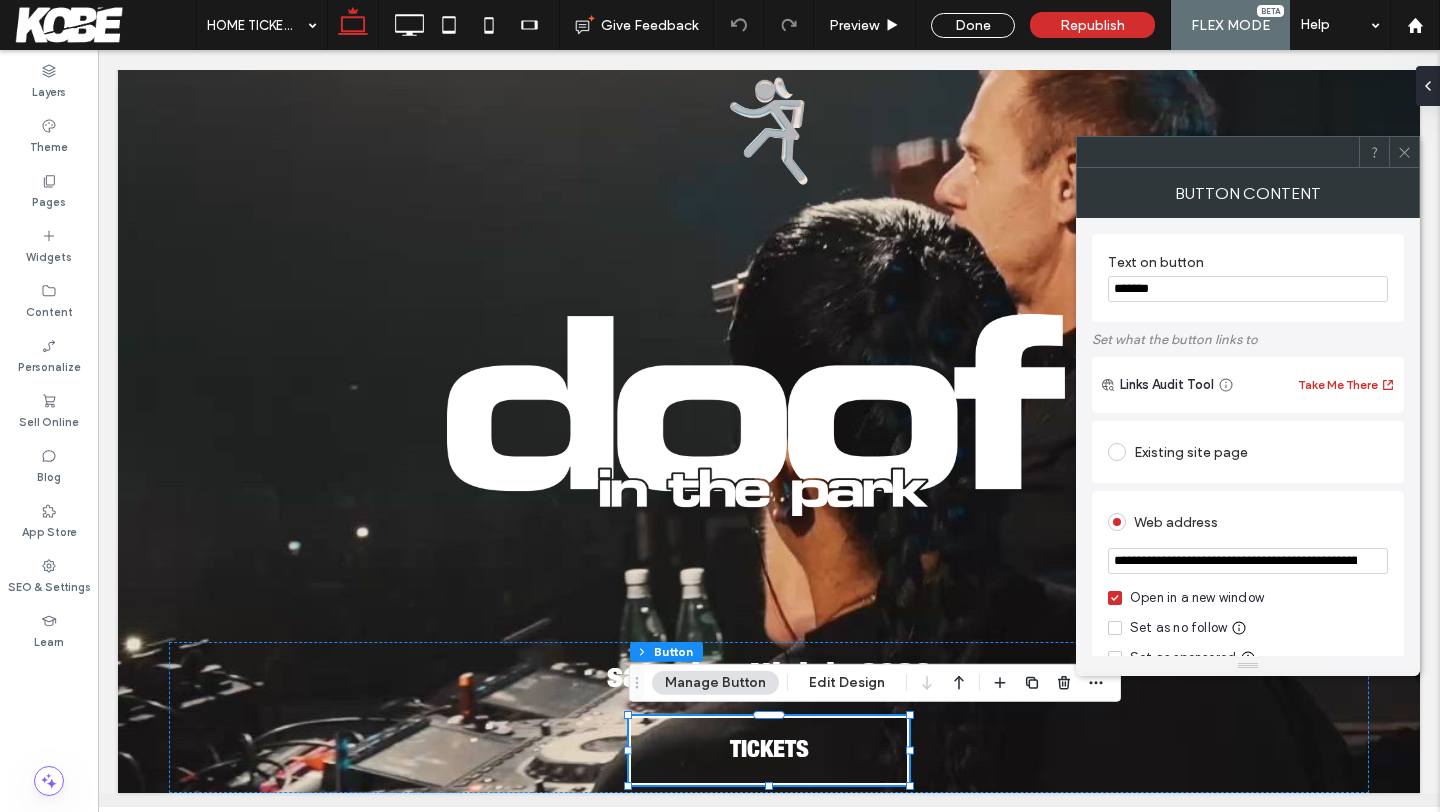 click on "*******" at bounding box center [1248, 289] 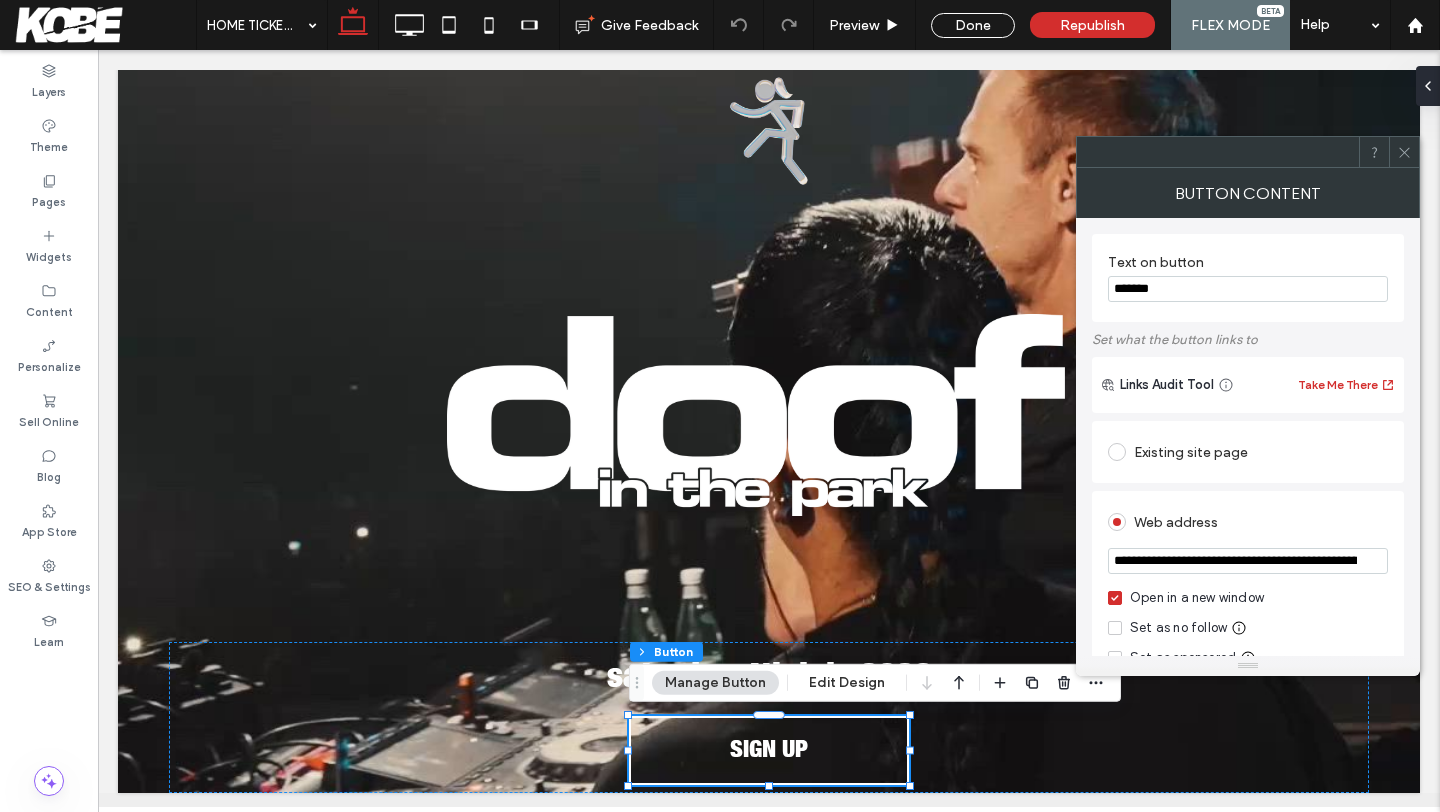 type on "*******" 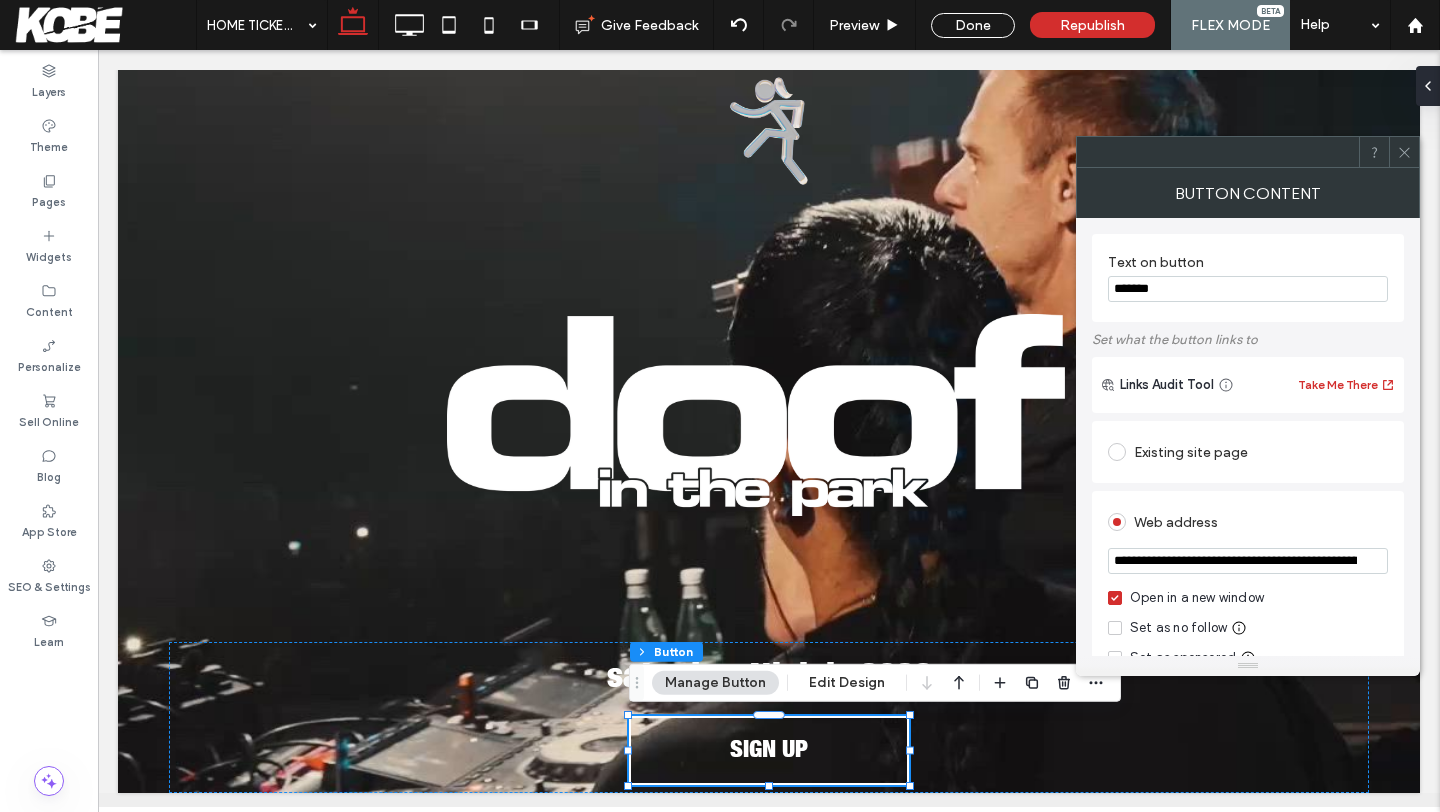 click on "**********" at bounding box center (1248, 561) 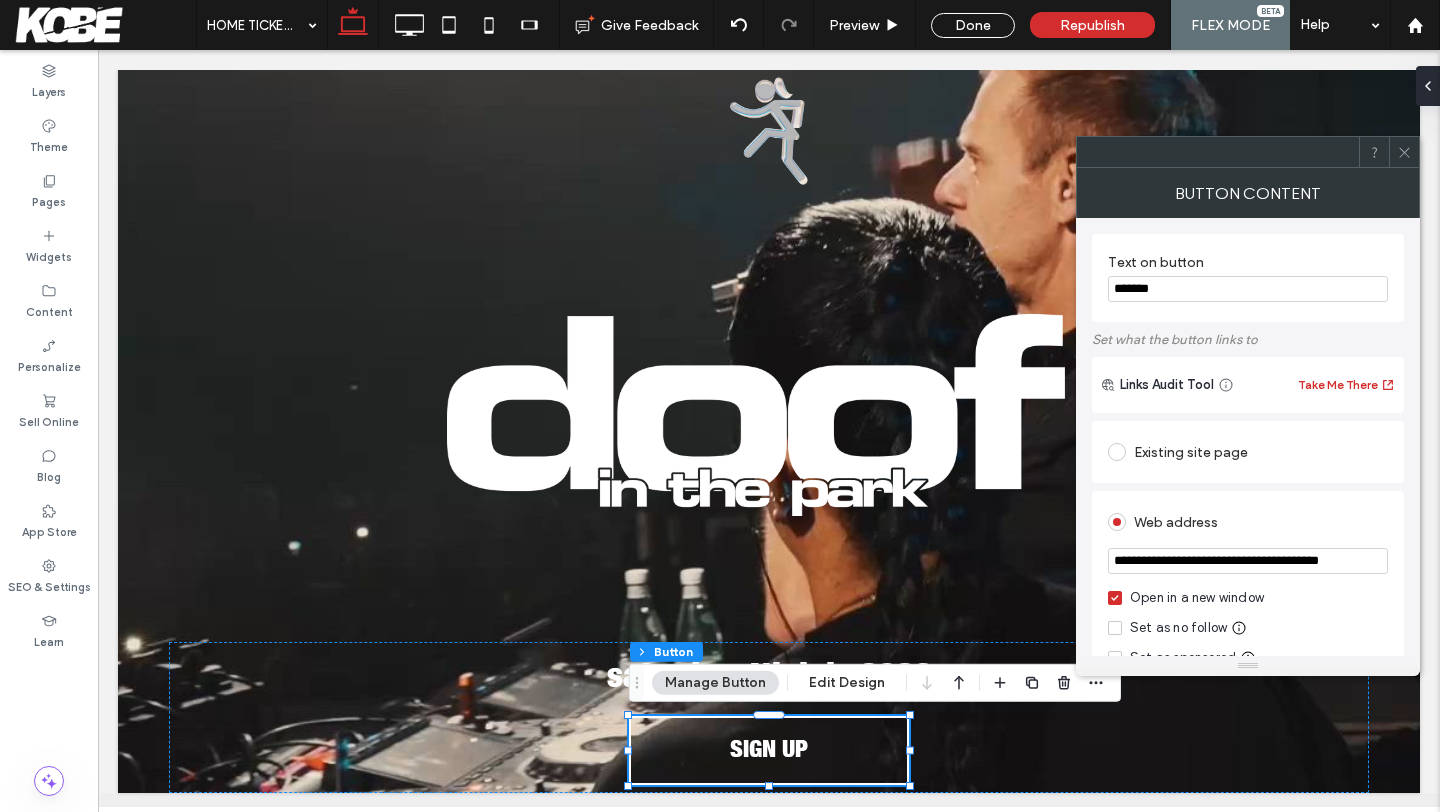 scroll, scrollTop: 0, scrollLeft: 27, axis: horizontal 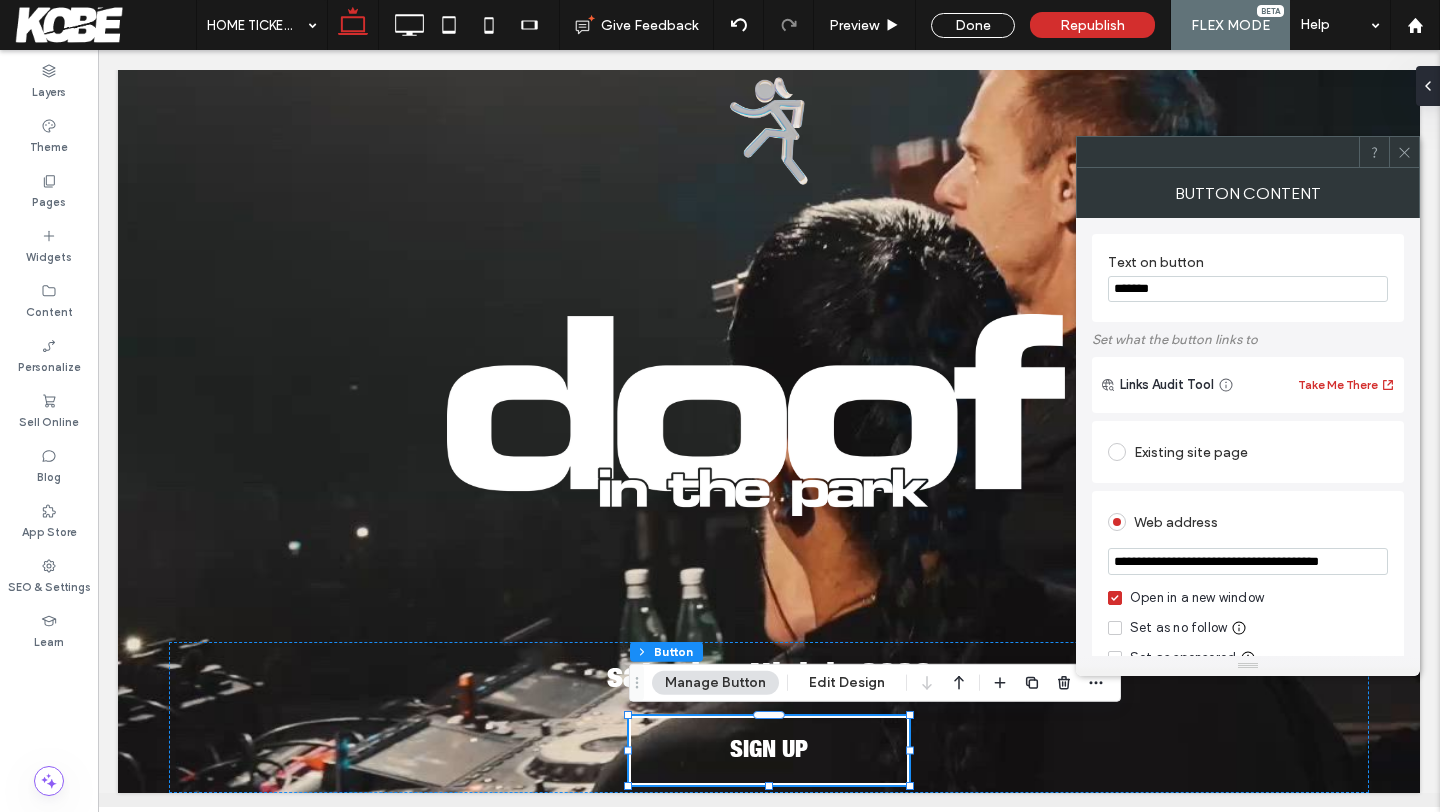 type on "**********" 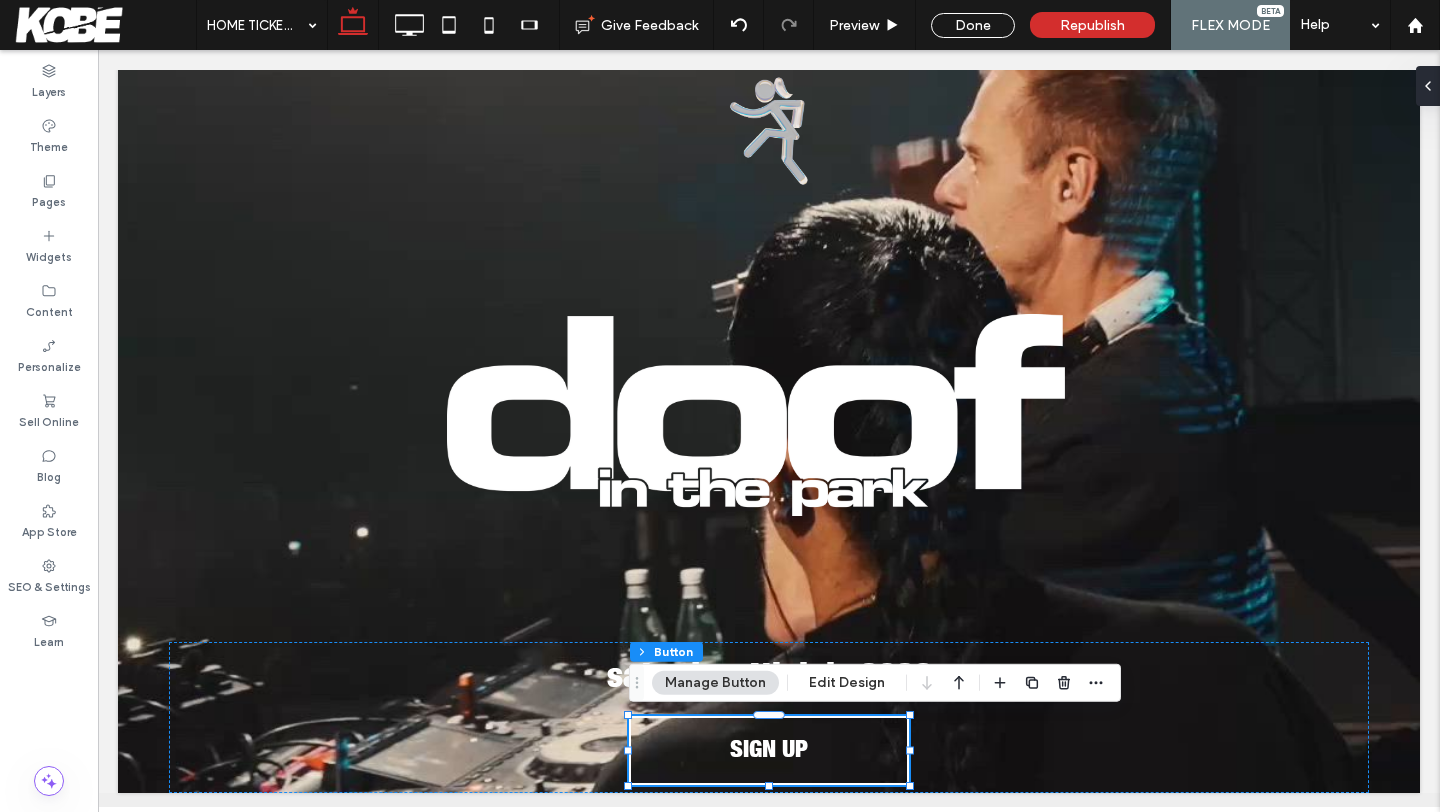scroll, scrollTop: 0, scrollLeft: 0, axis: both 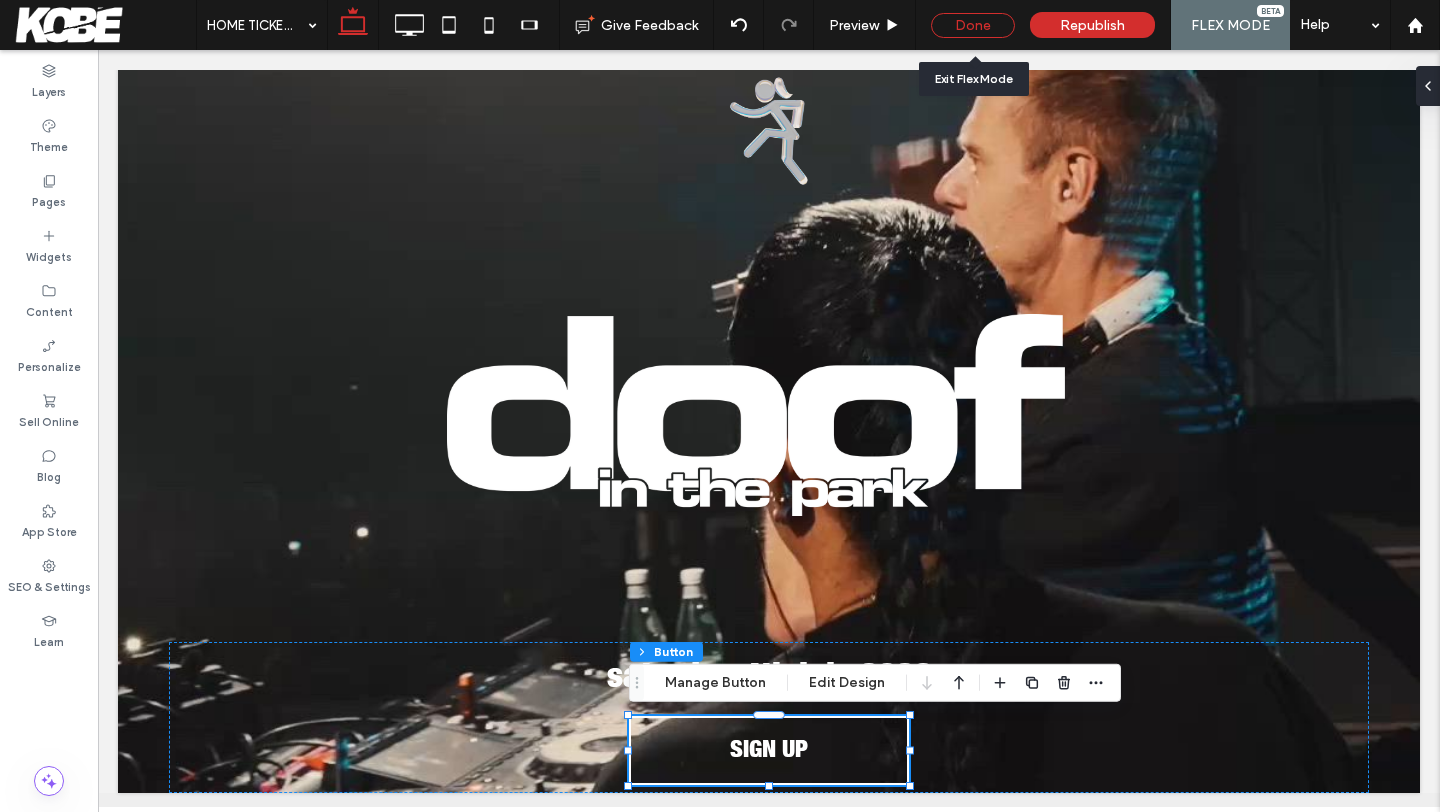 click on "Done" at bounding box center (973, 25) 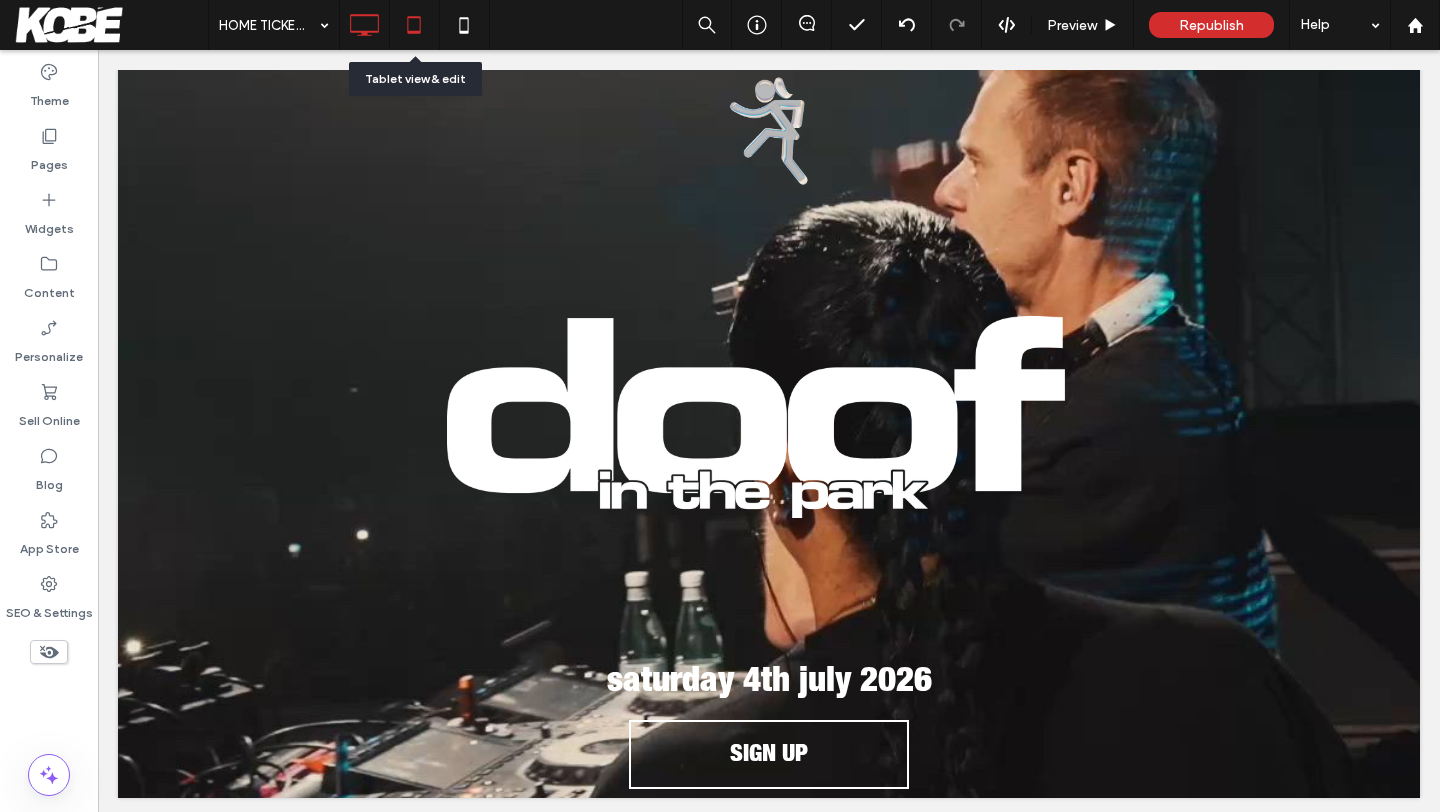 click 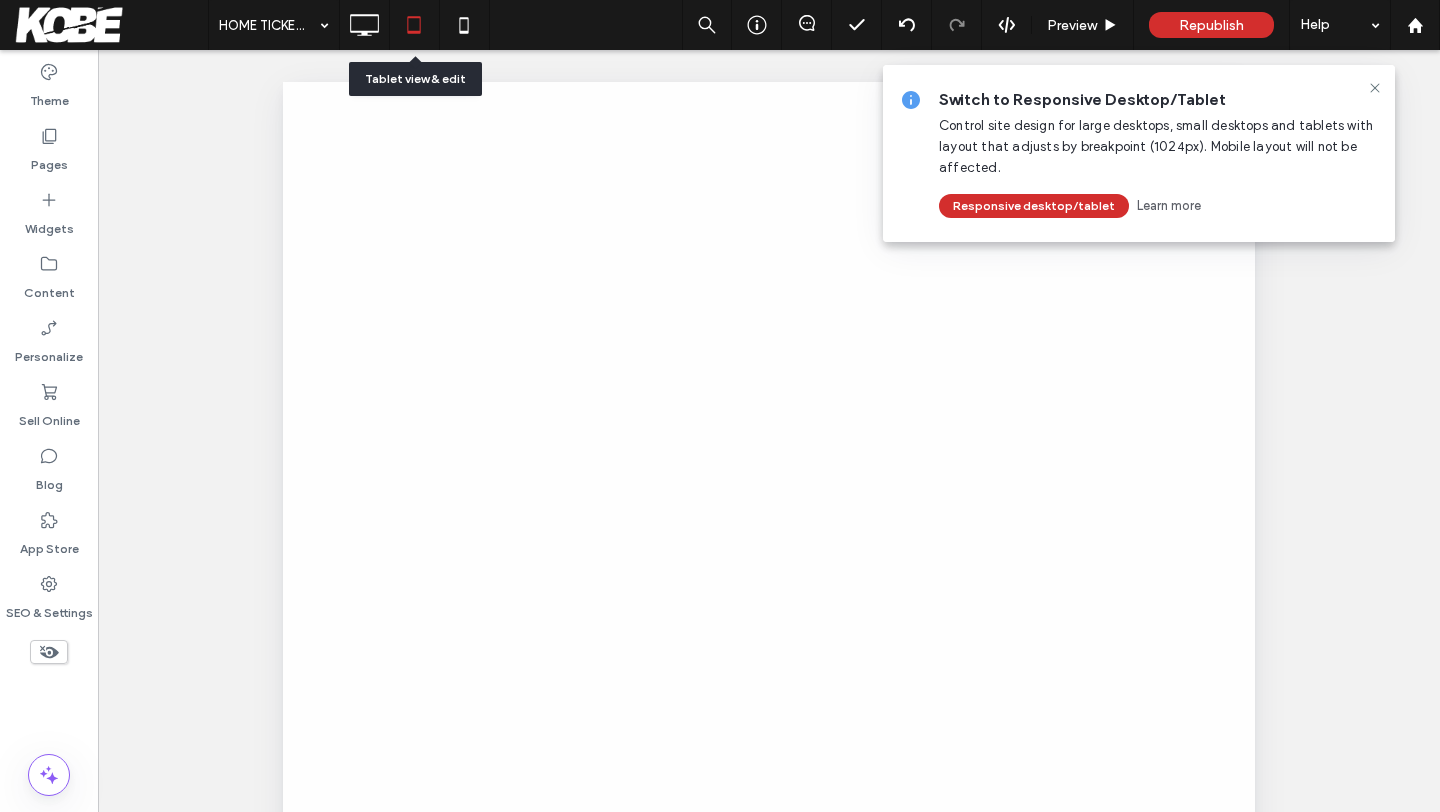 scroll, scrollTop: 0, scrollLeft: 0, axis: both 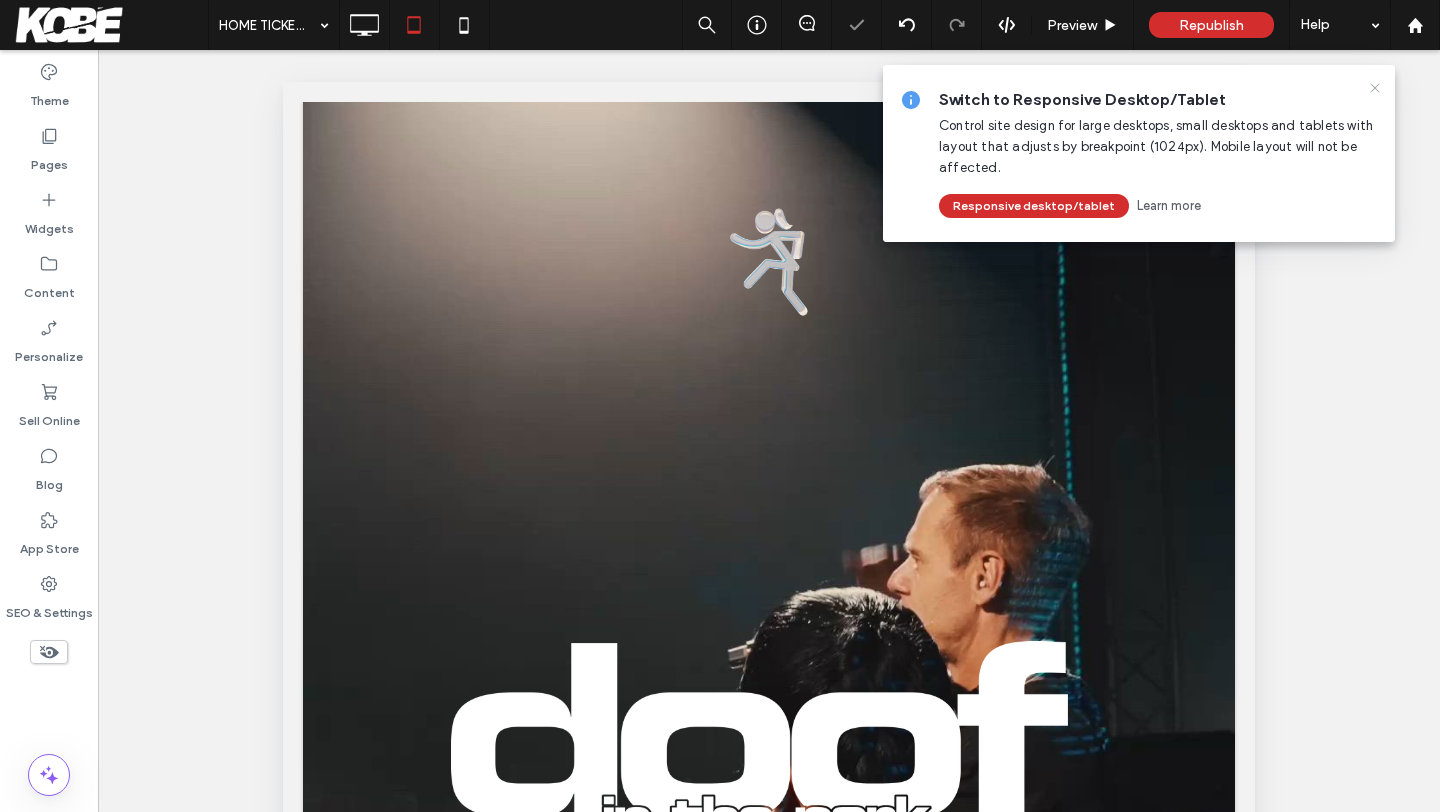 click 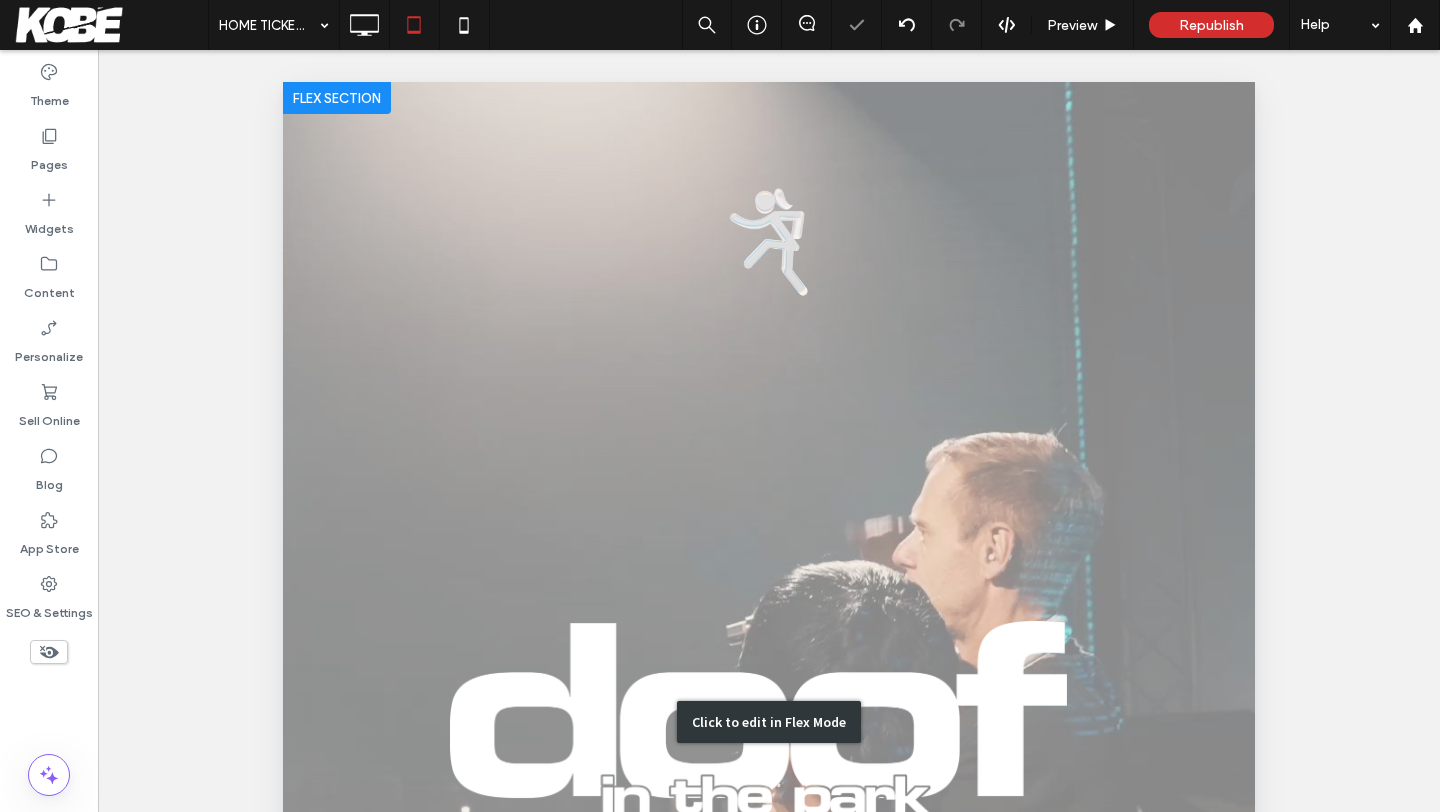 scroll, scrollTop: 14, scrollLeft: 0, axis: vertical 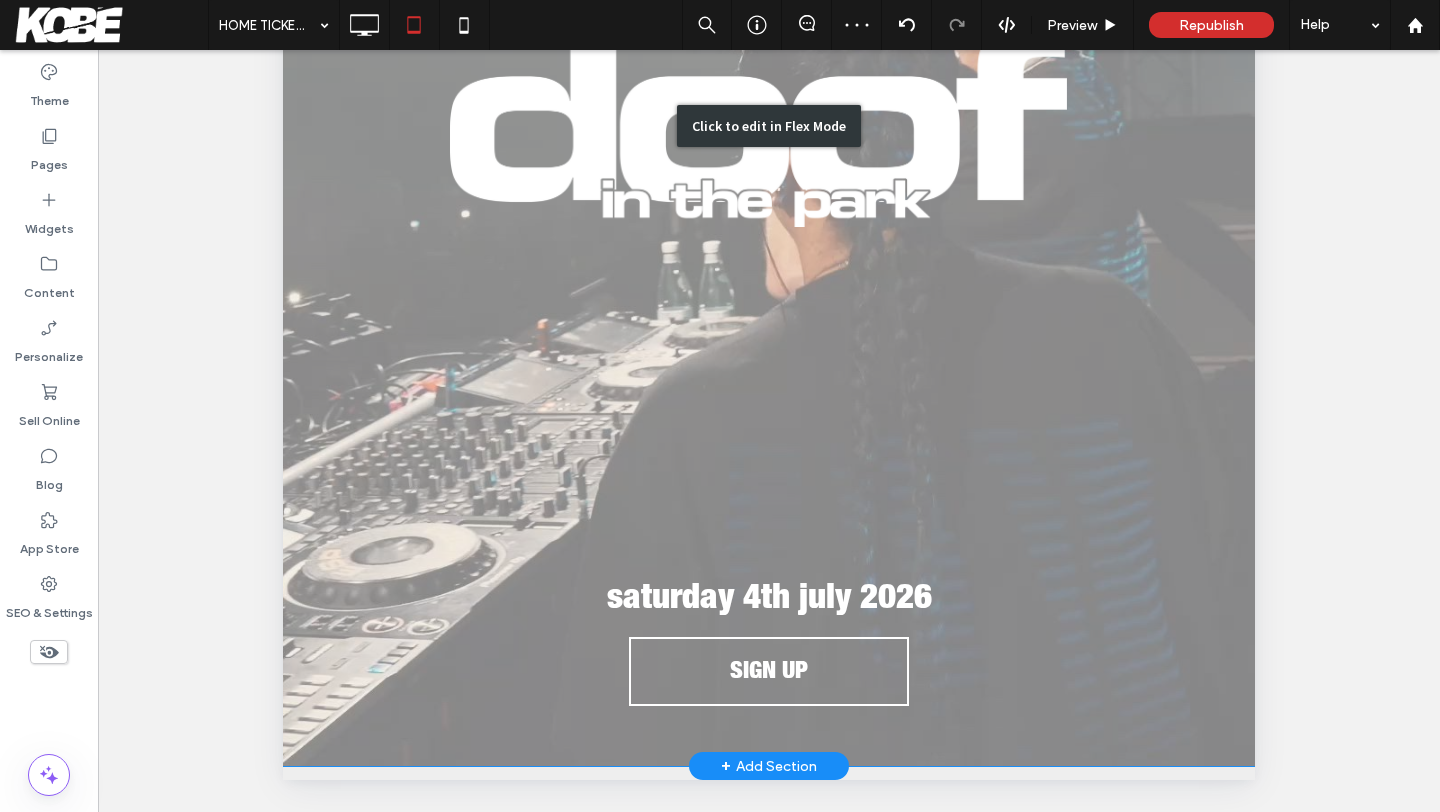 click on "Click to edit in Flex Mode" at bounding box center (769, 126) 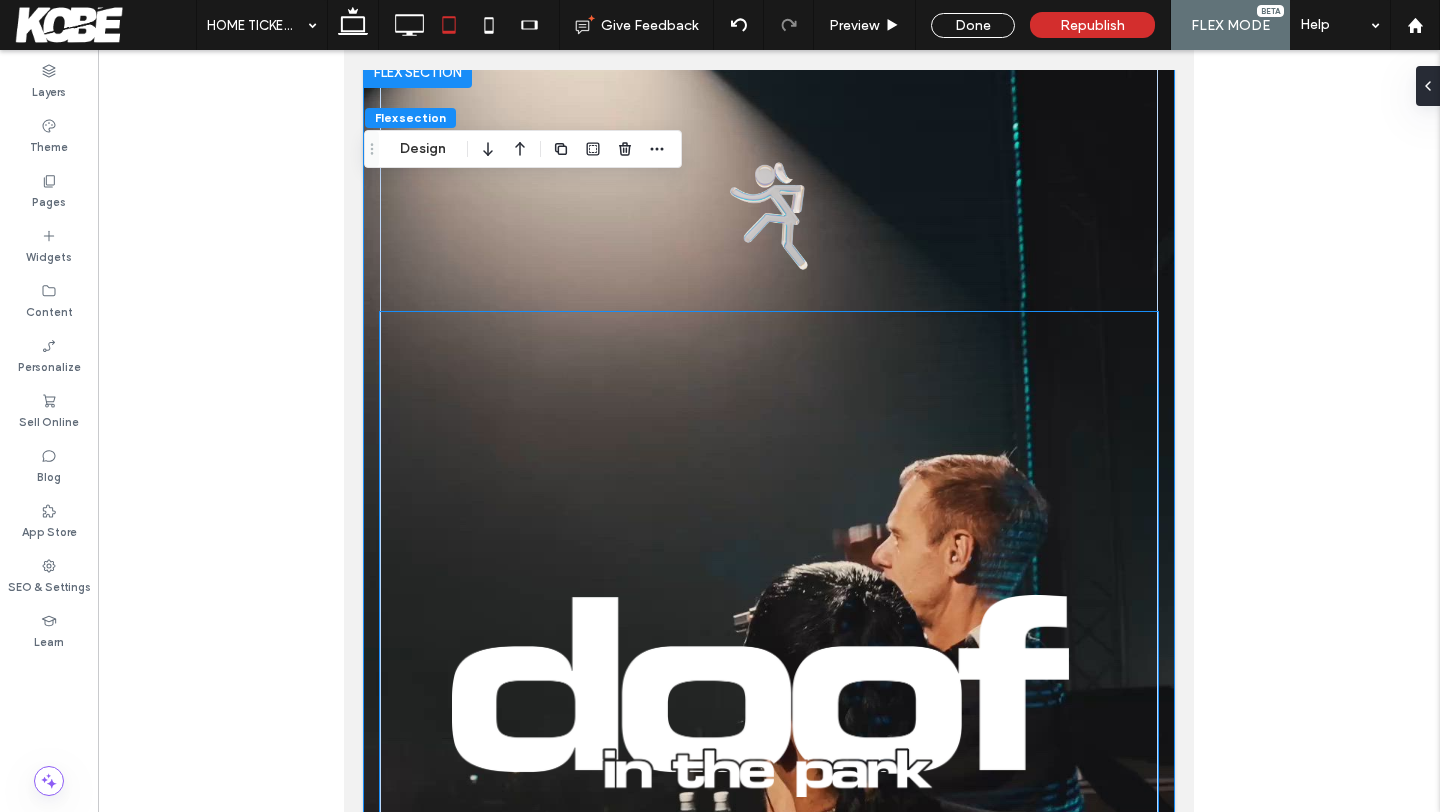 scroll, scrollTop: 34, scrollLeft: 0, axis: vertical 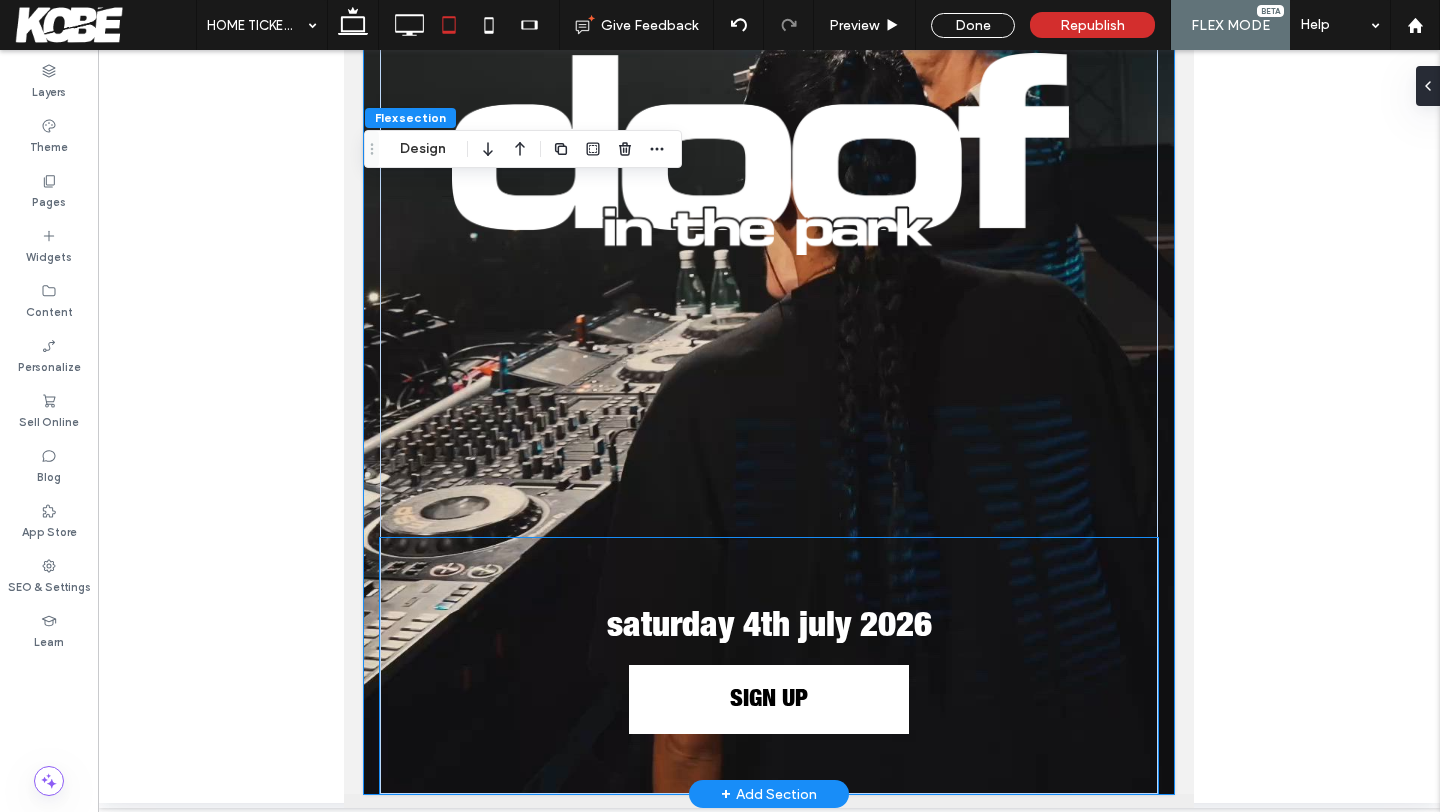 click on "SIGN UP" at bounding box center [769, 701] 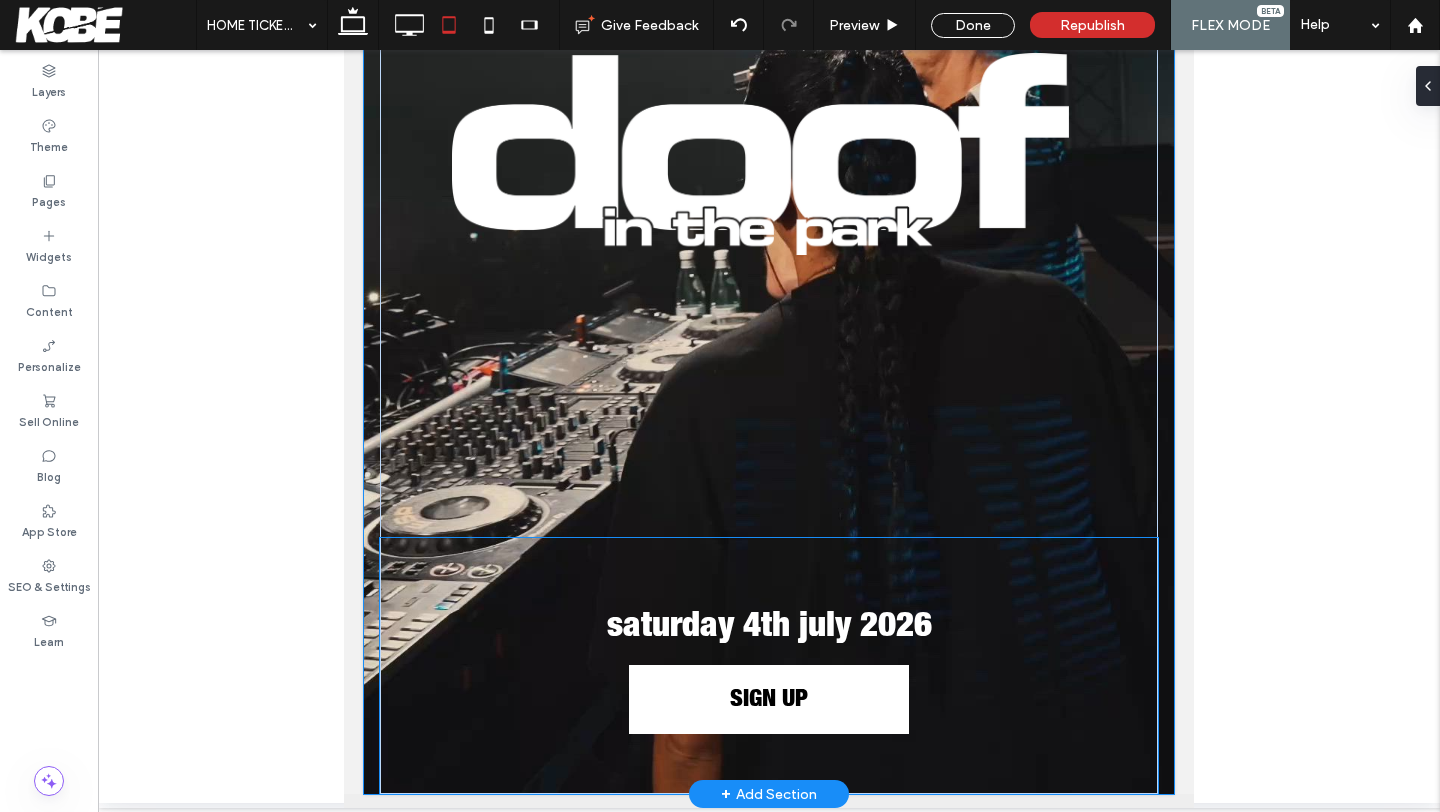 click on "SIGN UP" at bounding box center [769, 701] 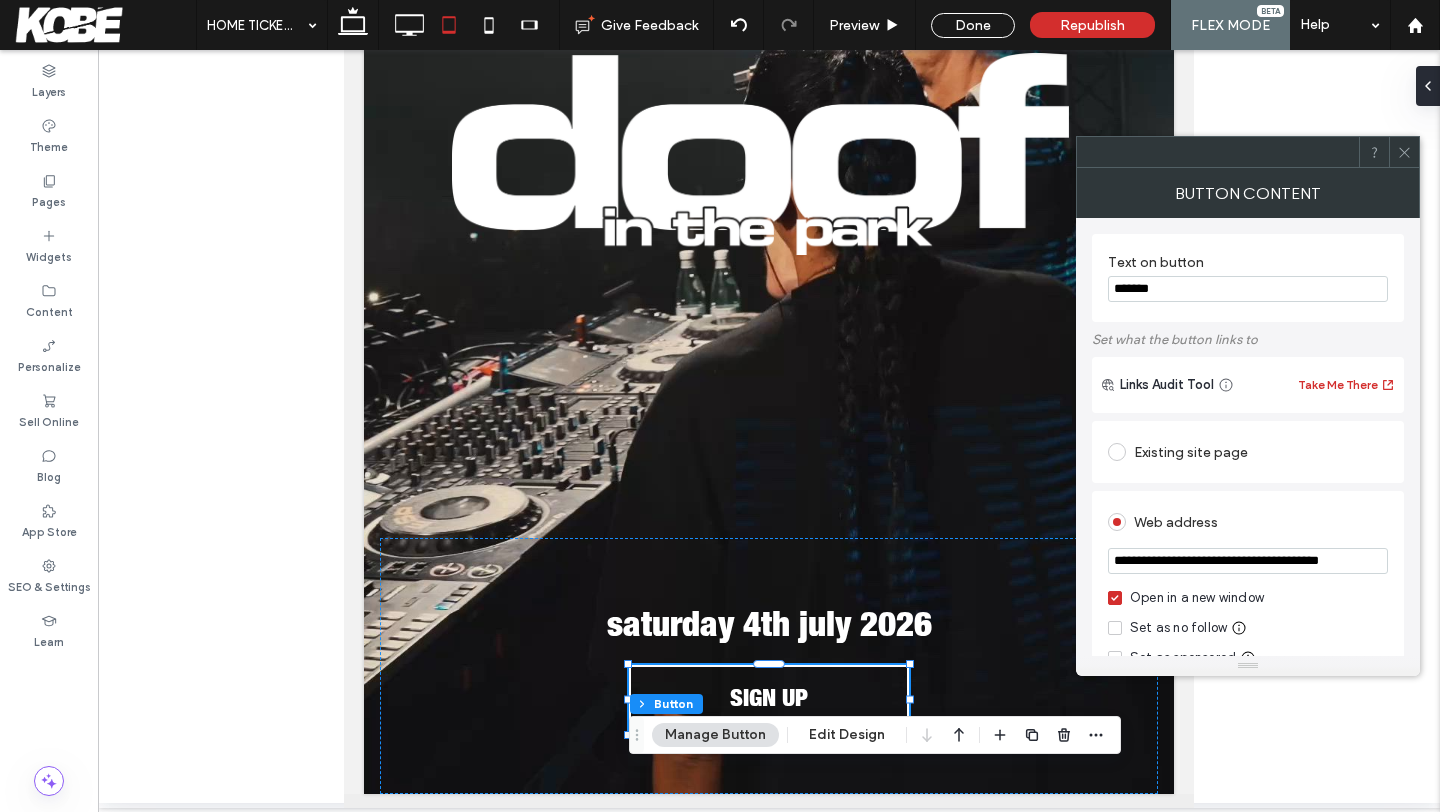 click 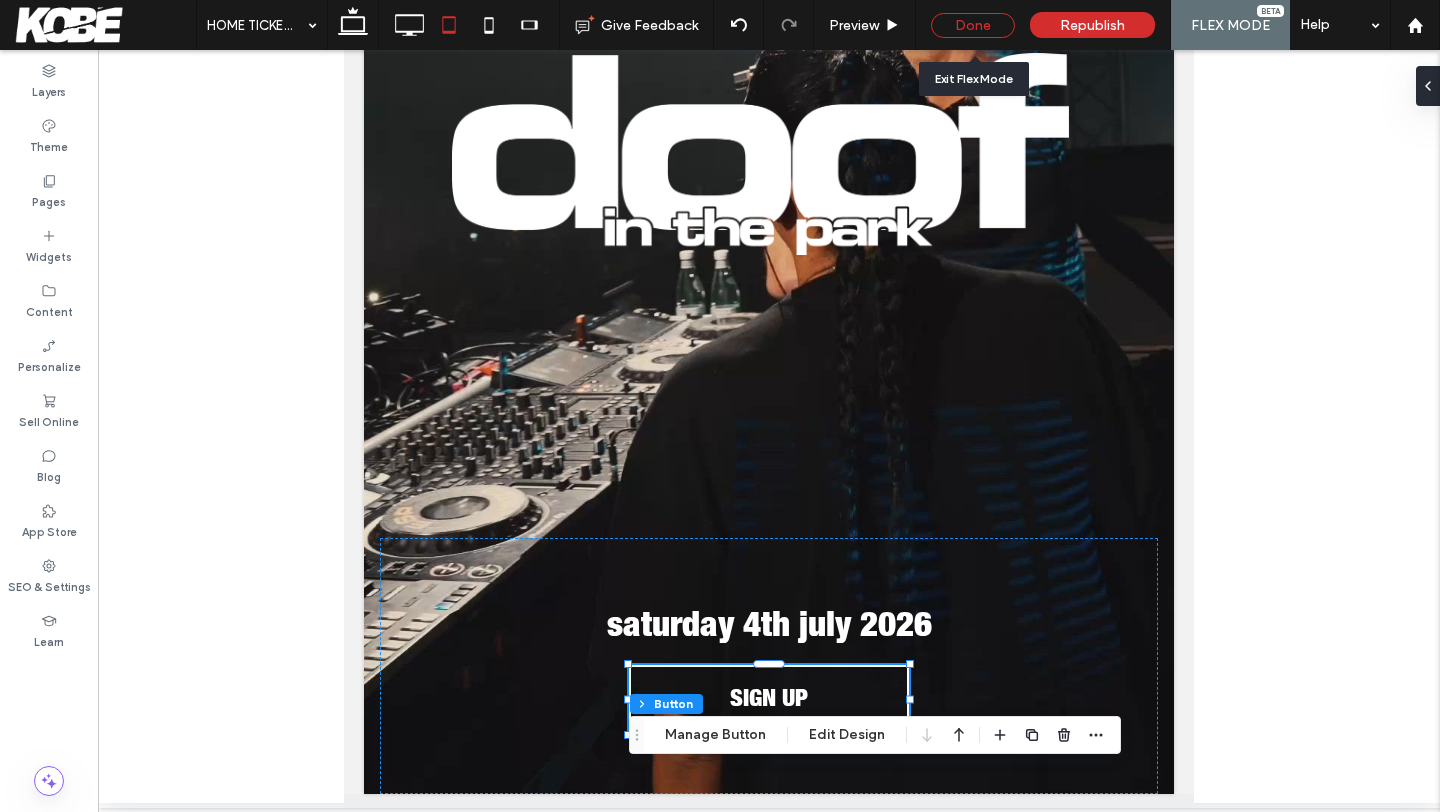 click on "Done" at bounding box center [973, 25] 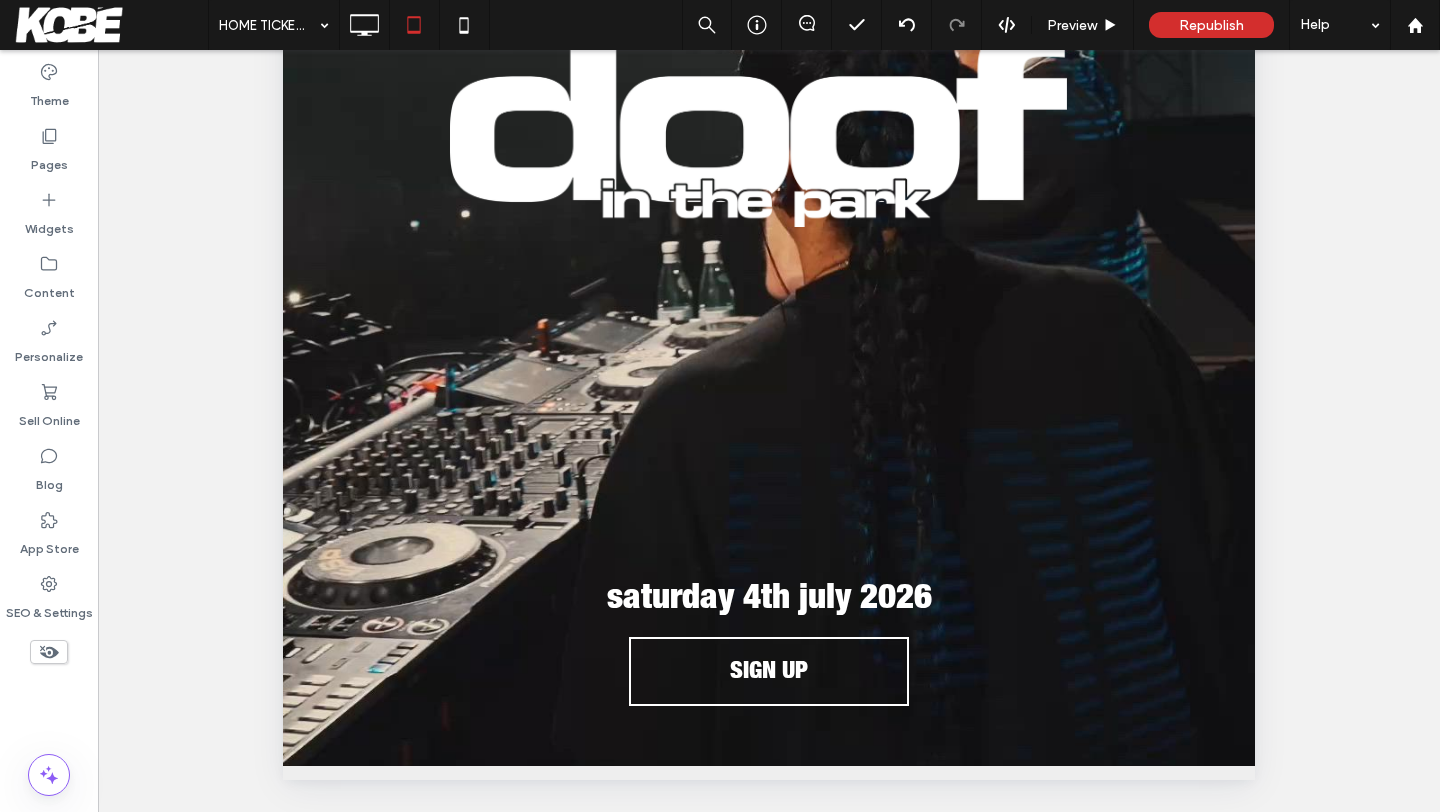 scroll, scrollTop: 14, scrollLeft: 0, axis: vertical 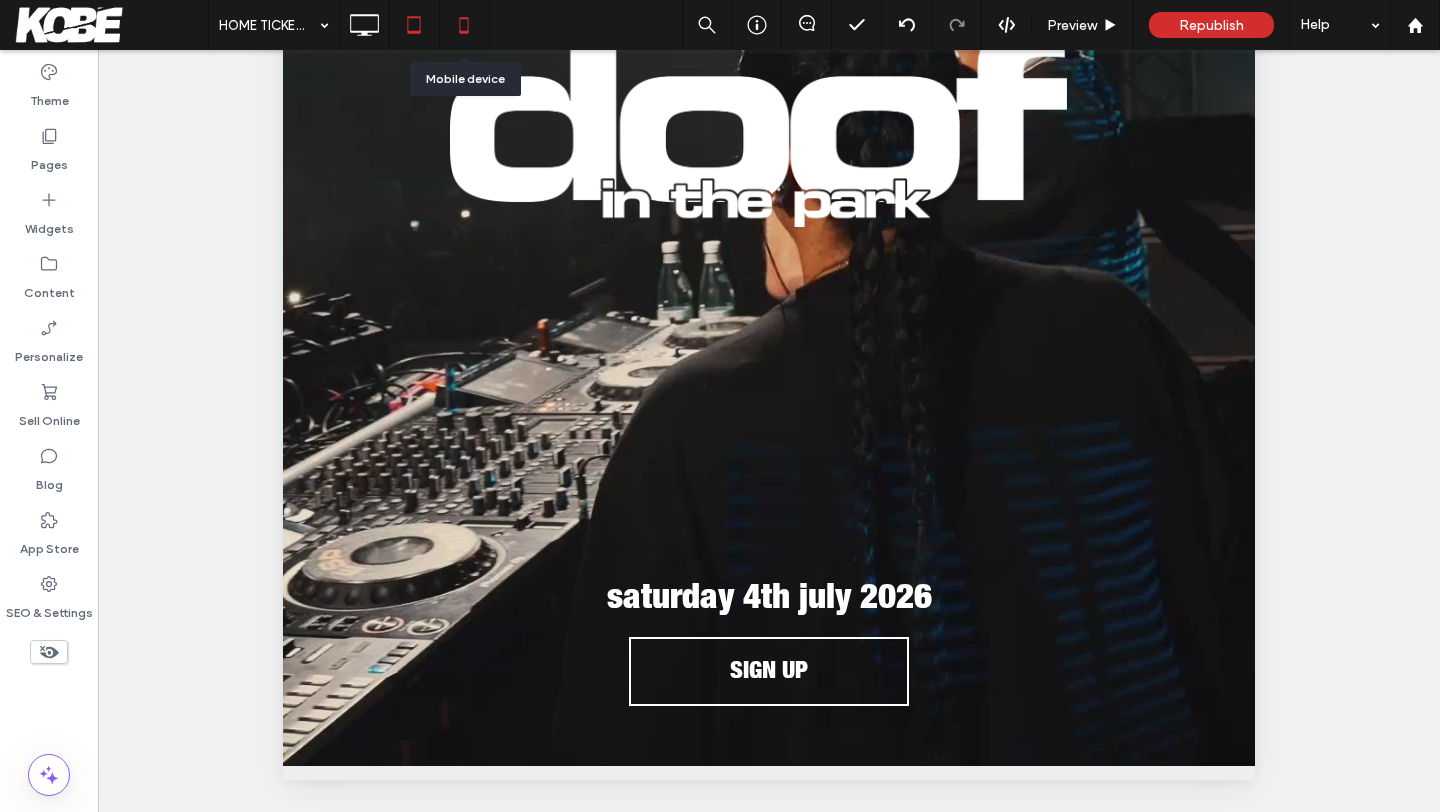 click 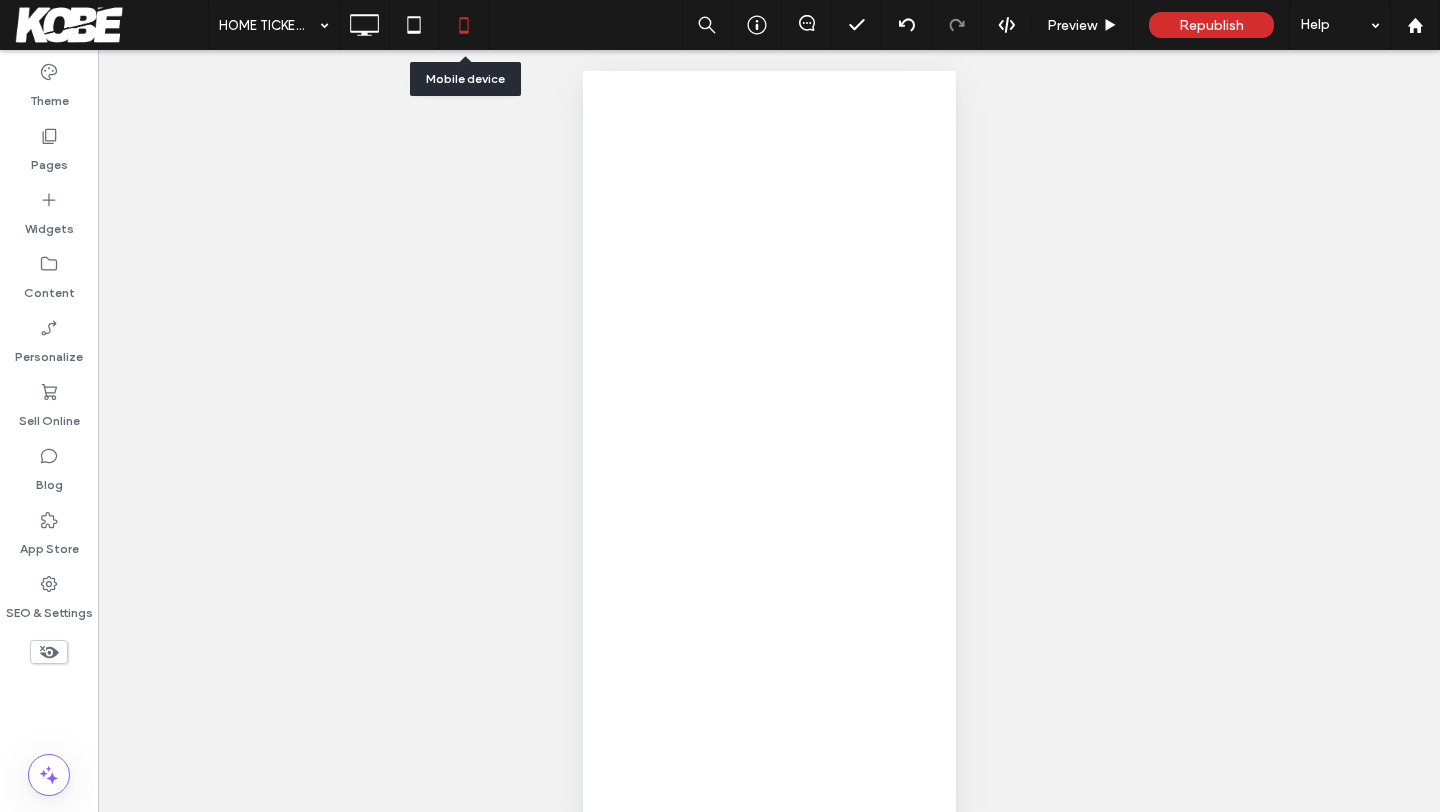 scroll, scrollTop: 0, scrollLeft: 0, axis: both 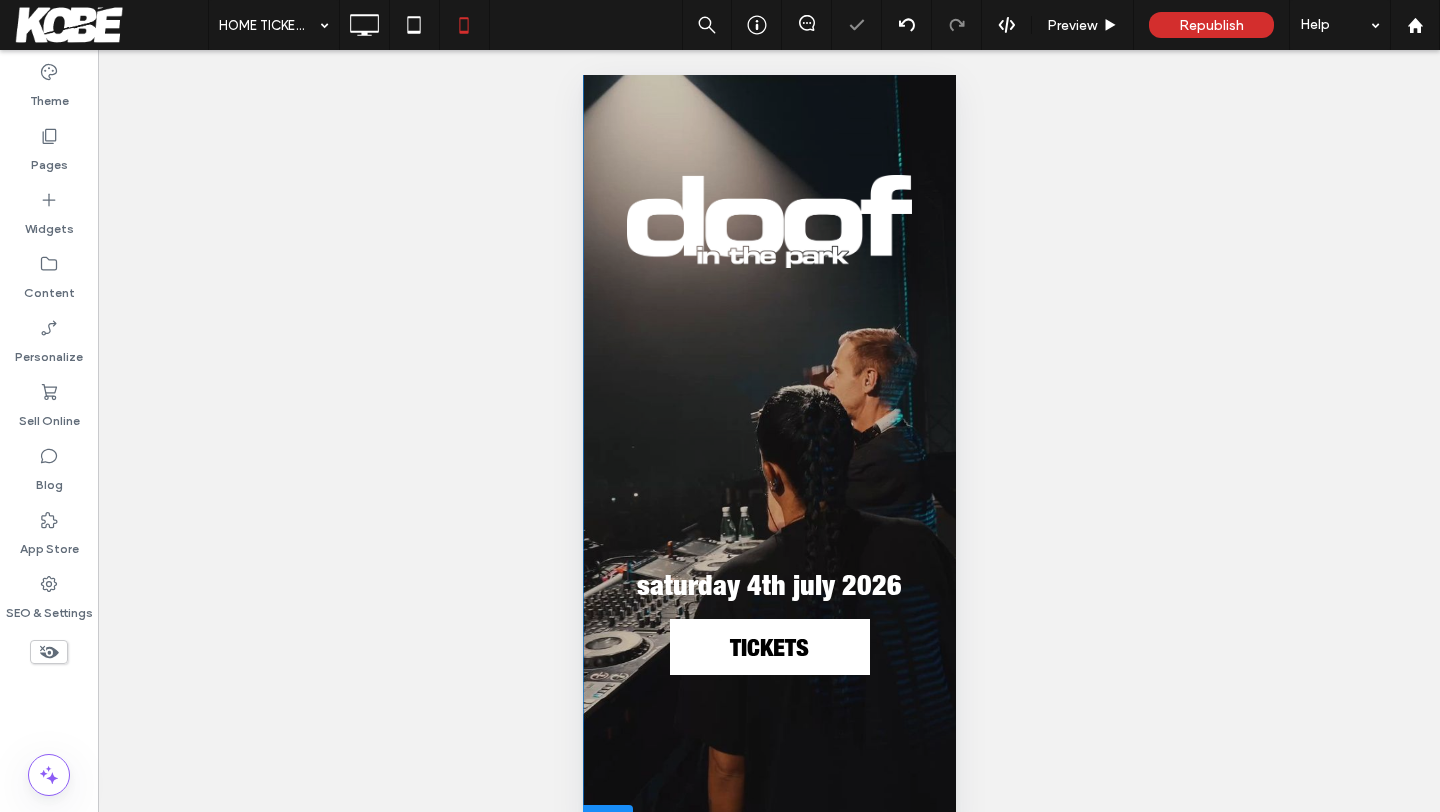 click on "TICKETS" at bounding box center [768, 651] 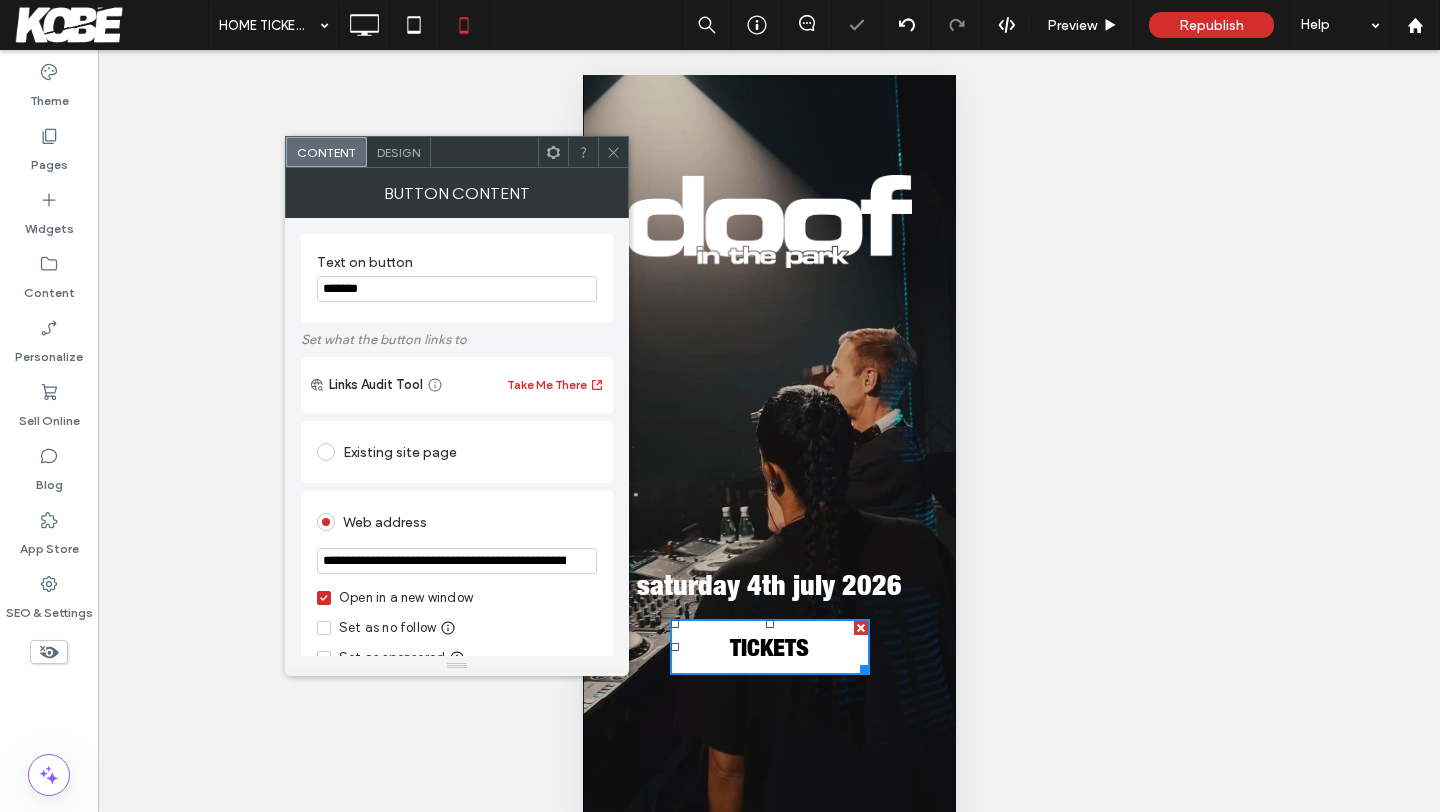 click on "TICKETS" at bounding box center (768, 651) 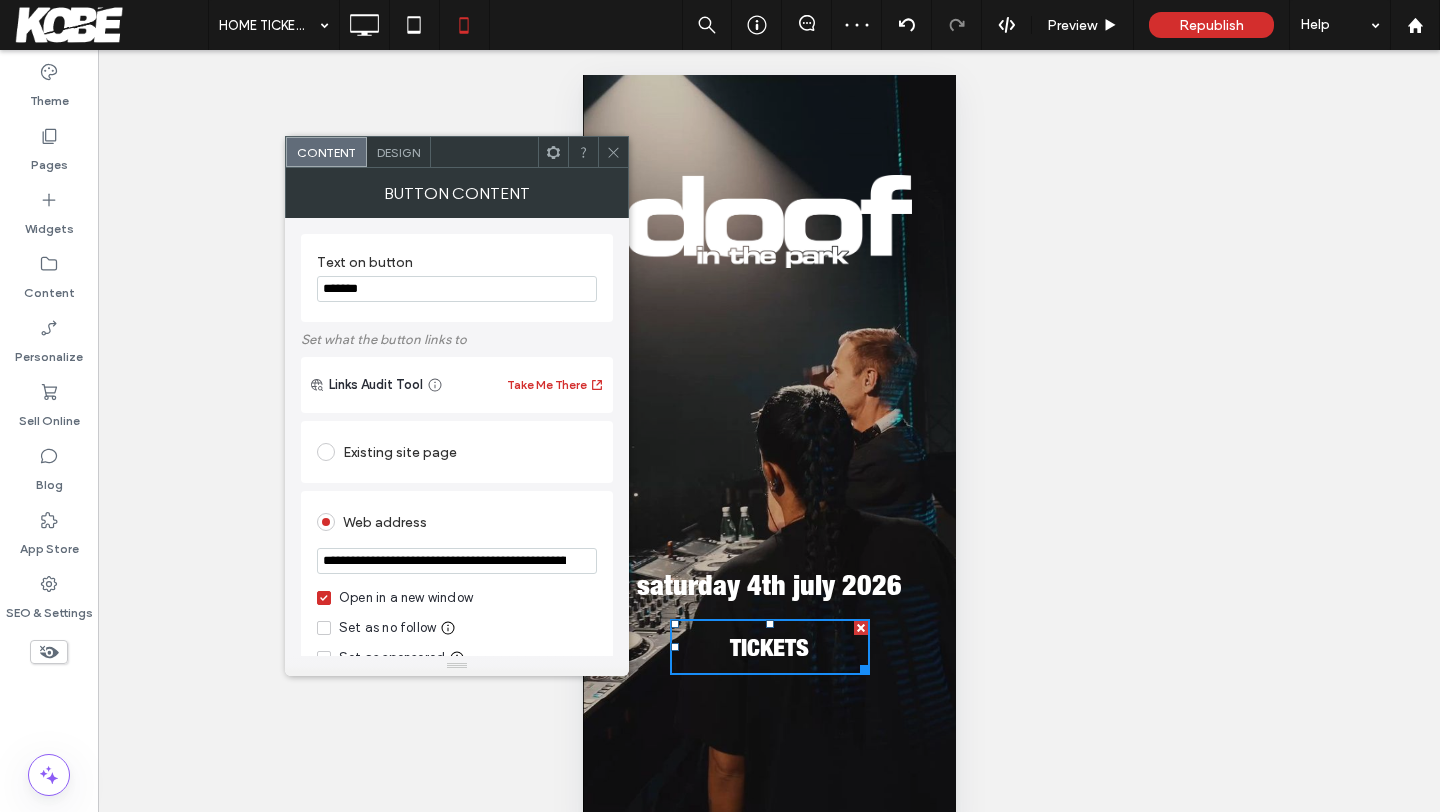 click on "**********" at bounding box center [457, 561] 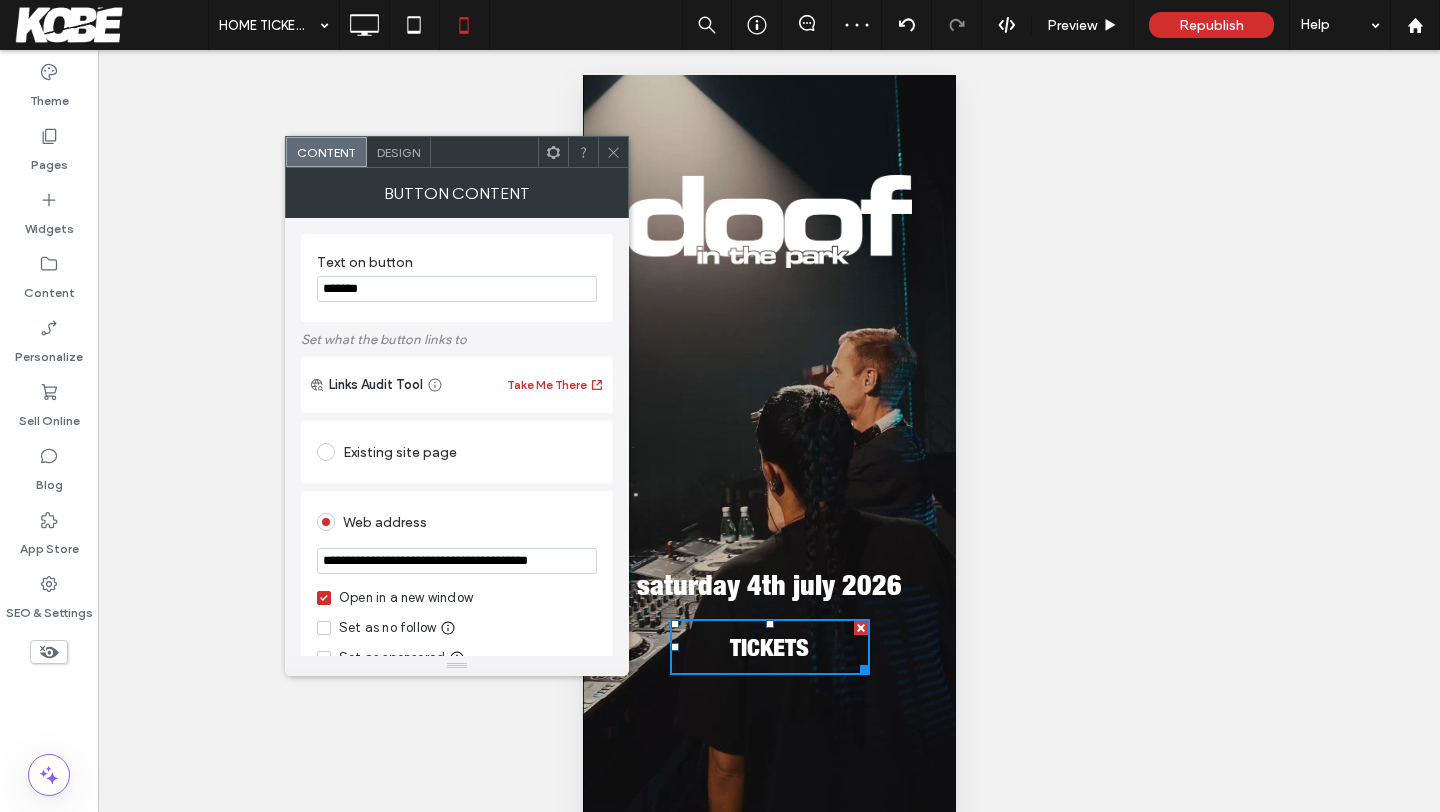scroll, scrollTop: 0, scrollLeft: 27, axis: horizontal 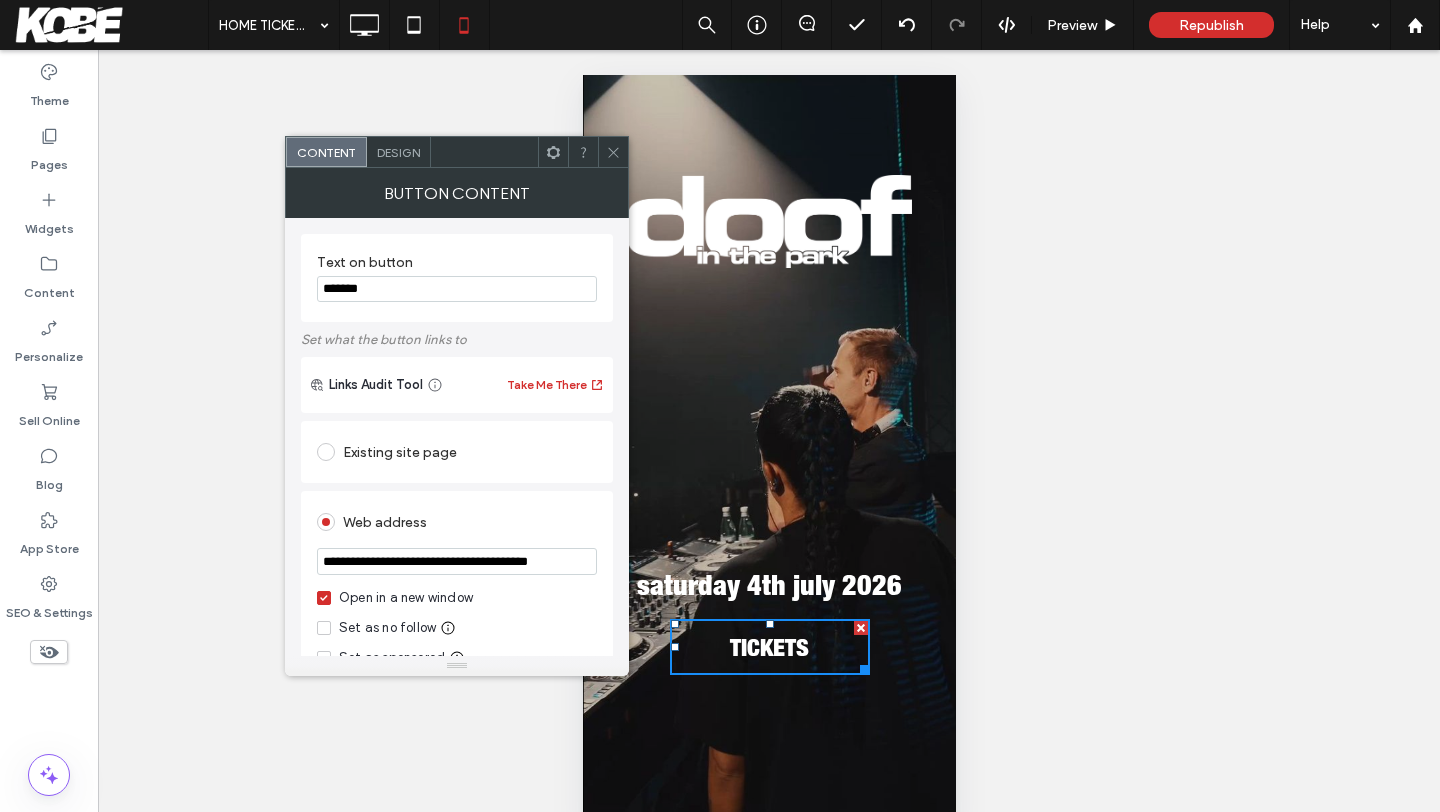 type on "**********" 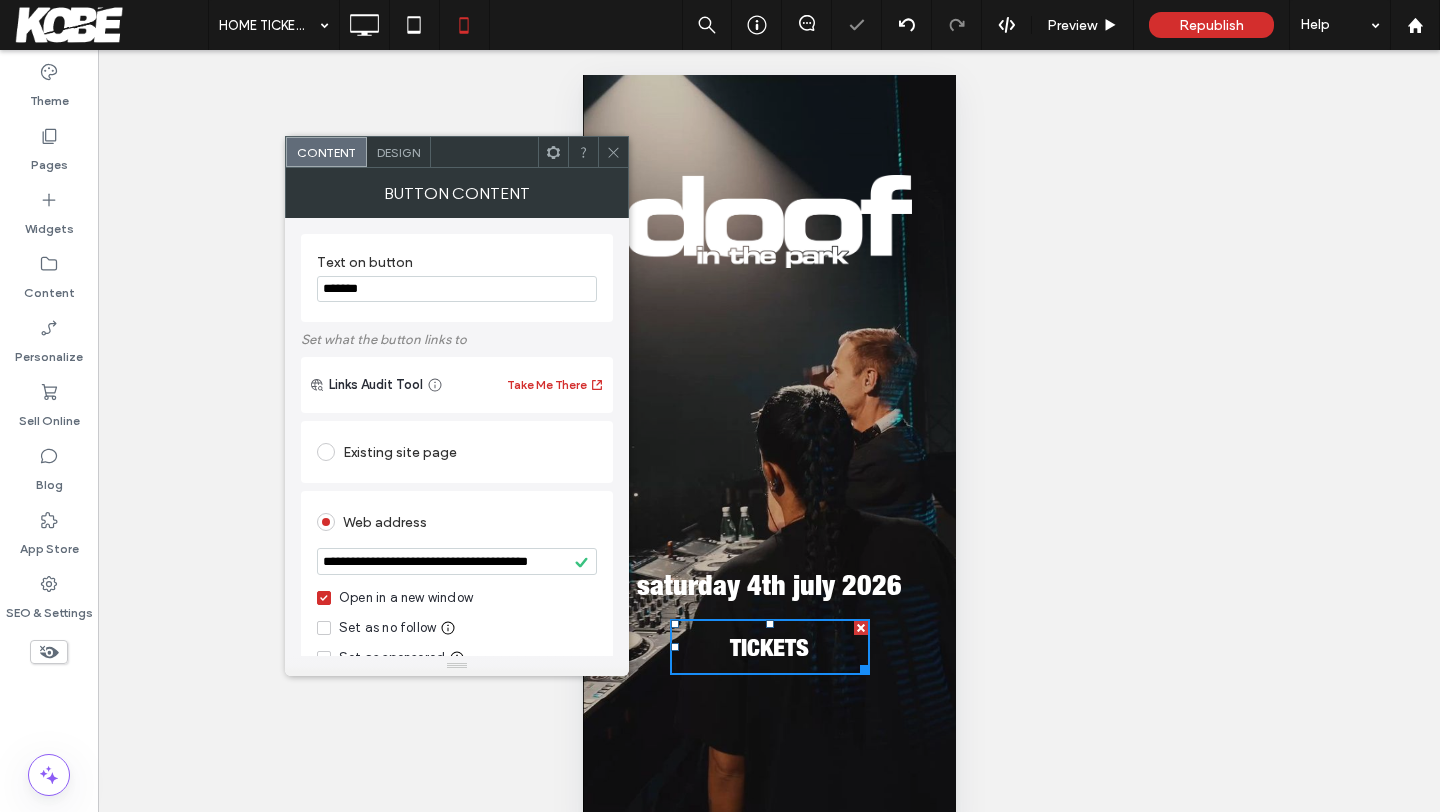 click on "*******" at bounding box center (457, 289) 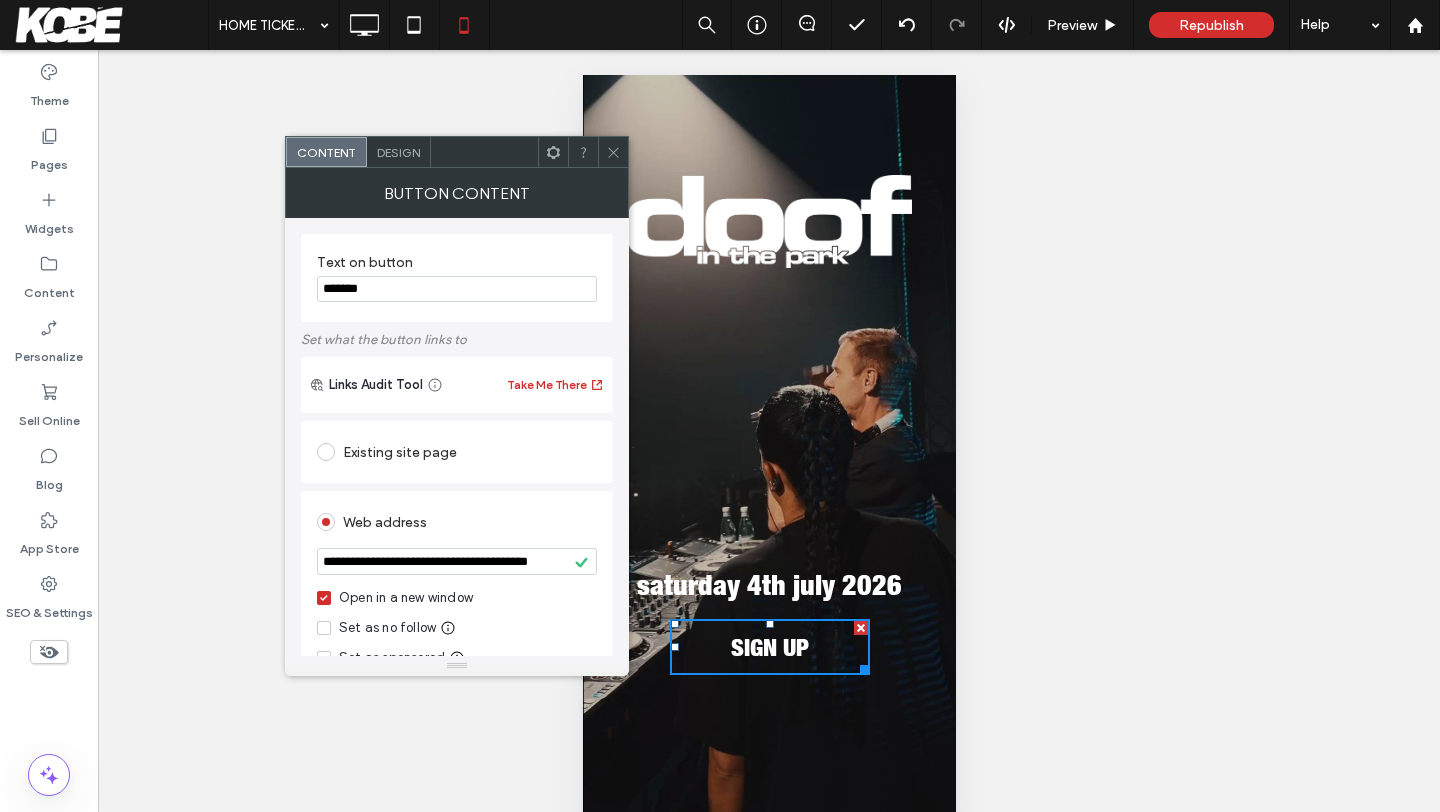 type on "*******" 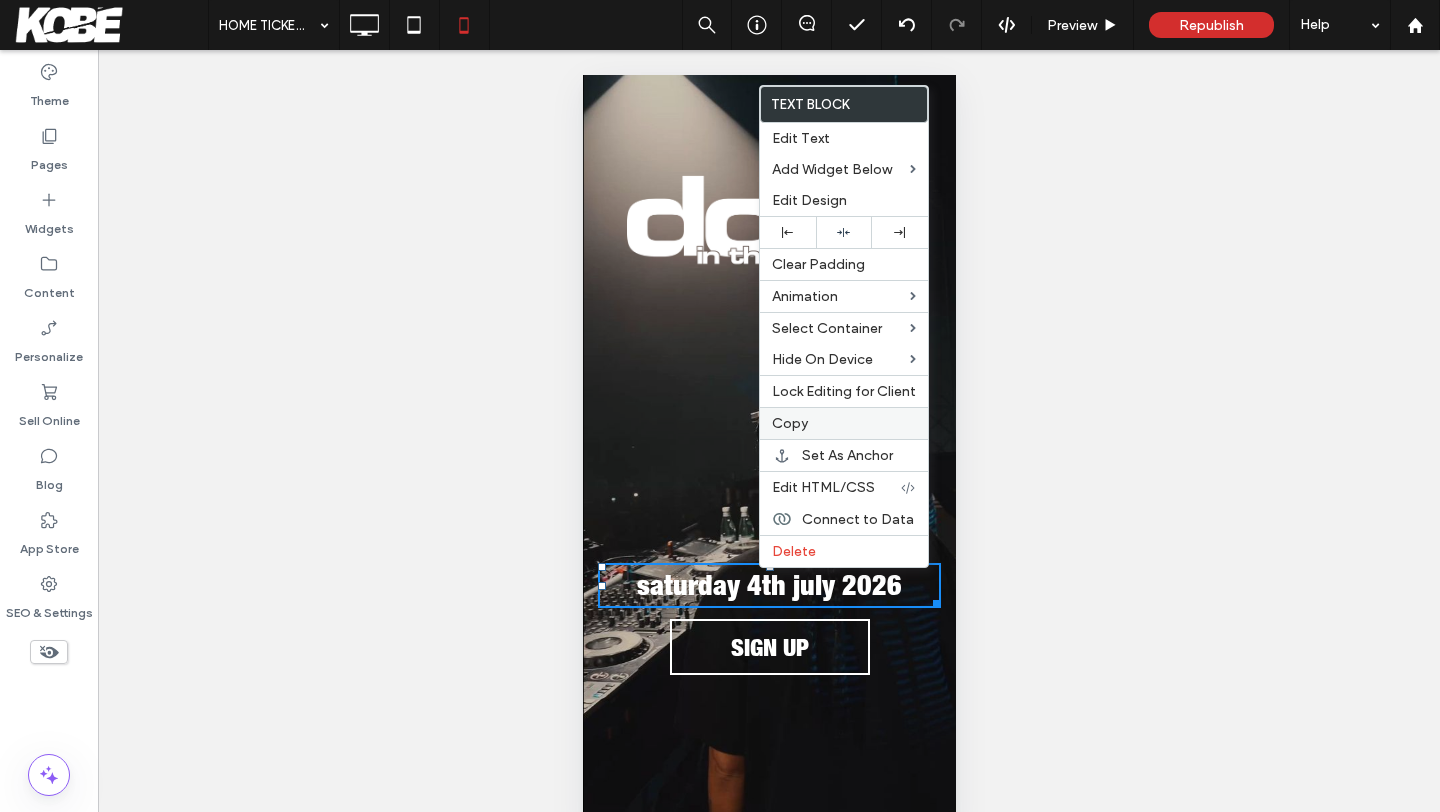 click on "Copy" at bounding box center (844, 423) 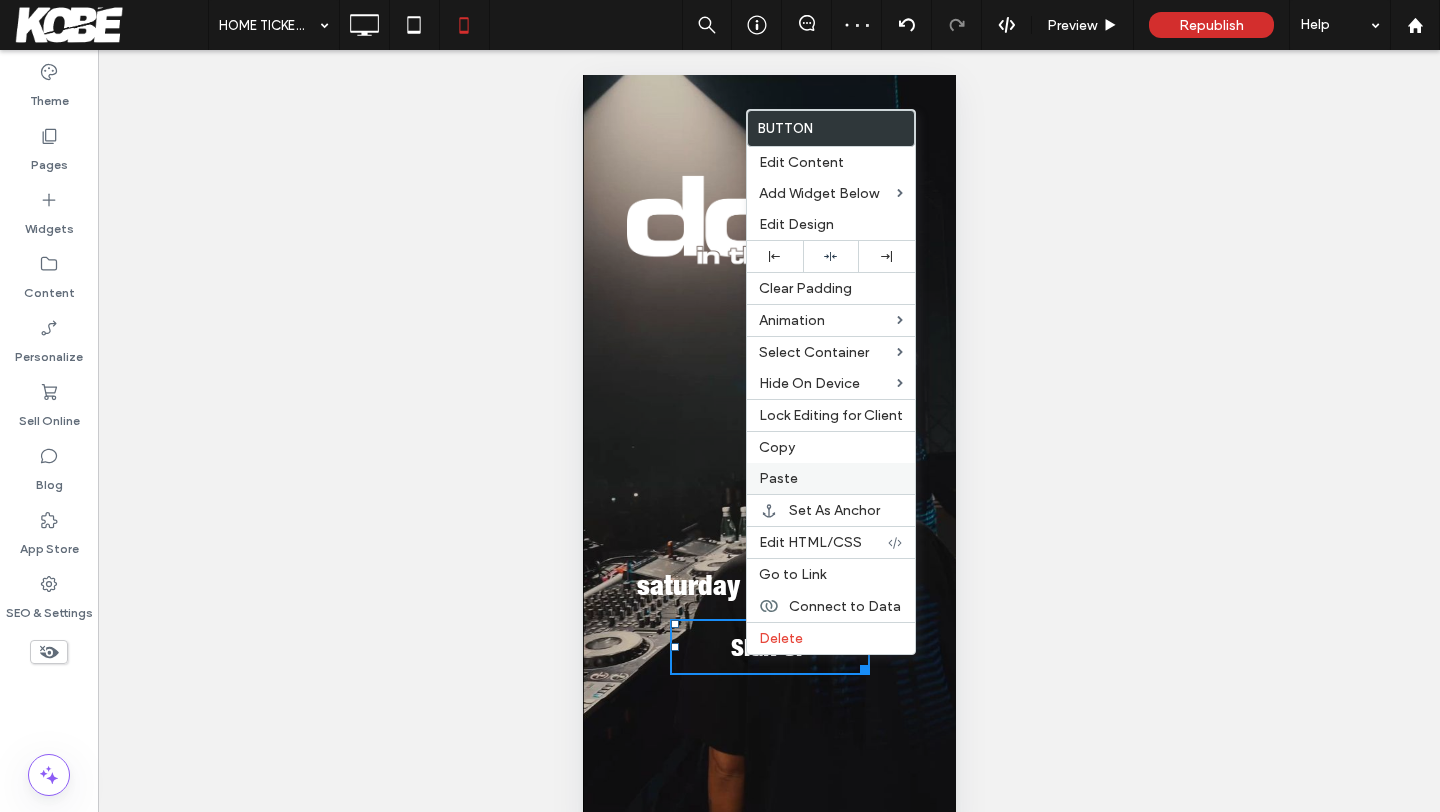 click on "Paste" at bounding box center [831, 478] 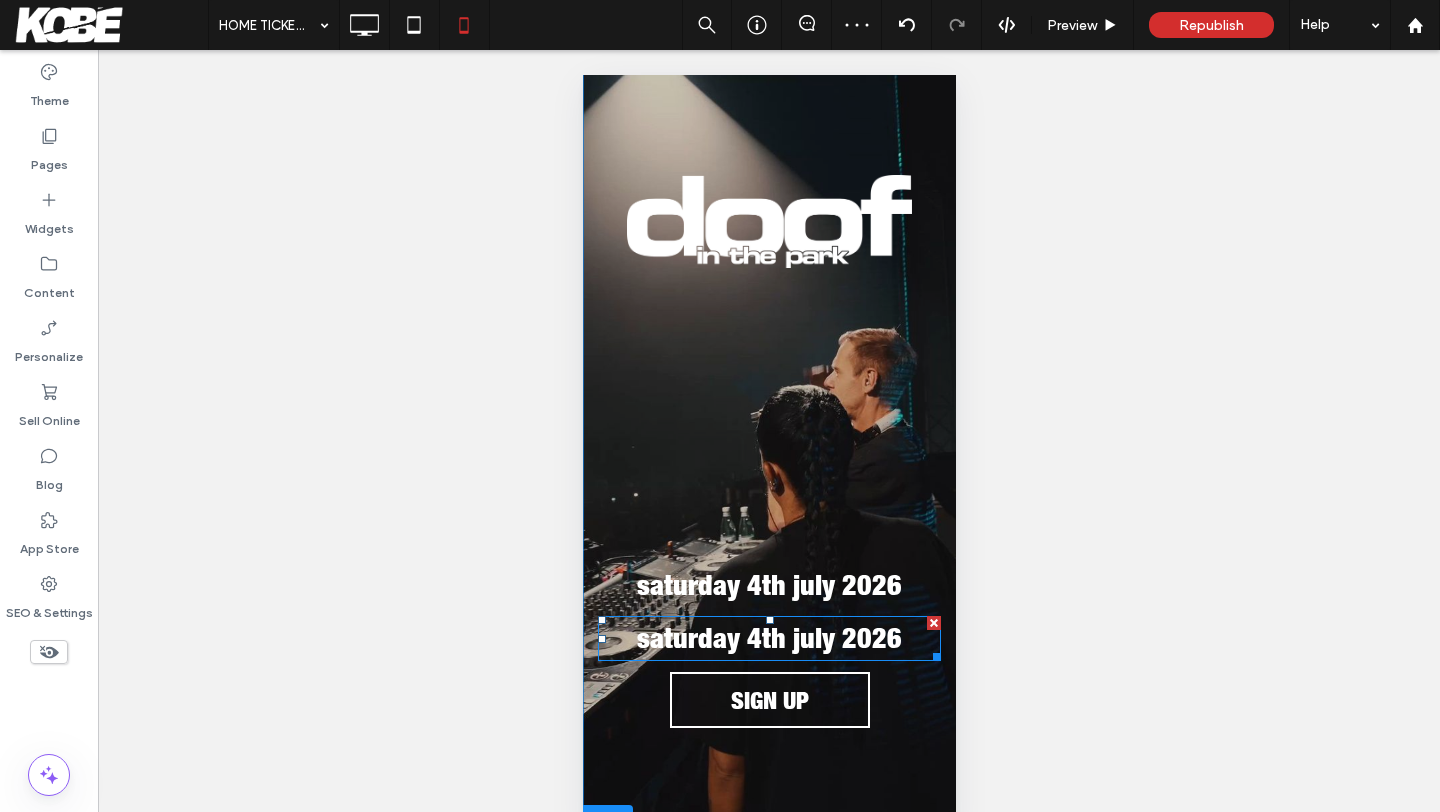 click on "saturday 4th july 2026" at bounding box center (768, 642) 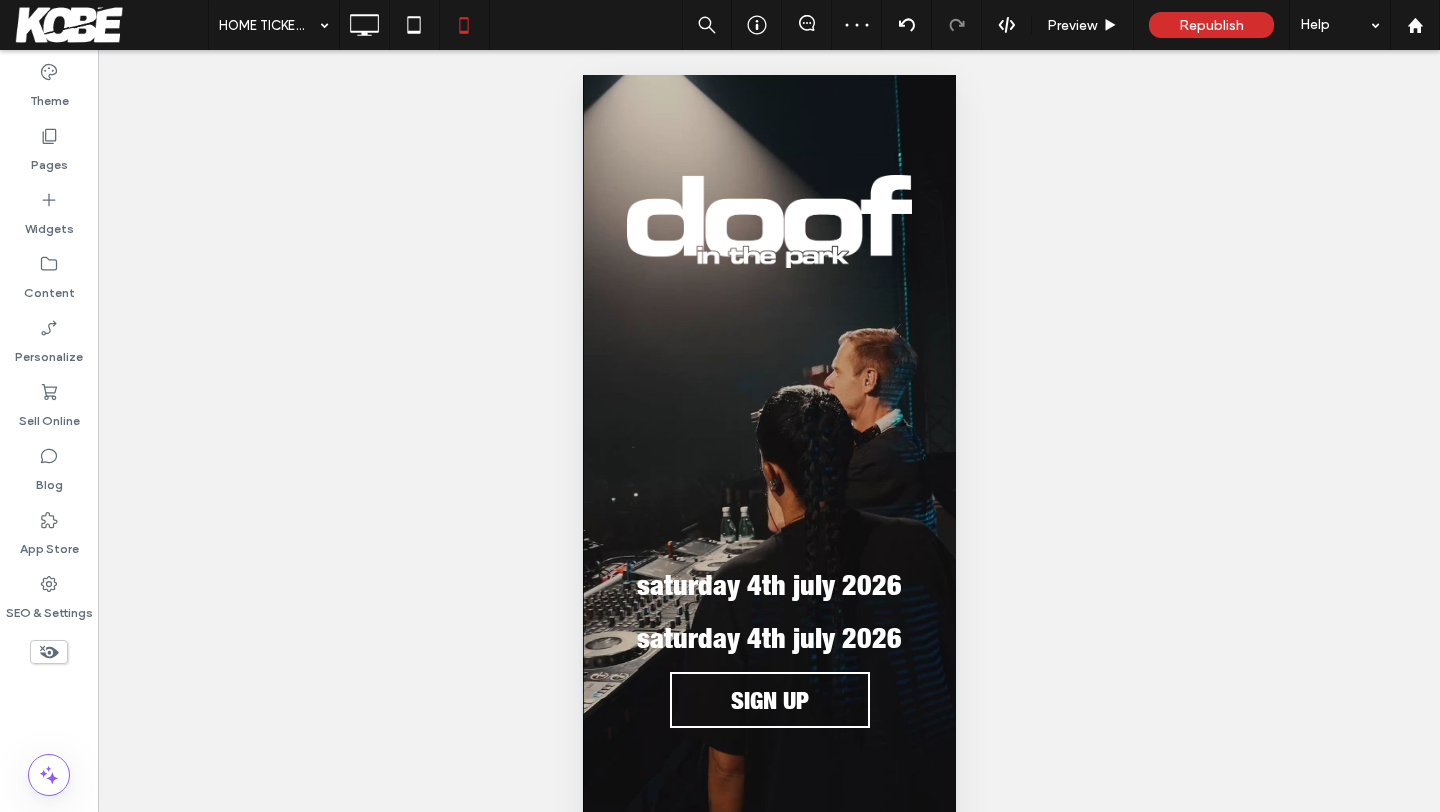 click on "saturday 4th july 2026" at bounding box center [768, 642] 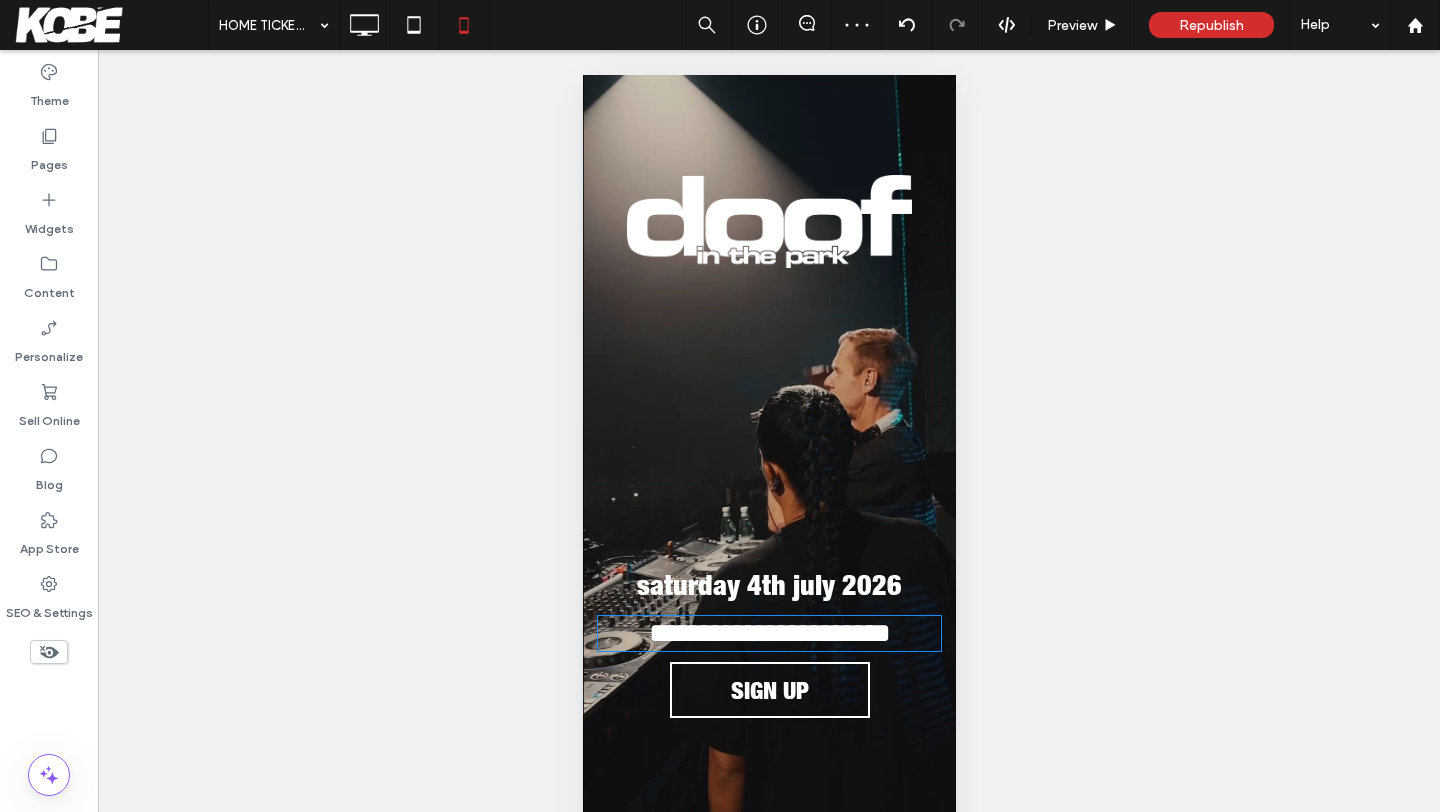 type on "**********" 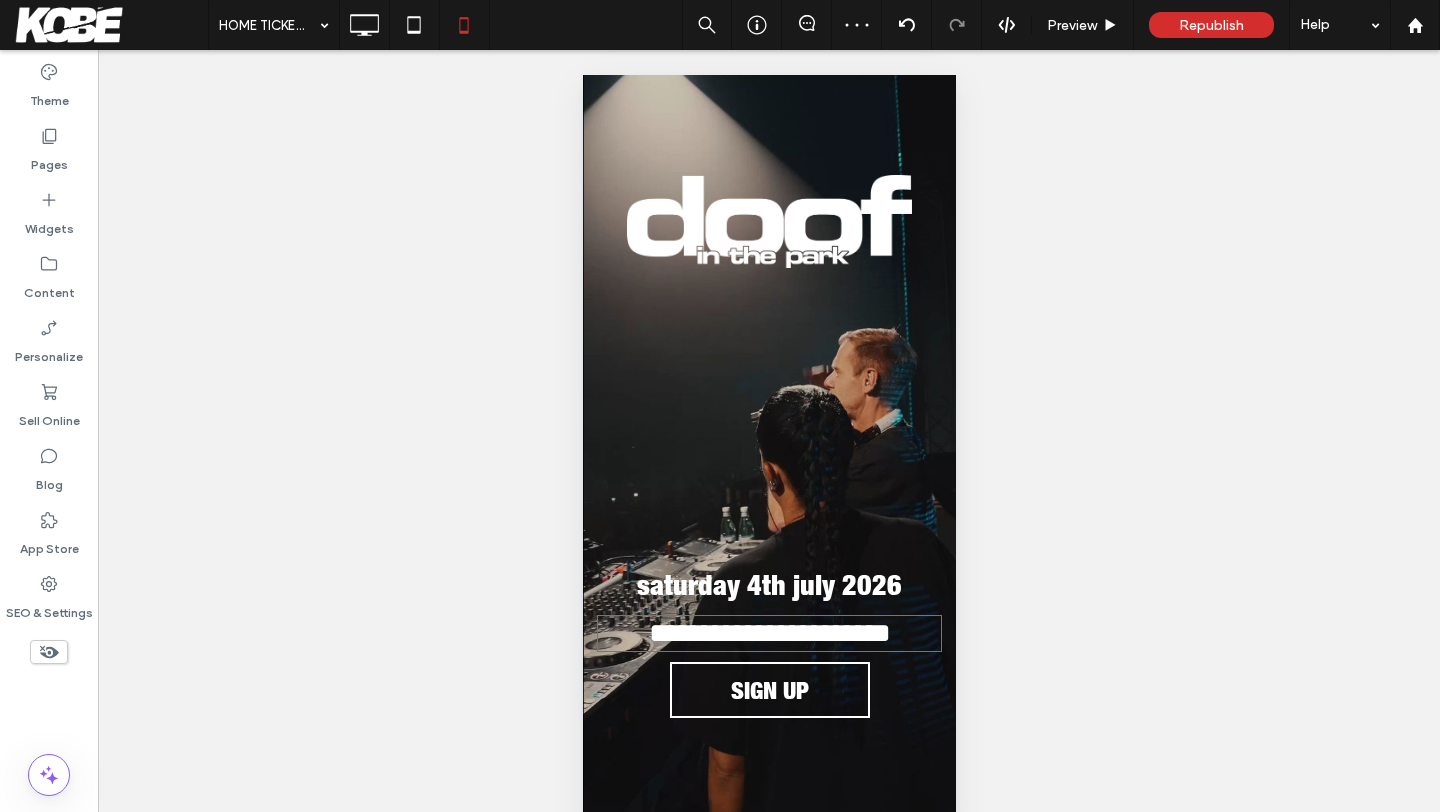 type on "**" 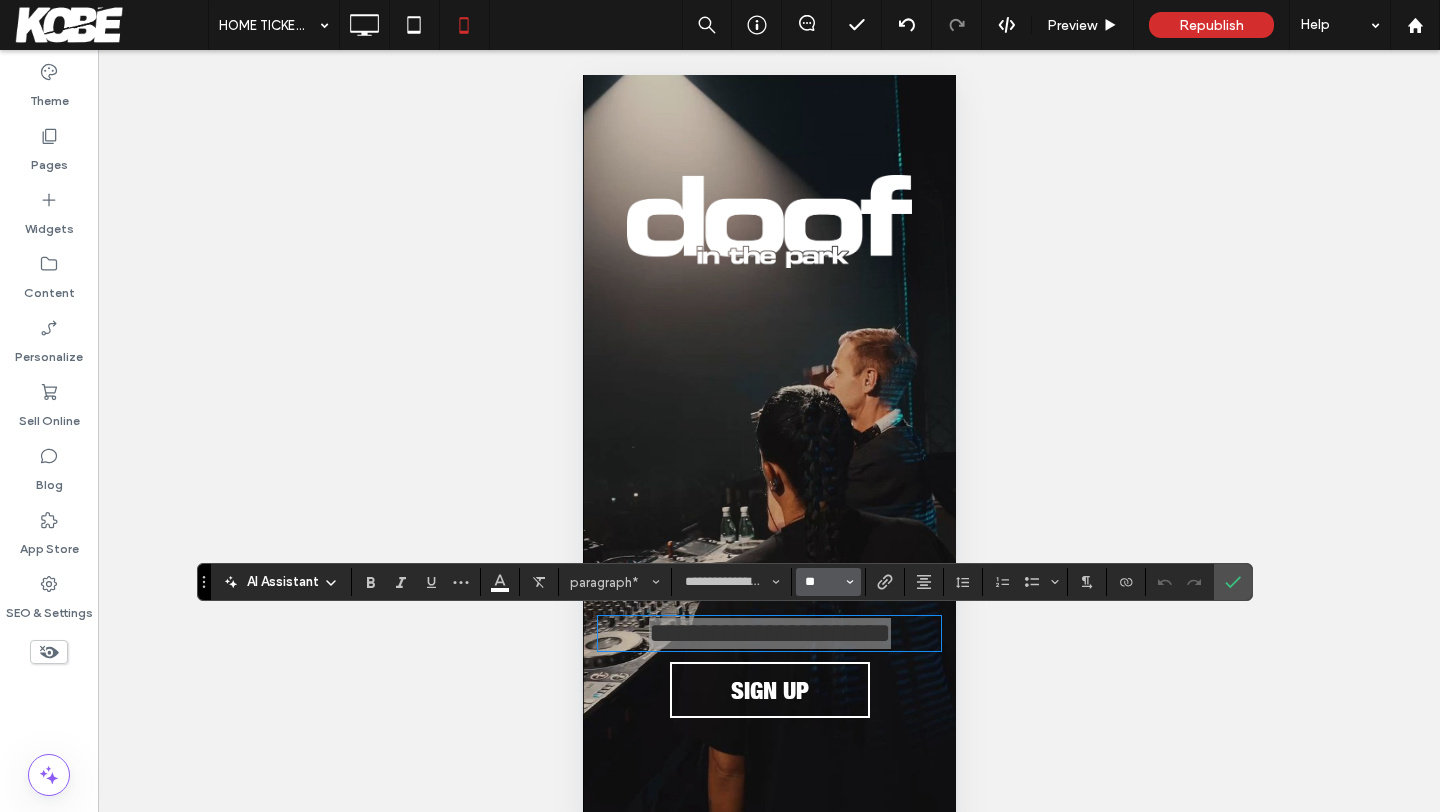 click on "**" at bounding box center (822, 582) 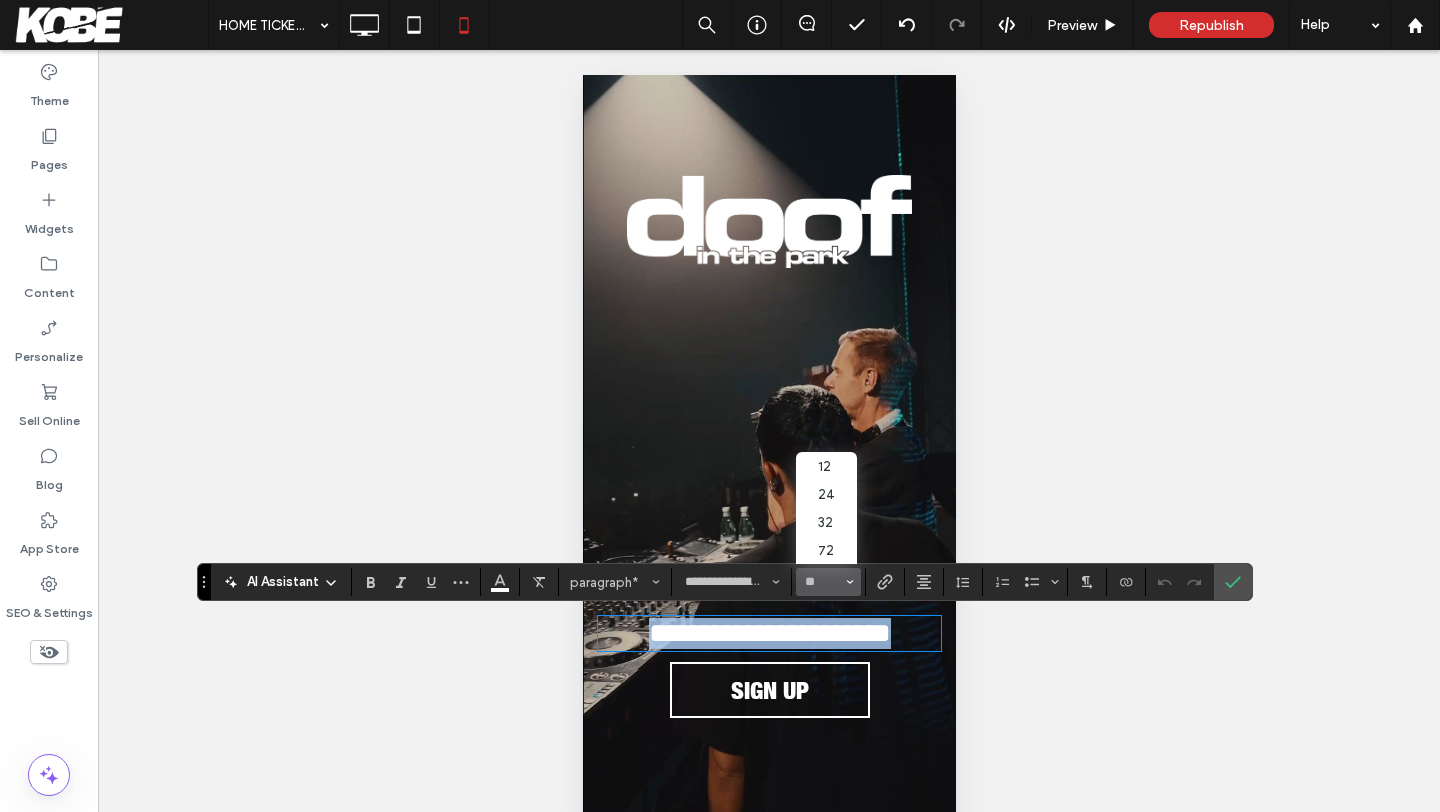 type on "**" 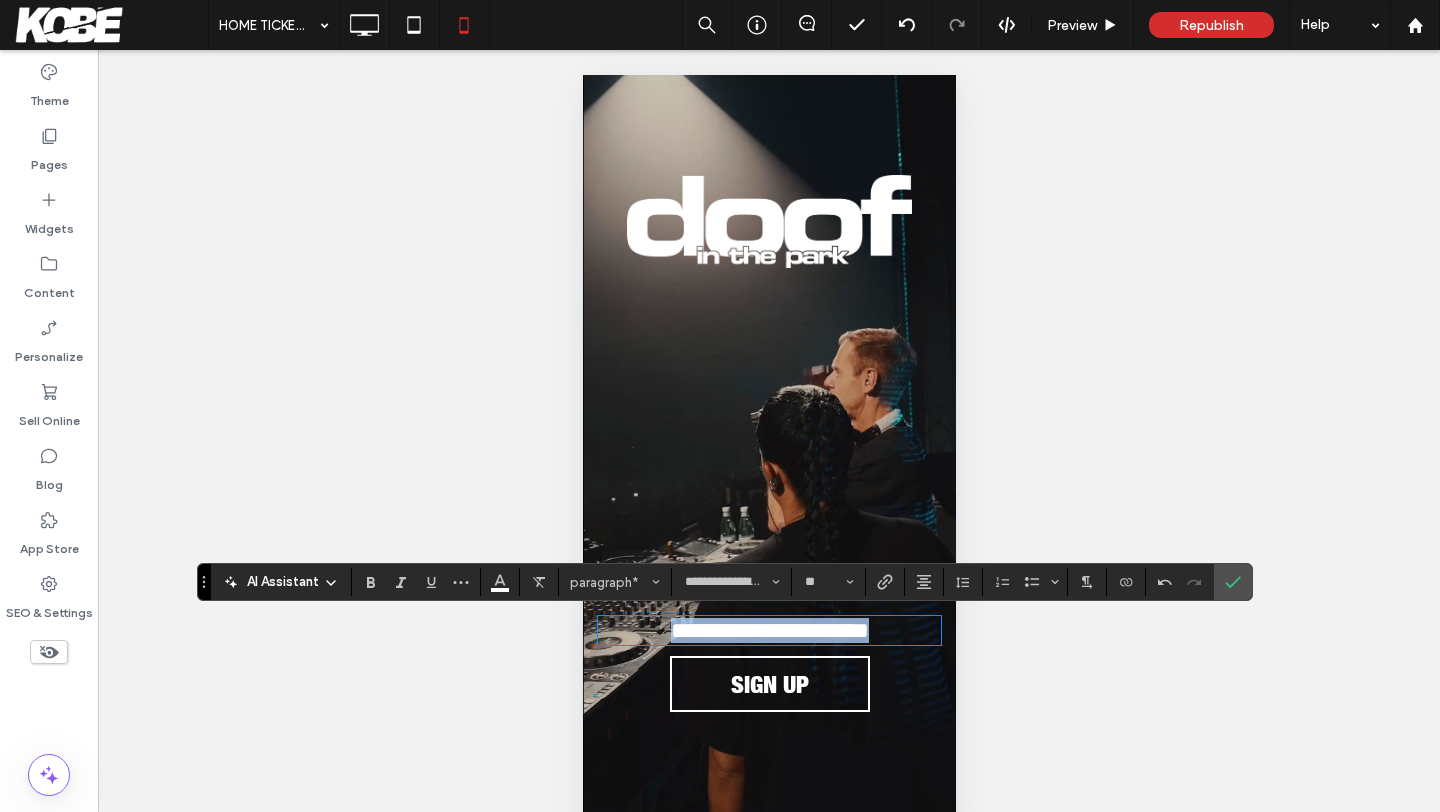 click on "**********" at bounding box center (769, 630) 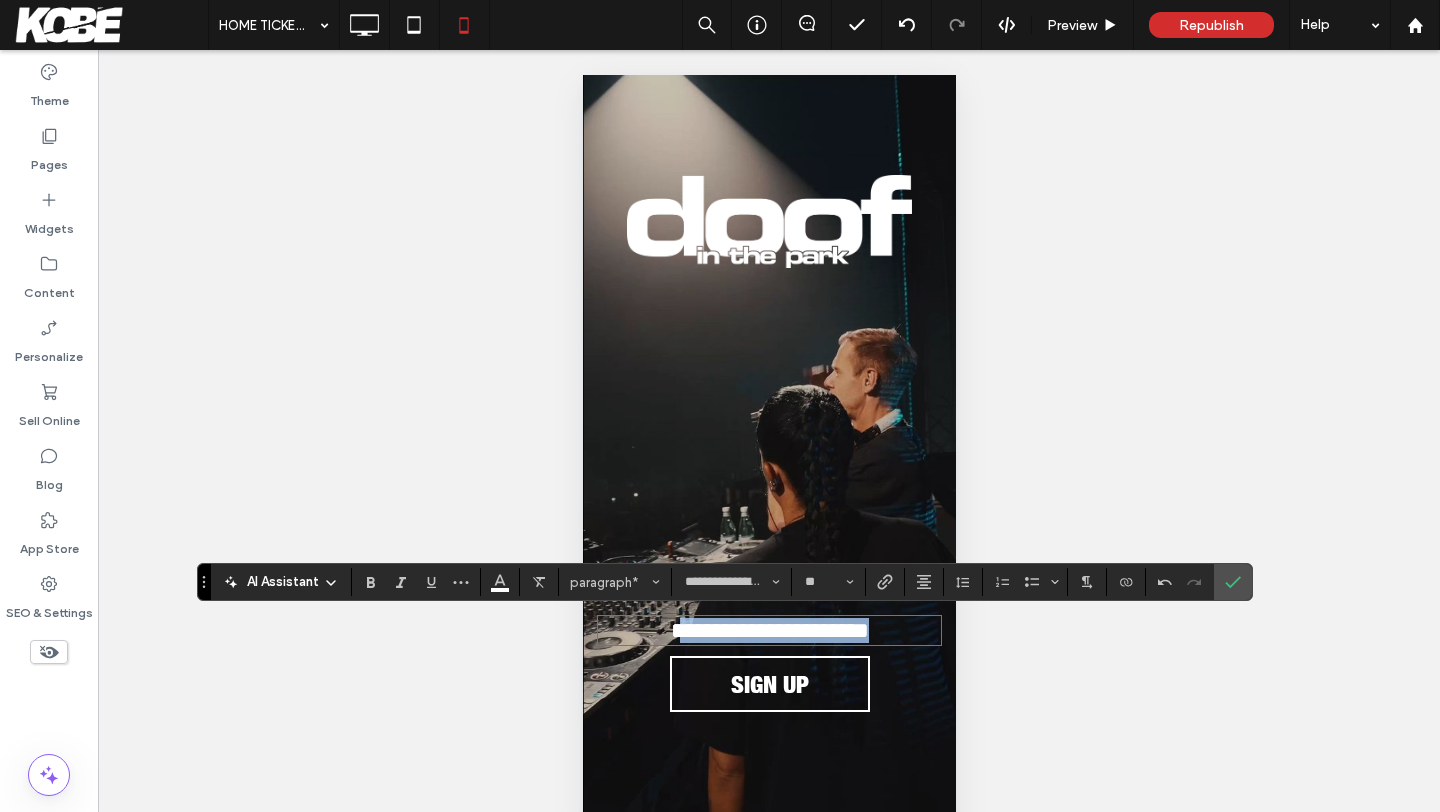 drag, startPoint x: 673, startPoint y: 635, endPoint x: 908, endPoint y: 650, distance: 235.47824 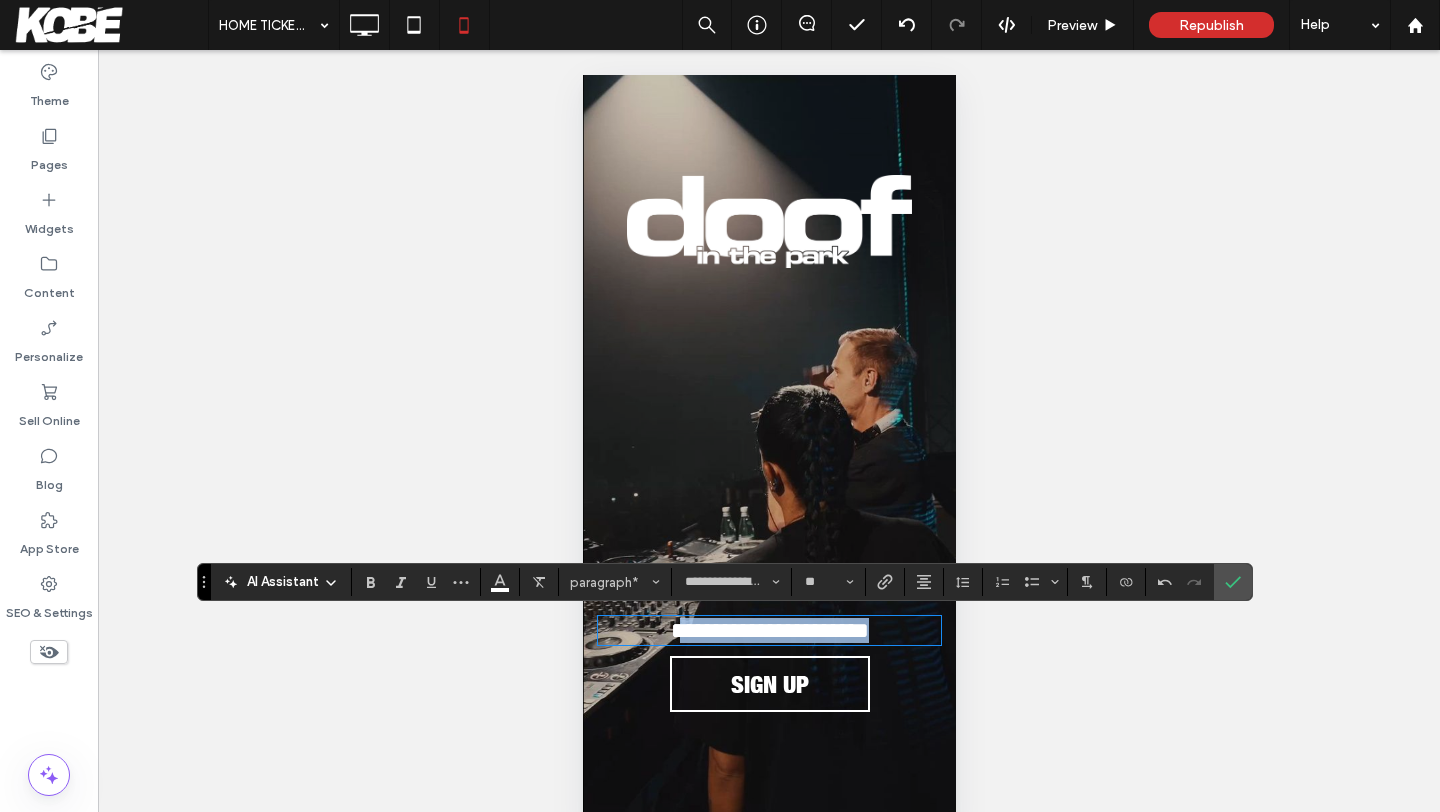 click on "**********" at bounding box center (768, 630) 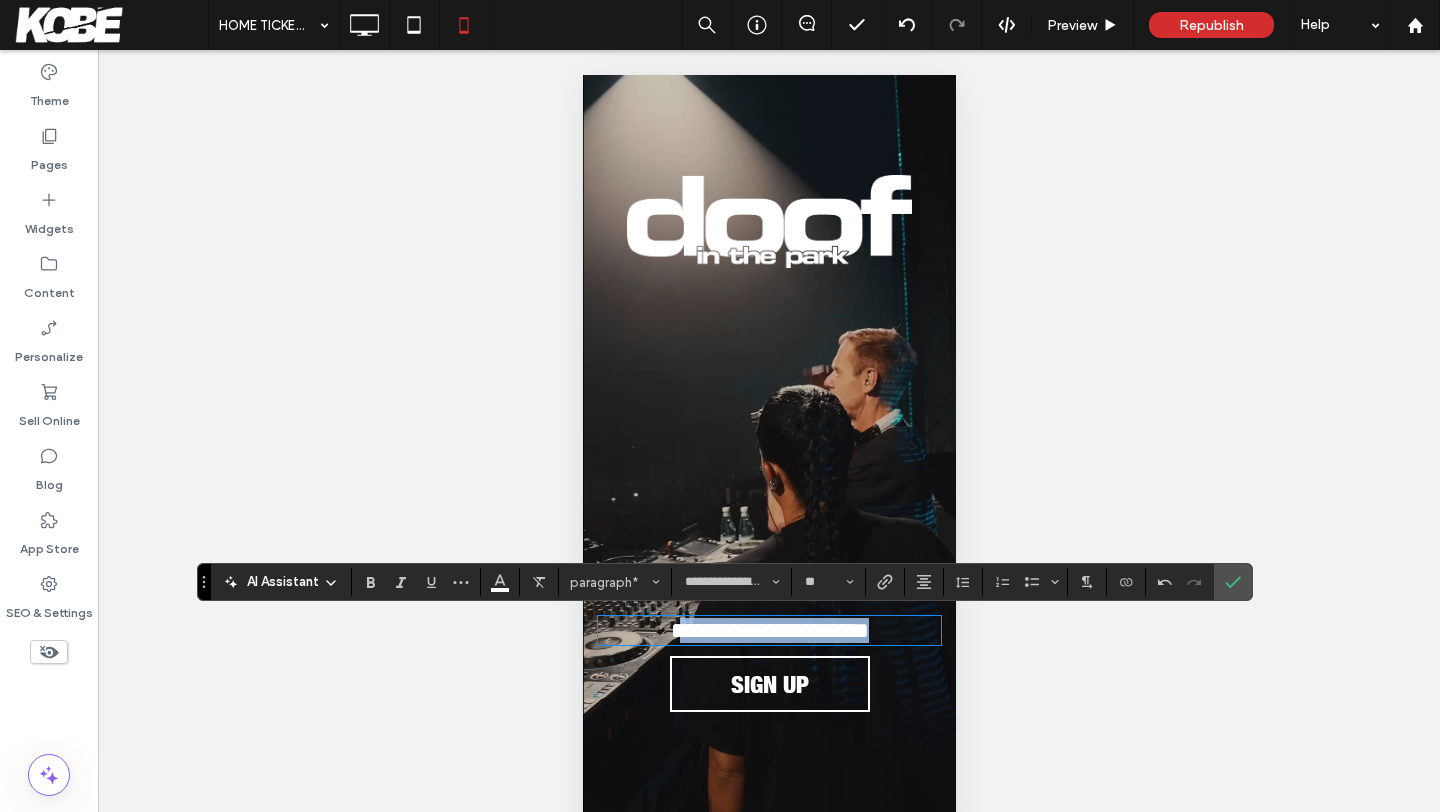 type 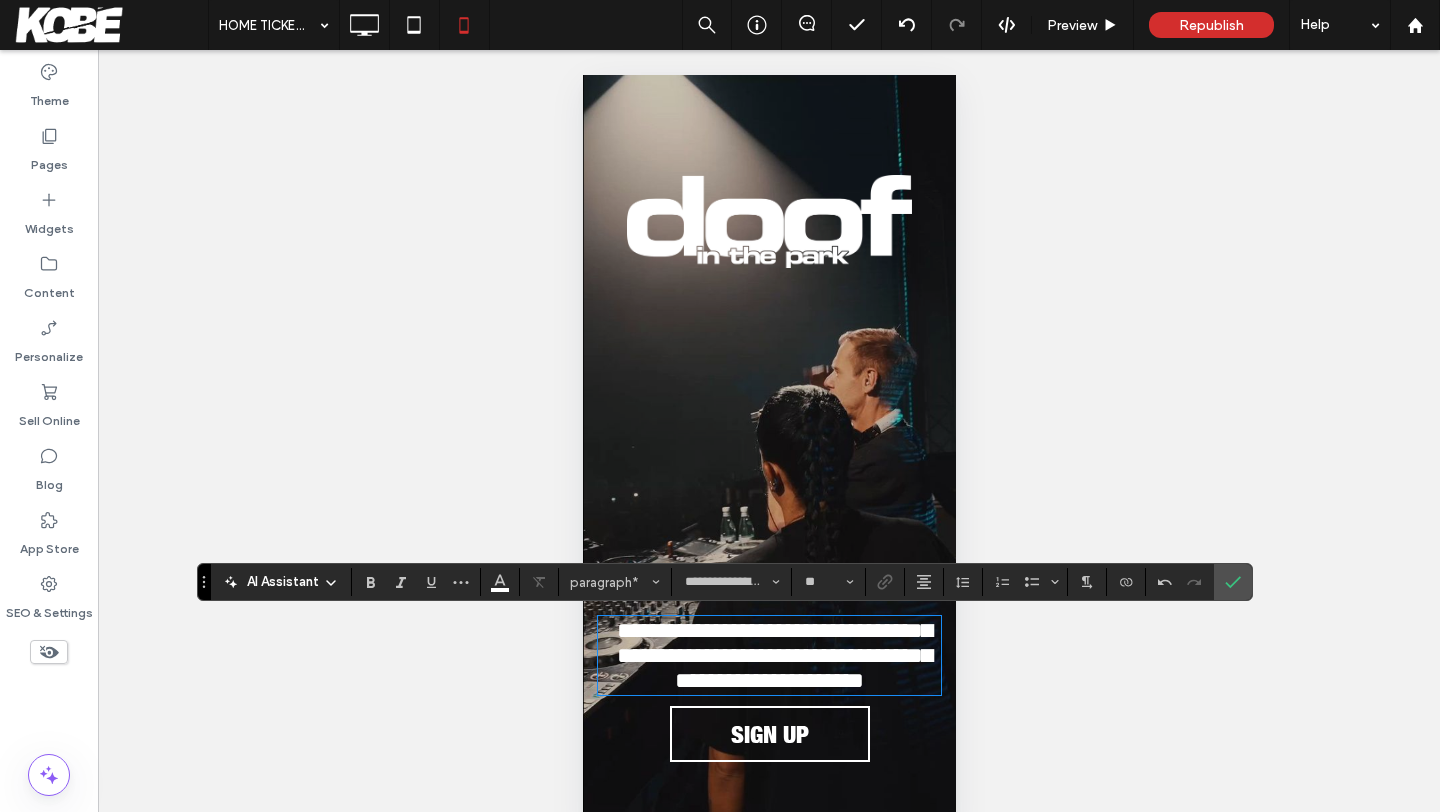 click on "**********" at bounding box center (773, 655) 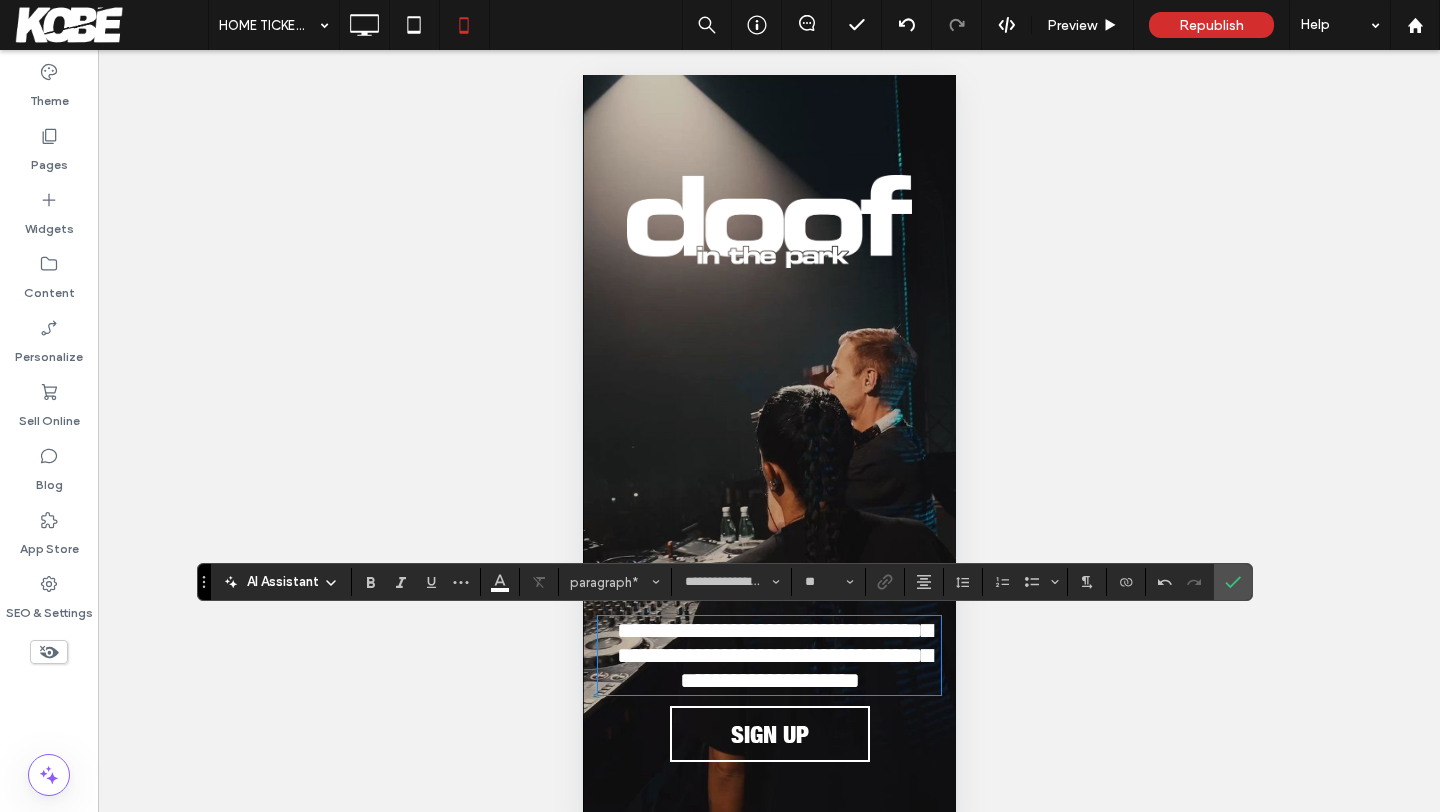 click on "**********" at bounding box center [773, 655] 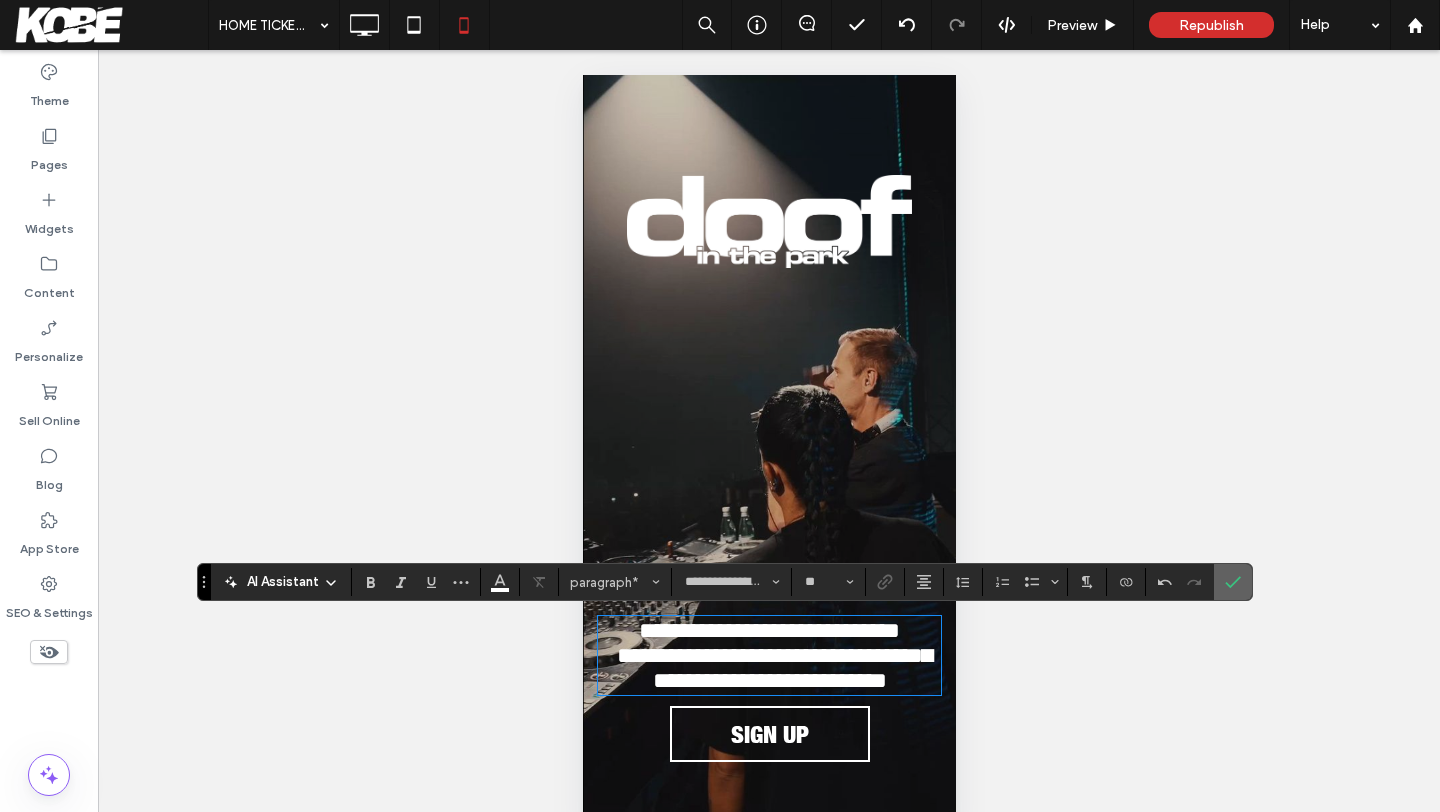 click at bounding box center [1233, 582] 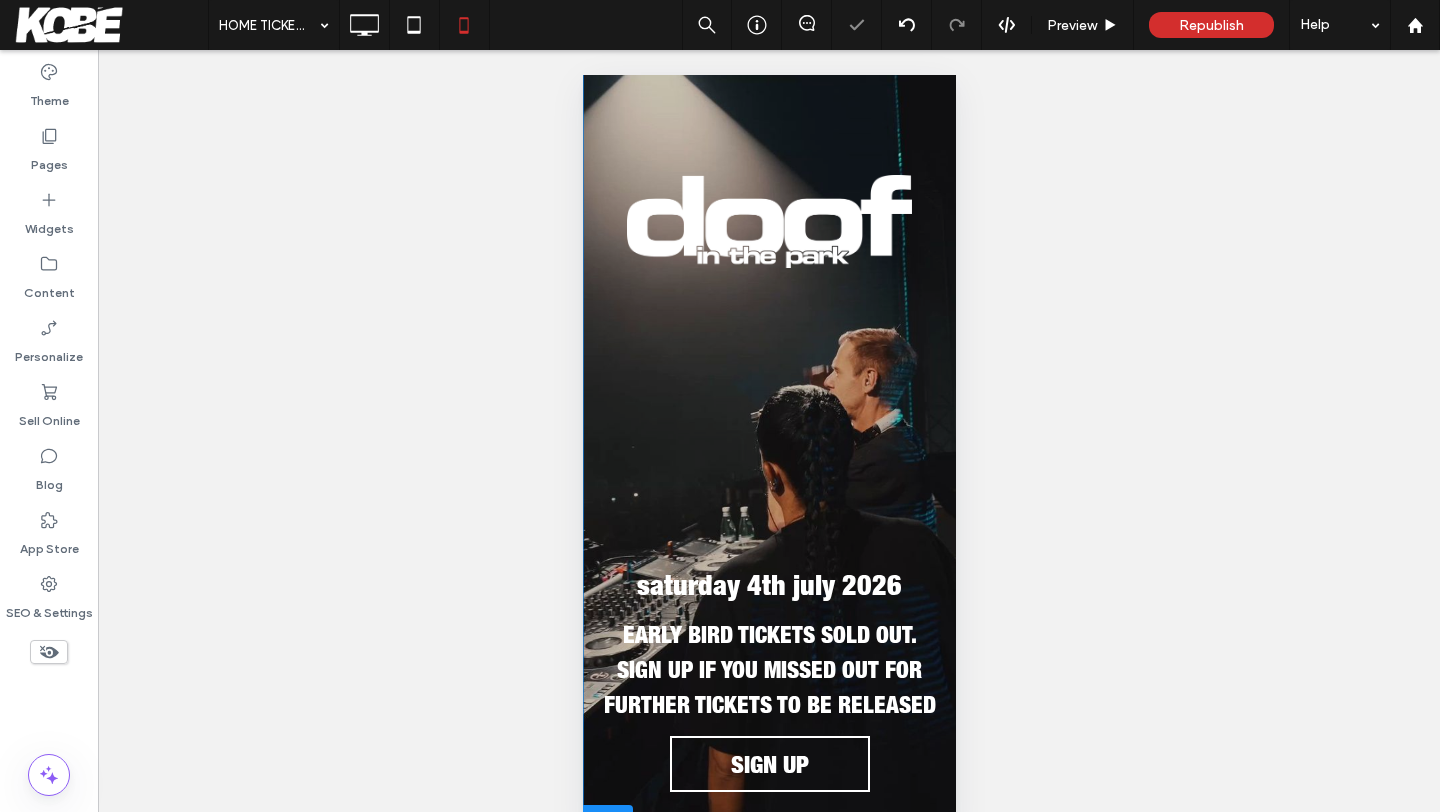 scroll, scrollTop: 14, scrollLeft: 0, axis: vertical 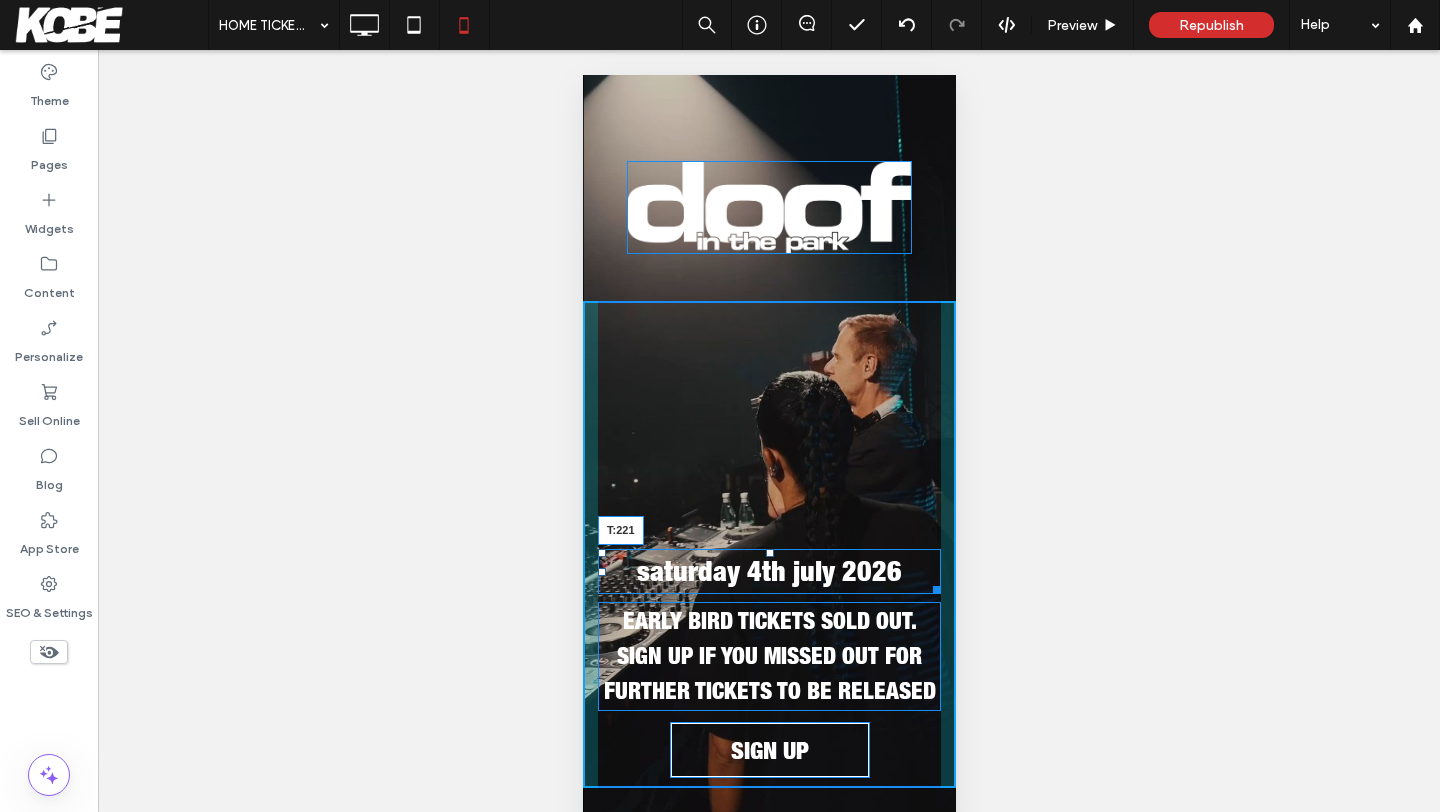 drag, startPoint x: 767, startPoint y: 552, endPoint x: 768, endPoint y: 478, distance: 74.00676 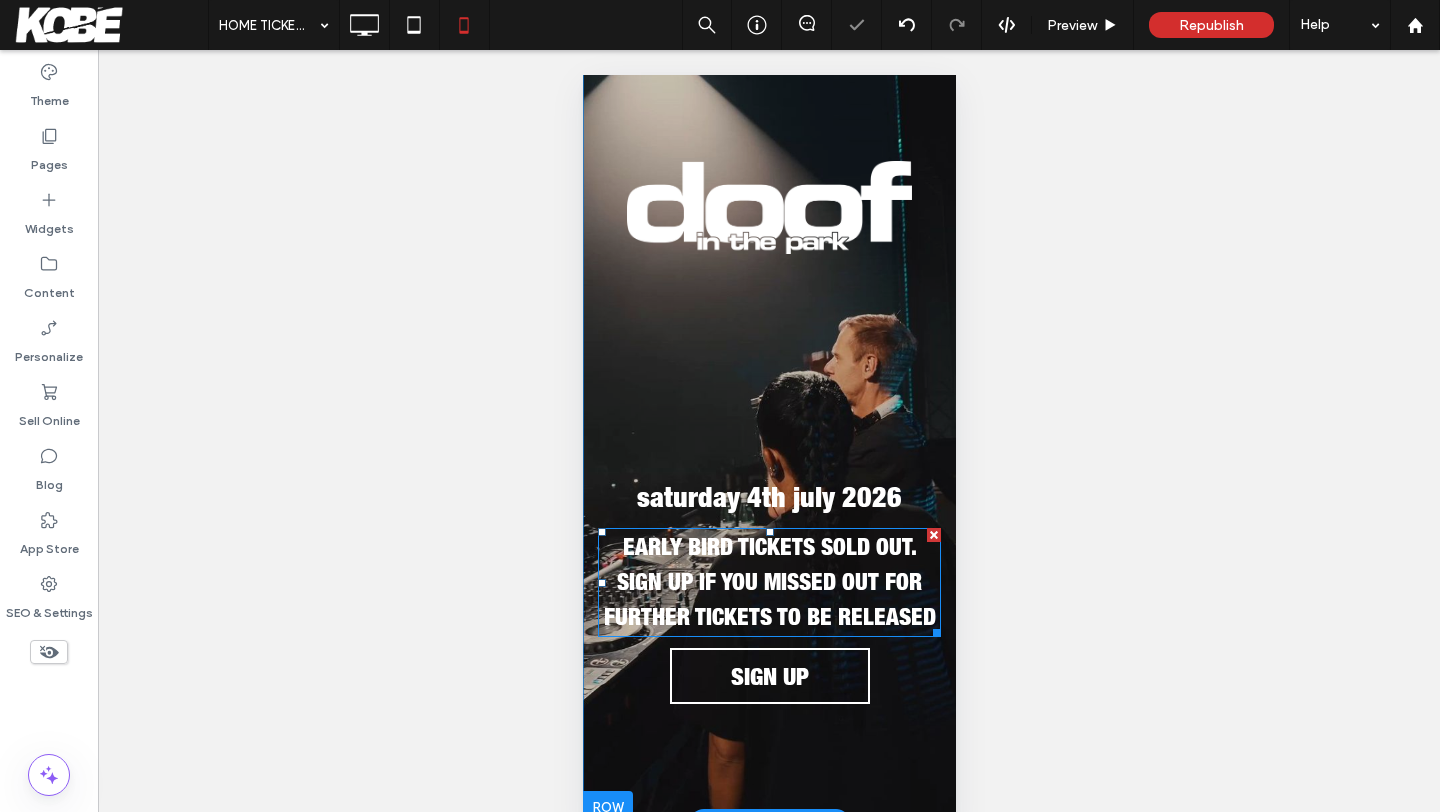 click on "﻿ SIGN UP IF YOU MISSED OUT FOR FURTHER TICKETS TO BE RELEASED" at bounding box center [769, 603] 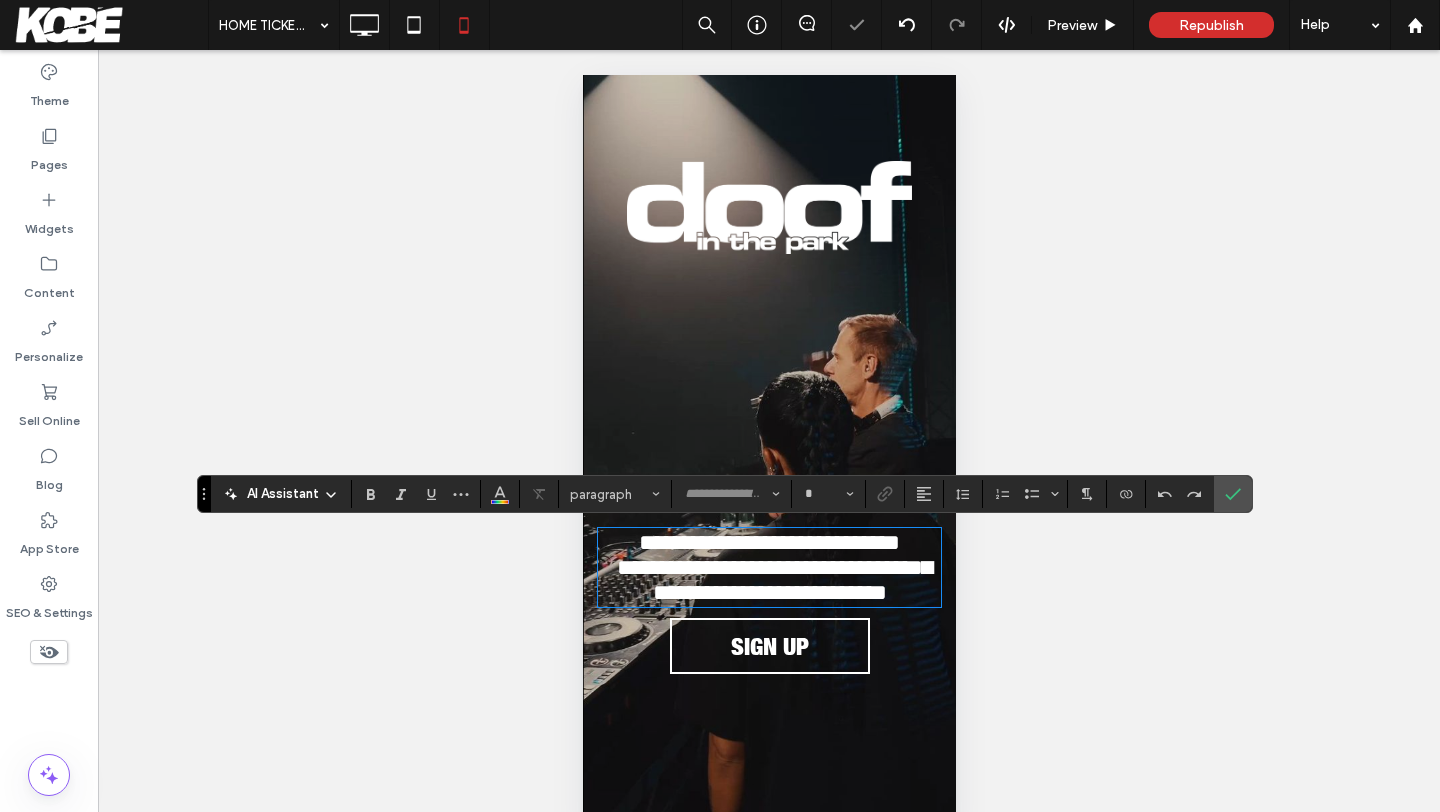 type on "**********" 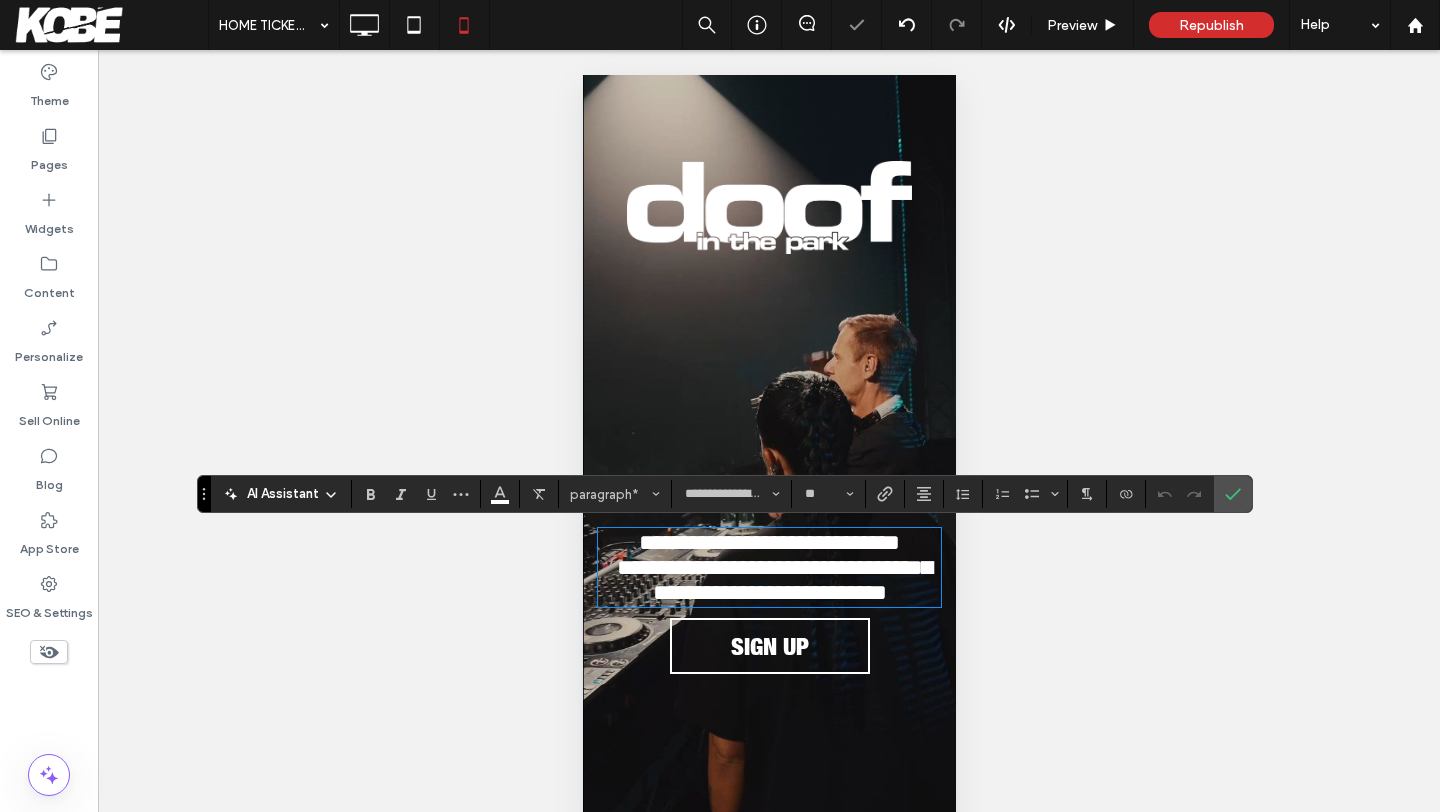 click on "**********" at bounding box center [773, 580] 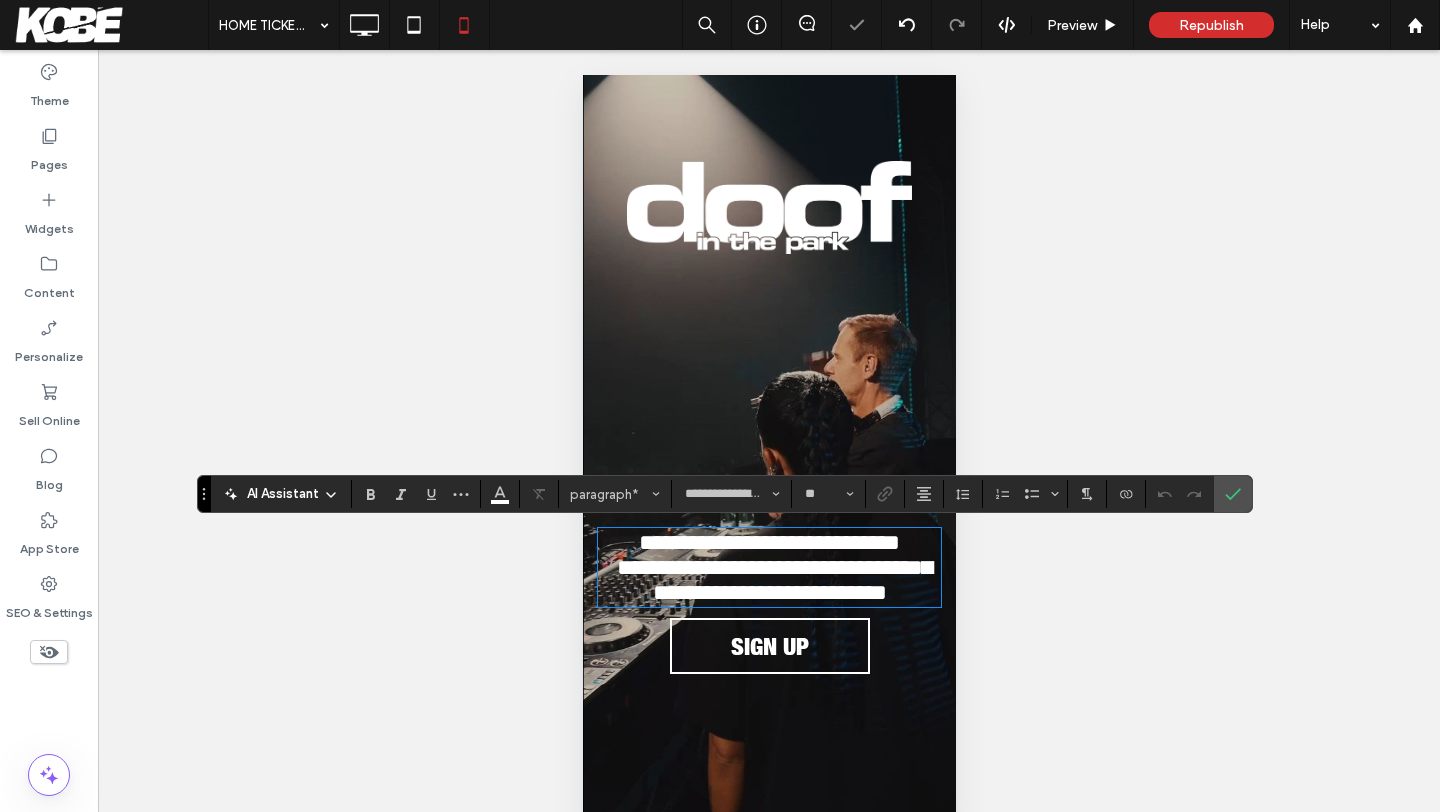 click on "**********" at bounding box center (773, 580) 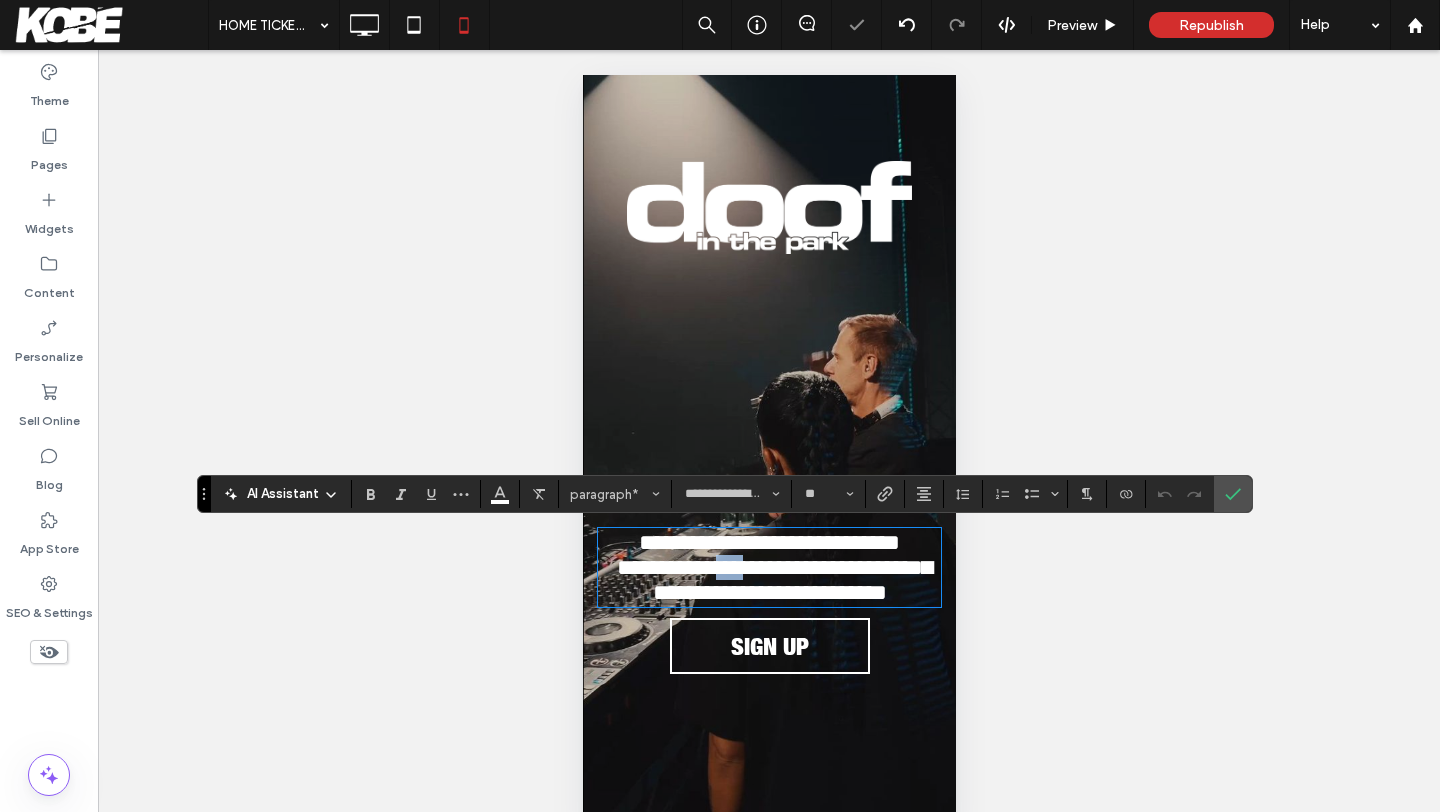 click on "**********" at bounding box center (773, 580) 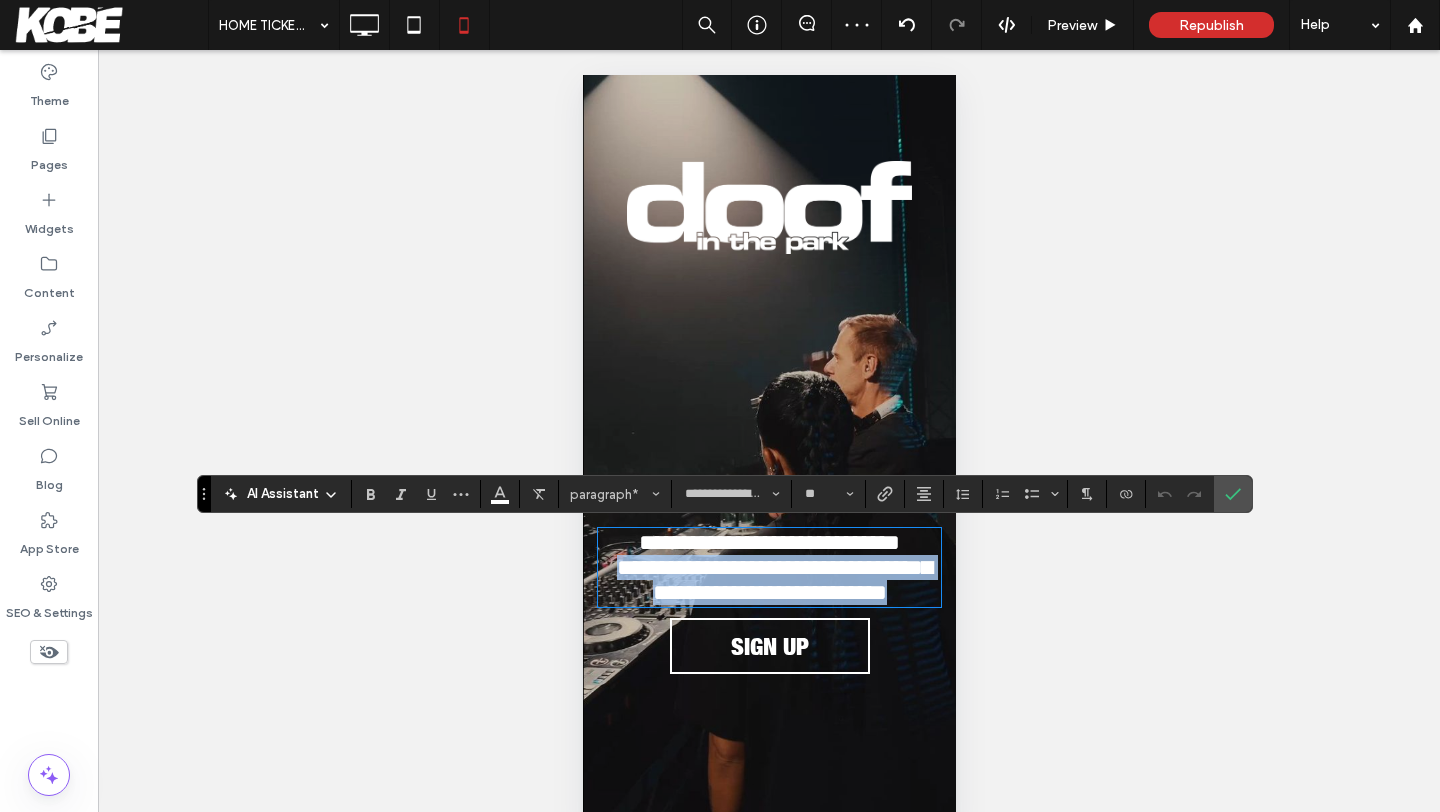 click on "**********" at bounding box center (768, 542) 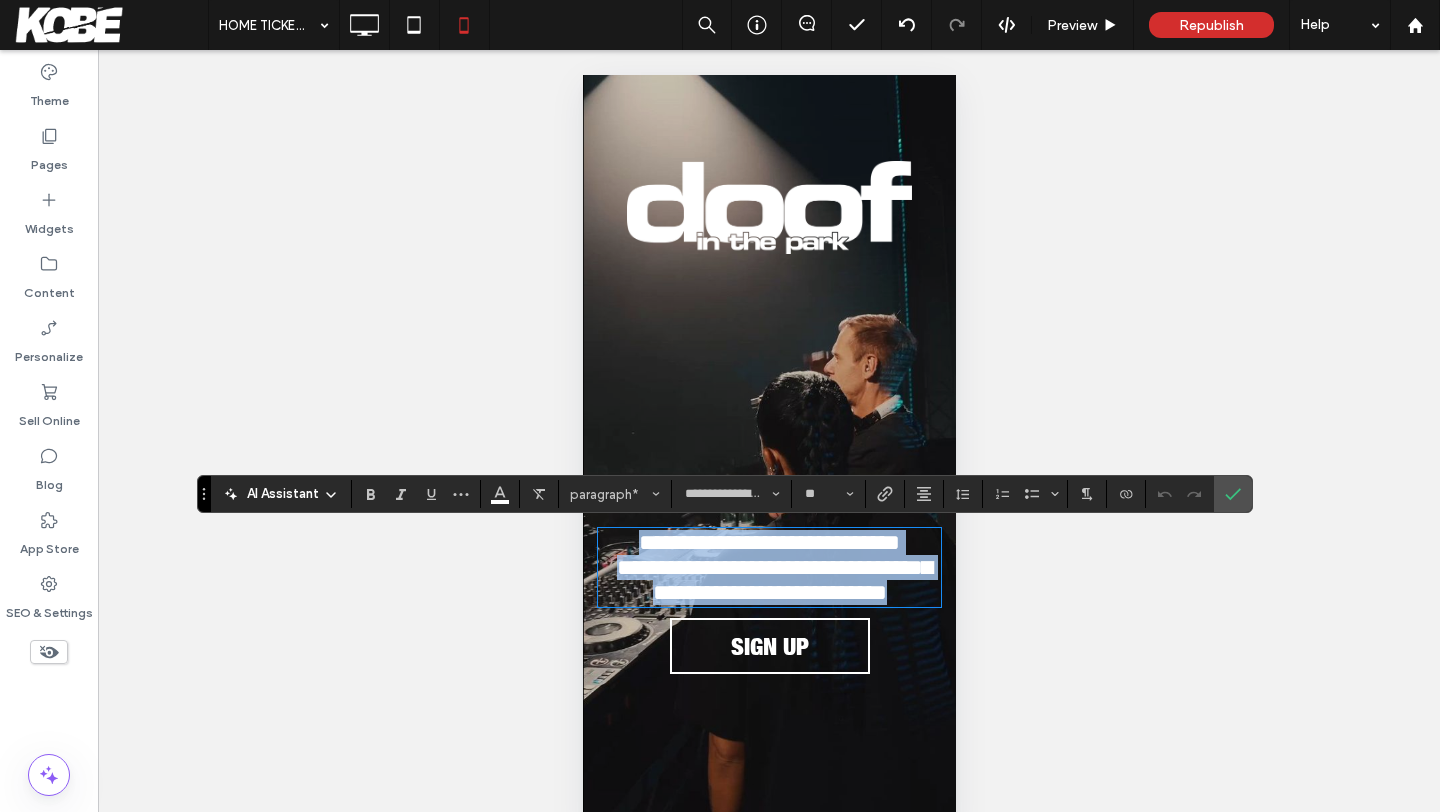 drag, startPoint x: 622, startPoint y: 546, endPoint x: 934, endPoint y: 608, distance: 318.10062 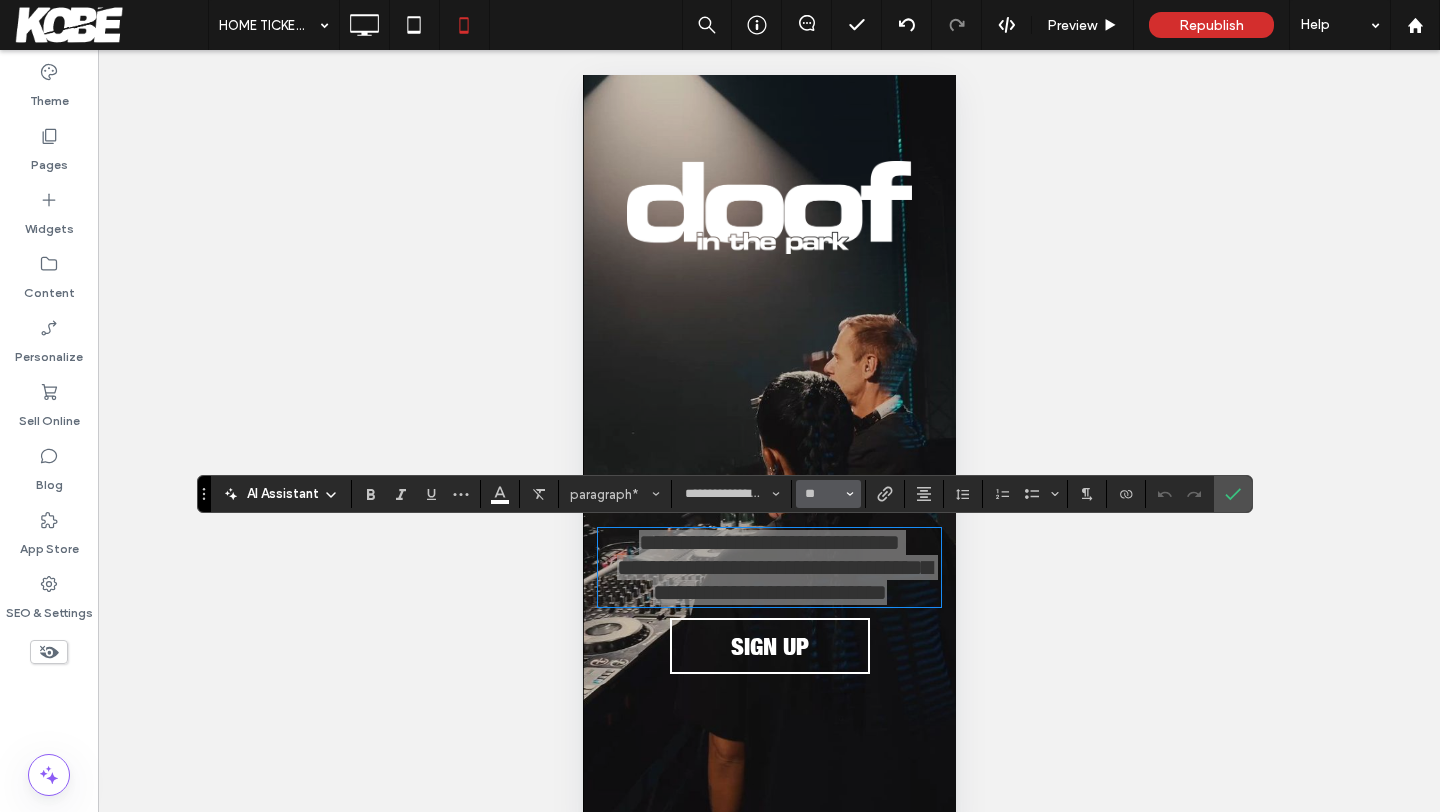 click on "**" at bounding box center [822, 494] 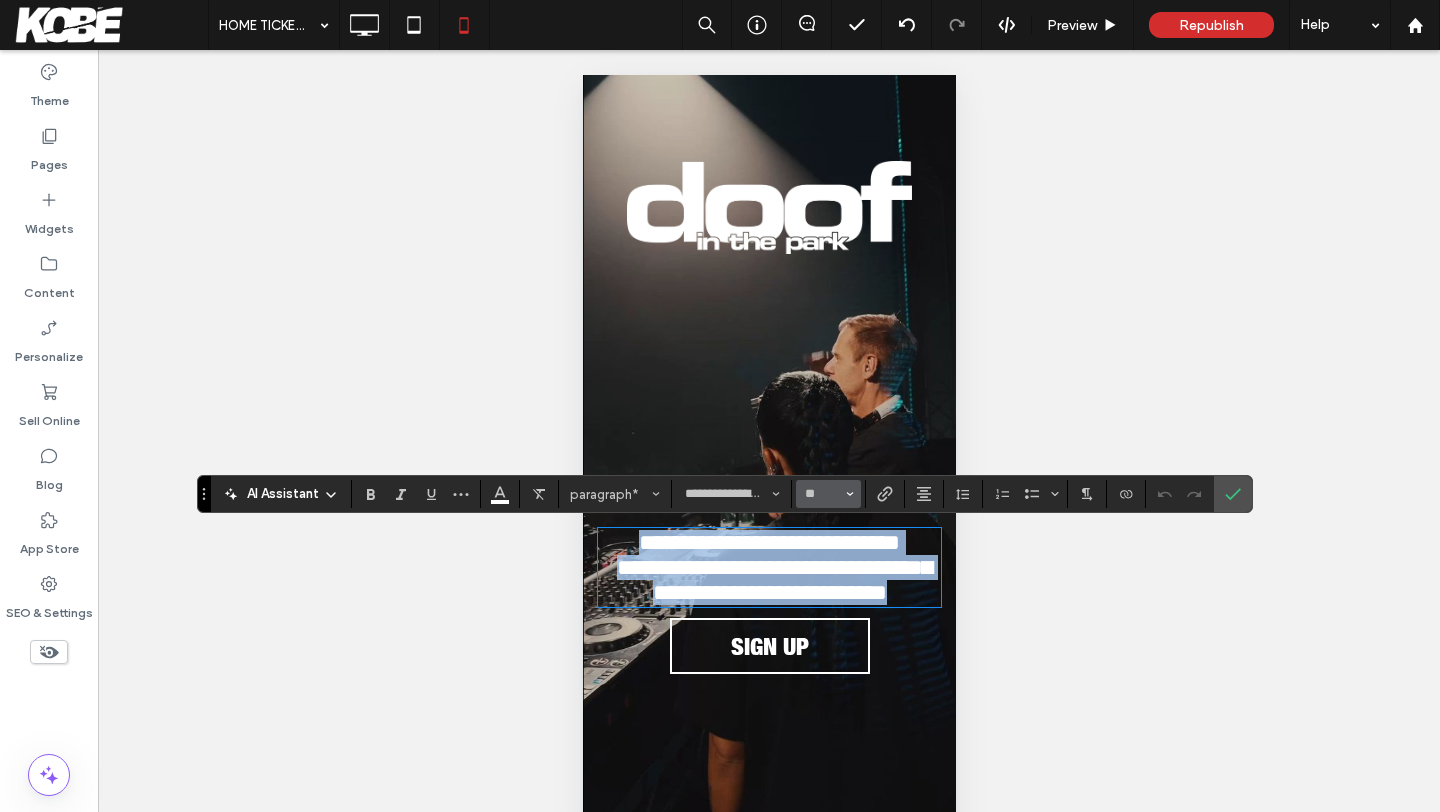 type on "**" 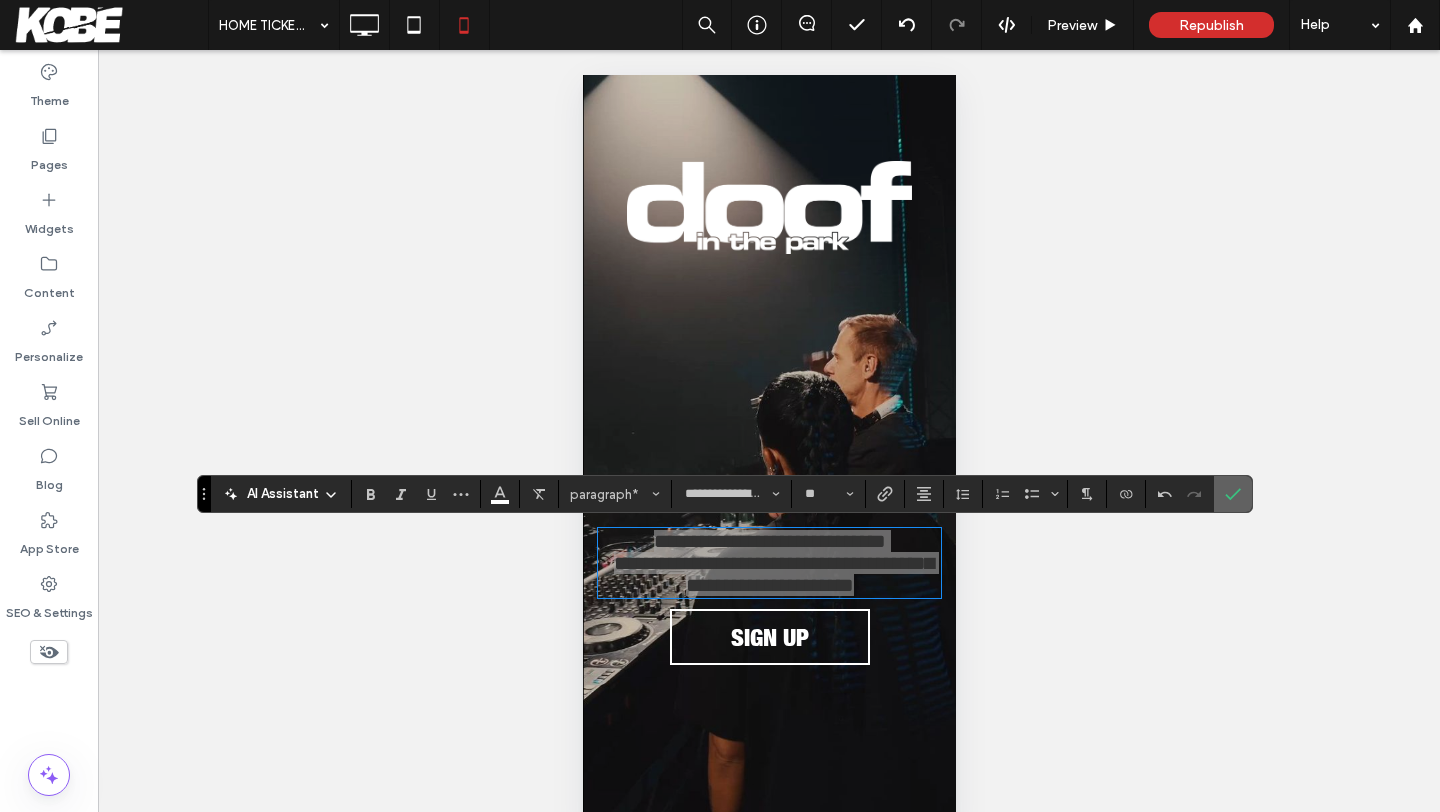 click 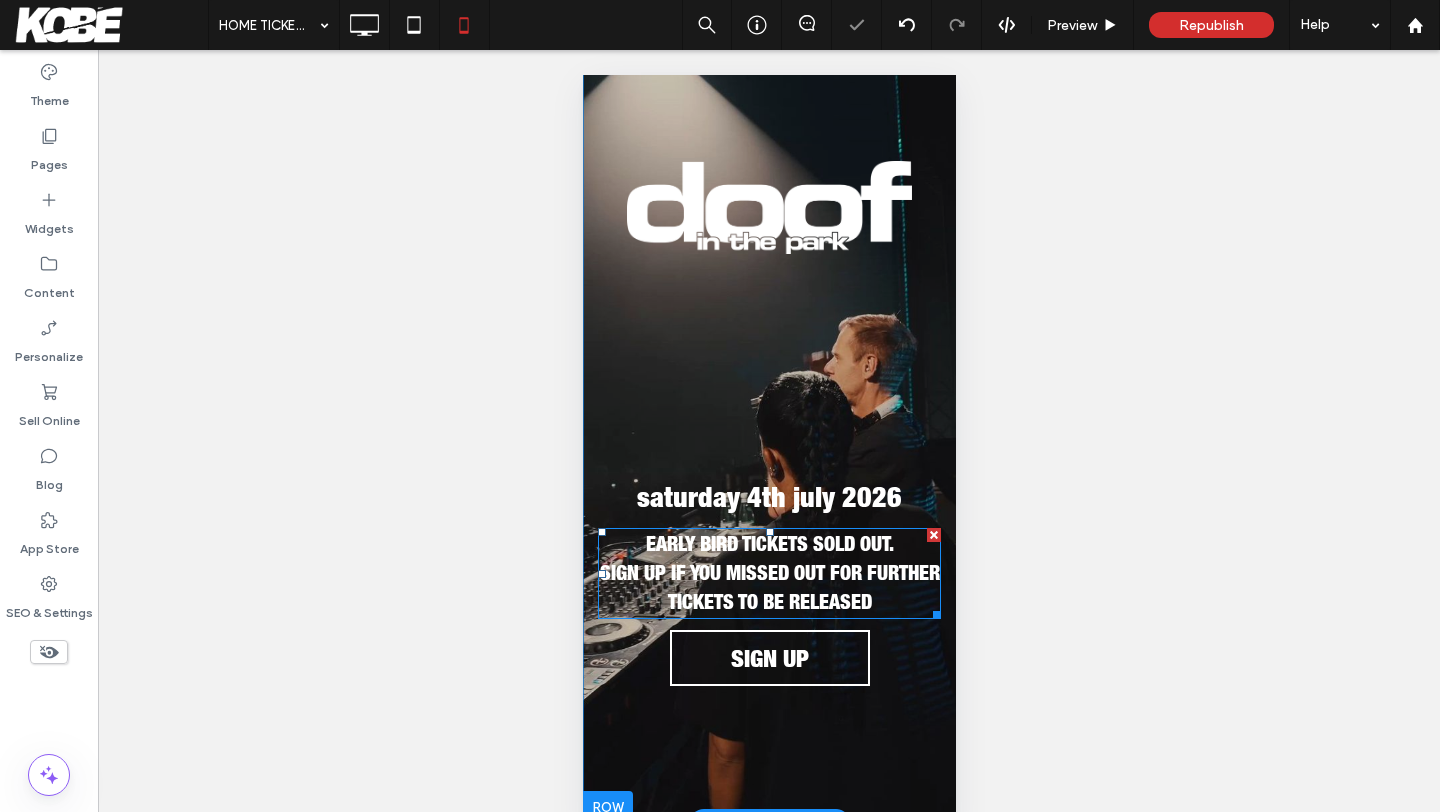 click on "SIGN UP IF YOU MISSED OUT FOR FURTHER TICKETS TO BE RELEASED" at bounding box center (769, 590) 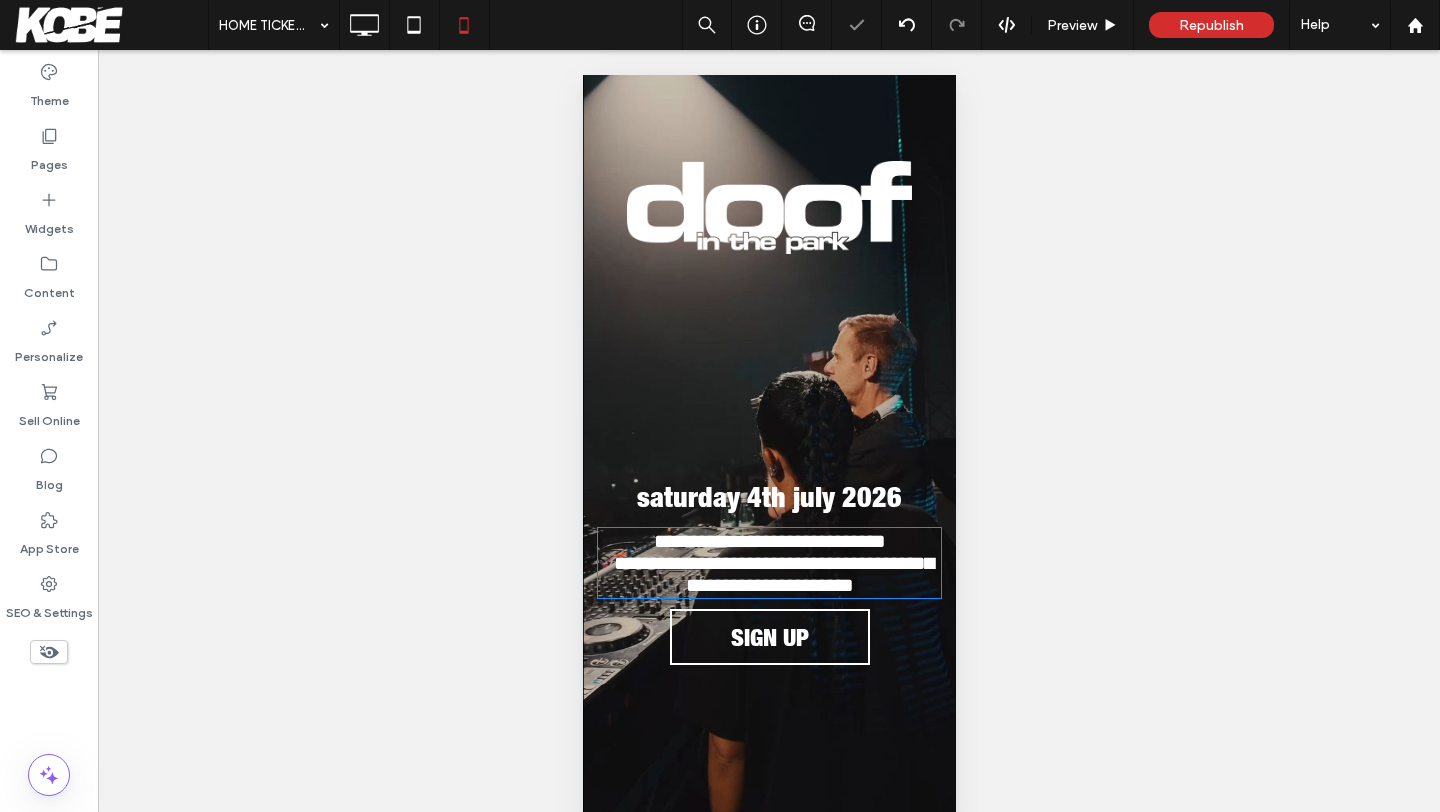 click on "**********" at bounding box center (773, 574) 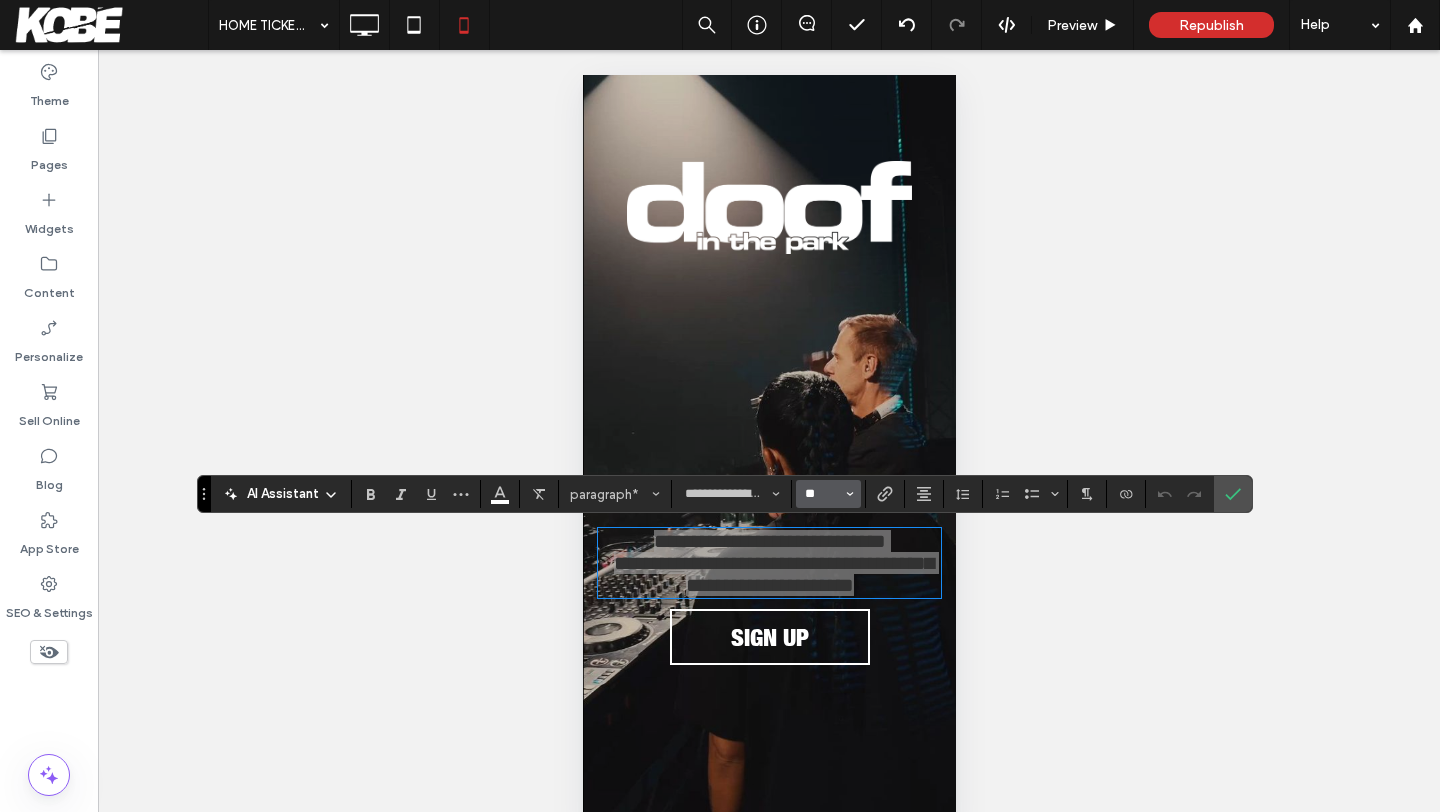 click on "**" at bounding box center [822, 494] 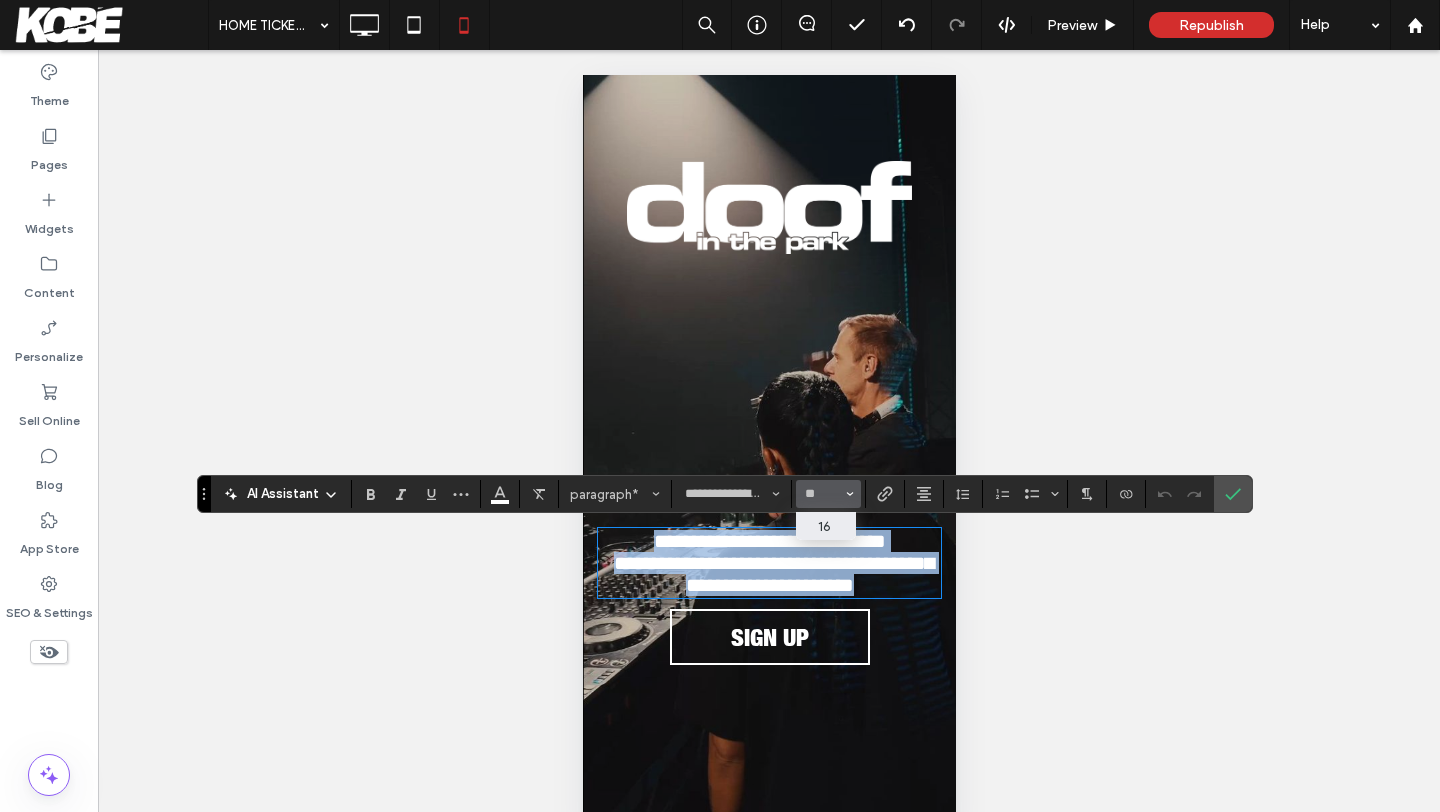 type on "**" 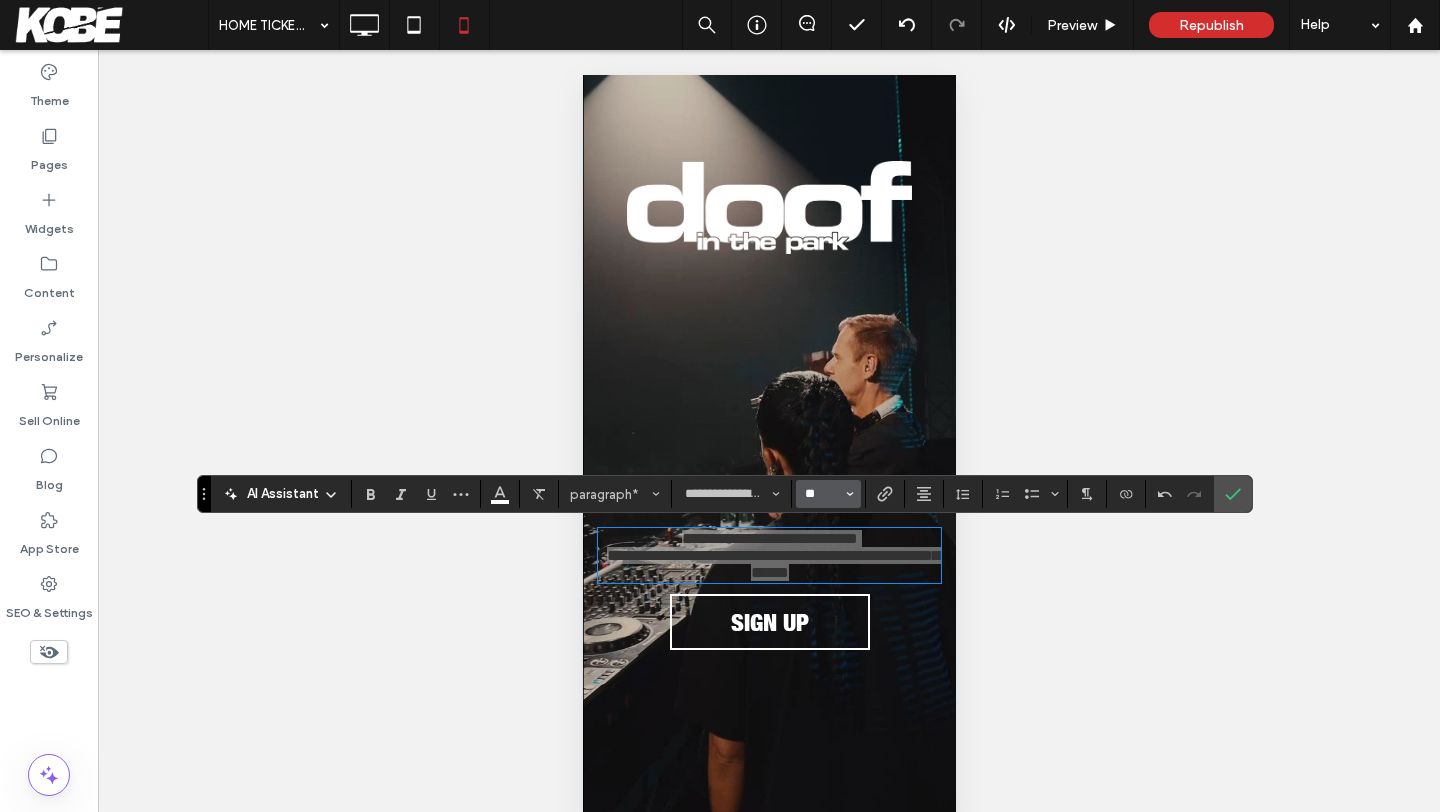 click on "**" at bounding box center (822, 494) 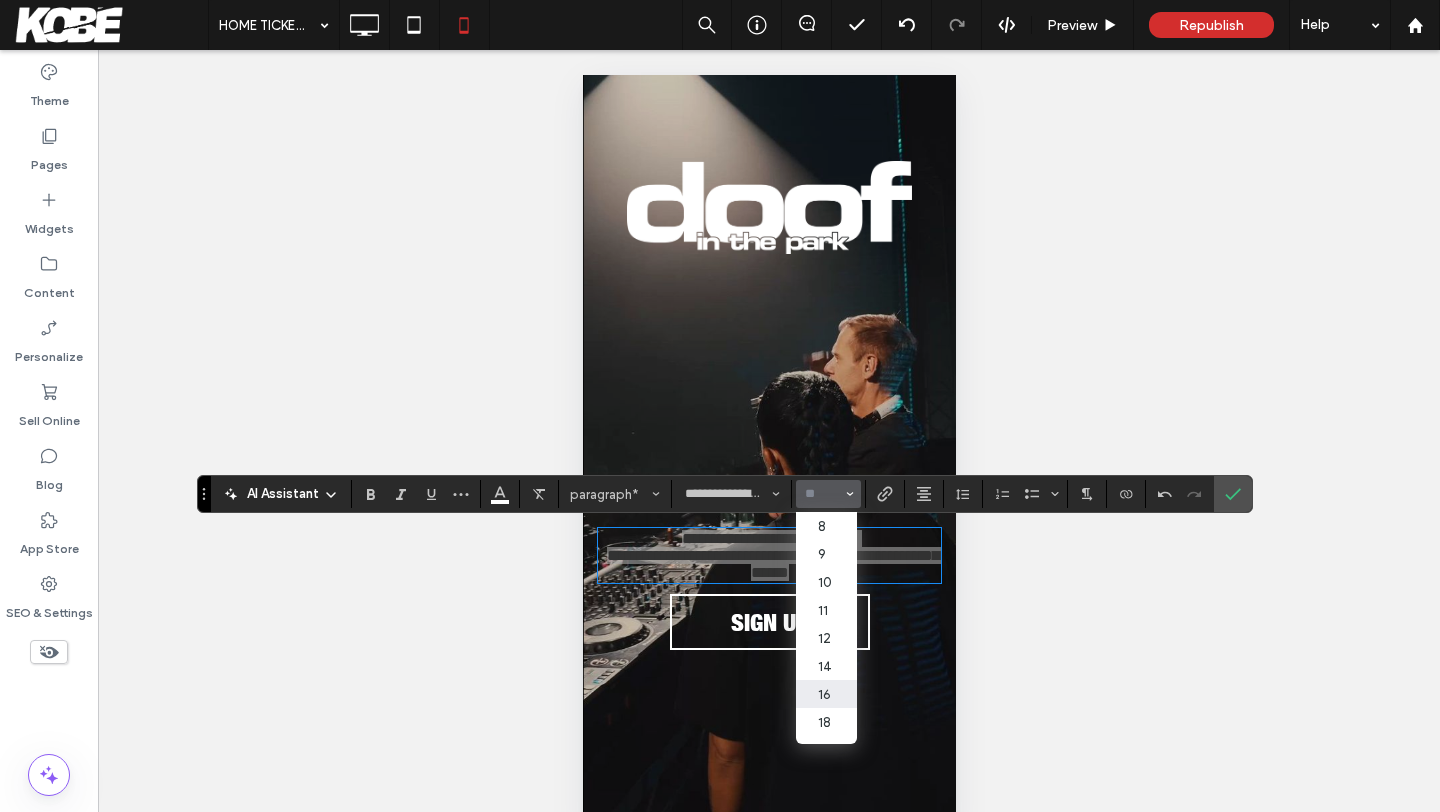 click at bounding box center (822, 494) 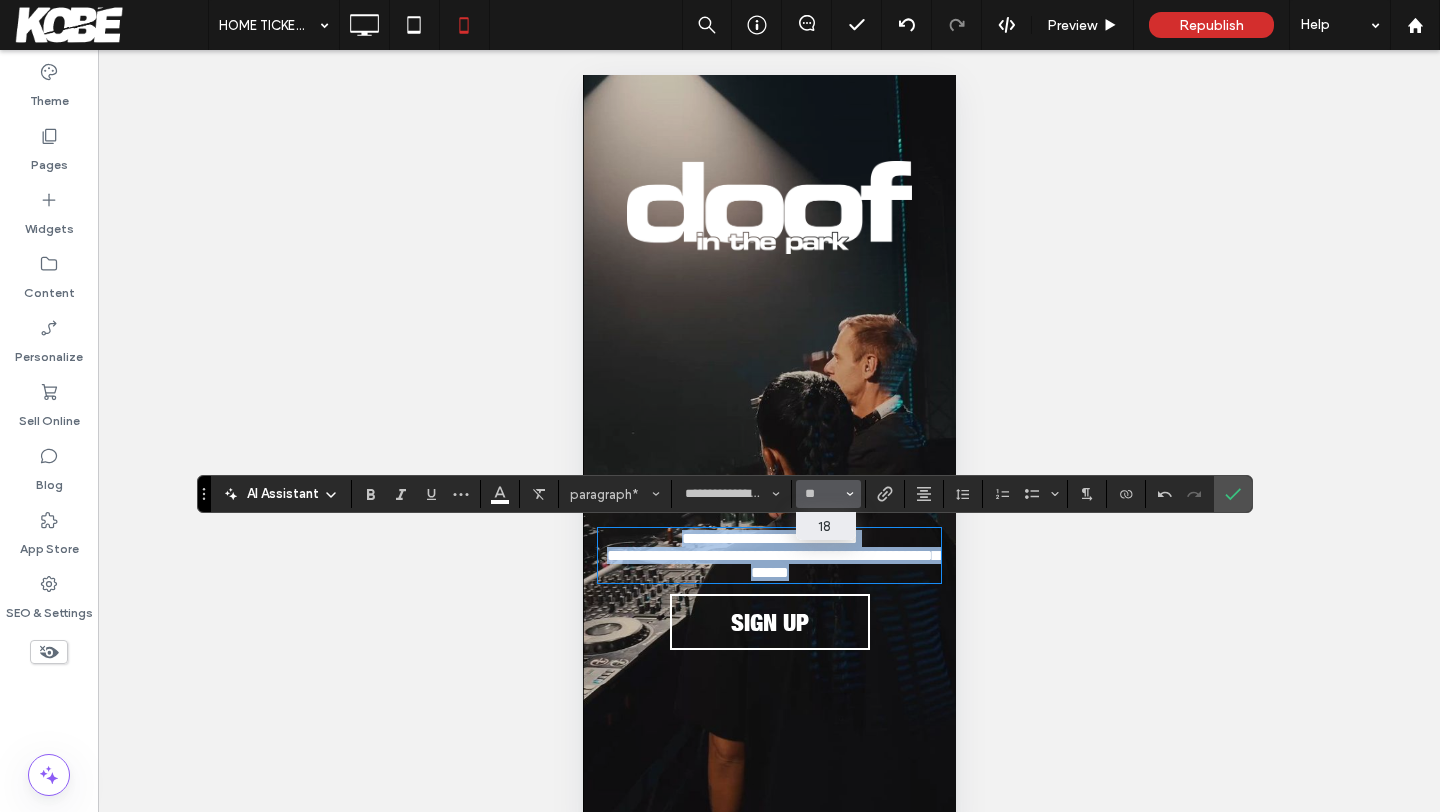 type on "**" 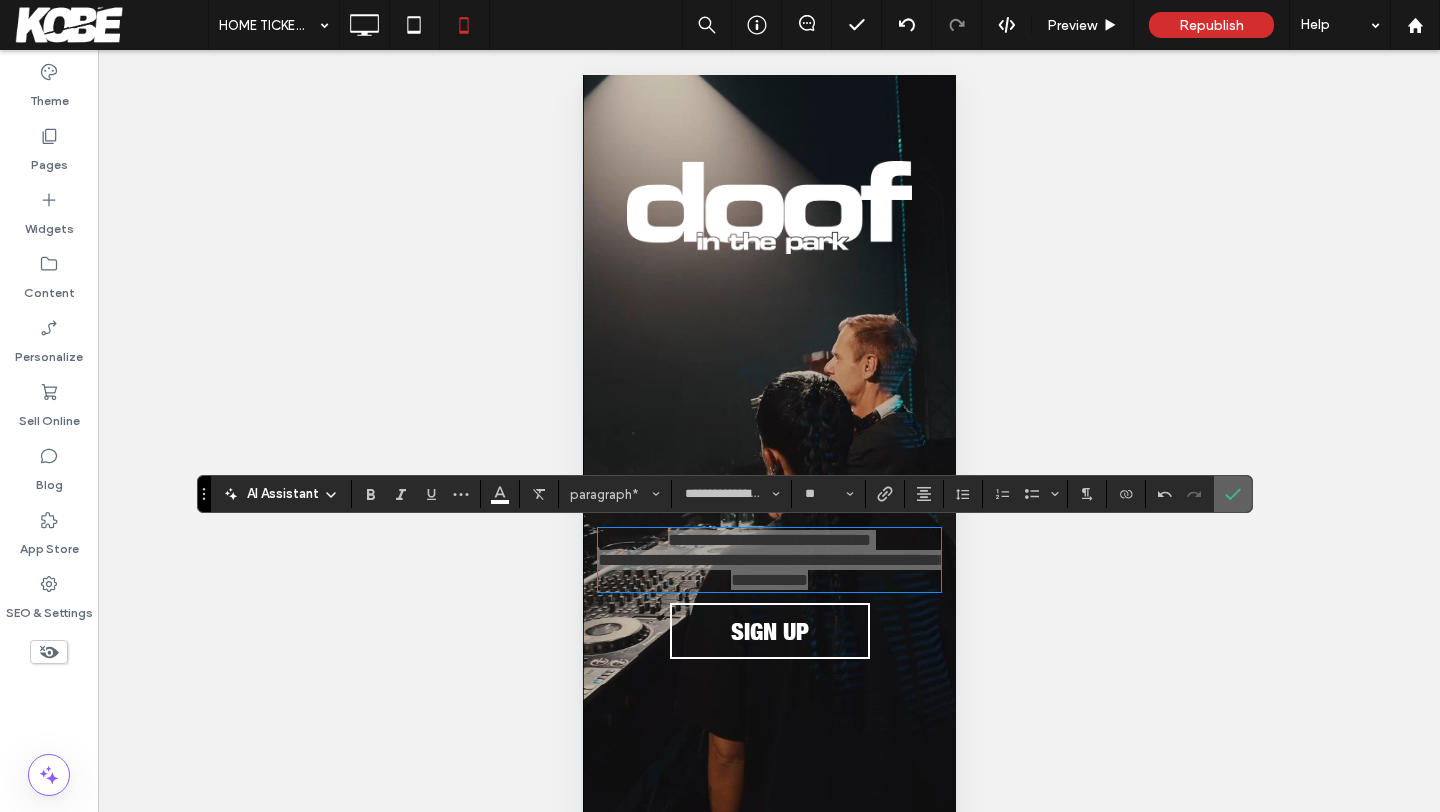 click 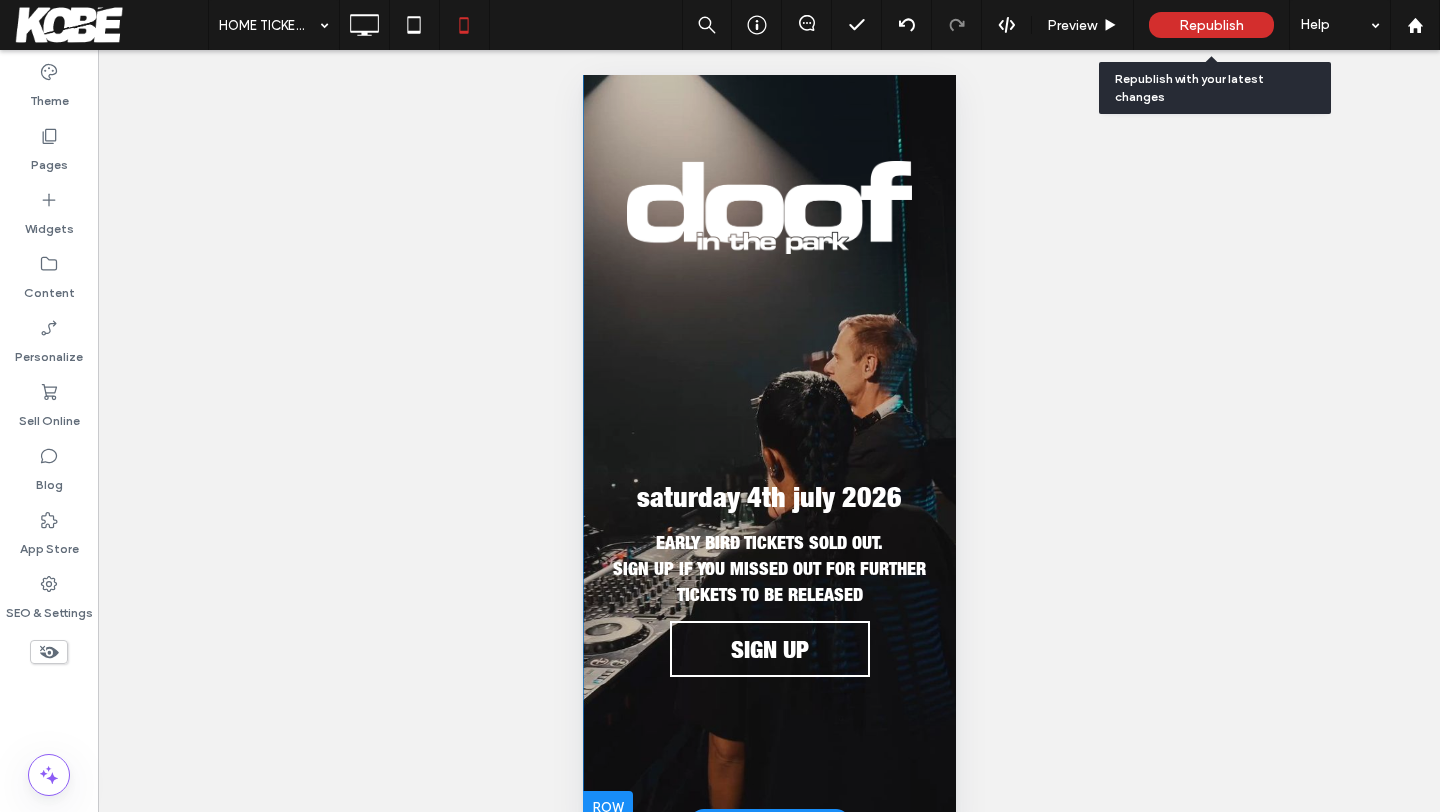 click on "Republish" at bounding box center [1211, 25] 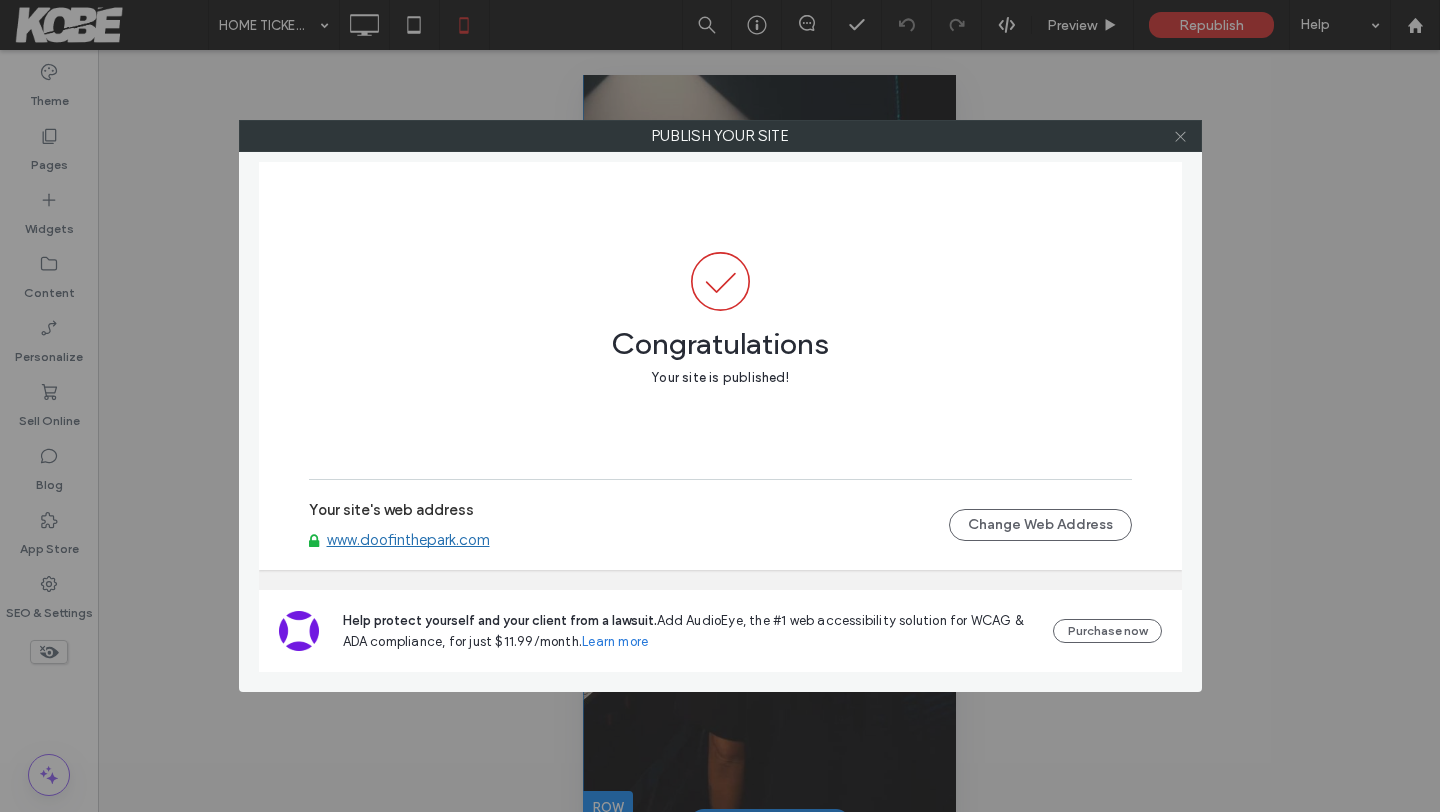 click 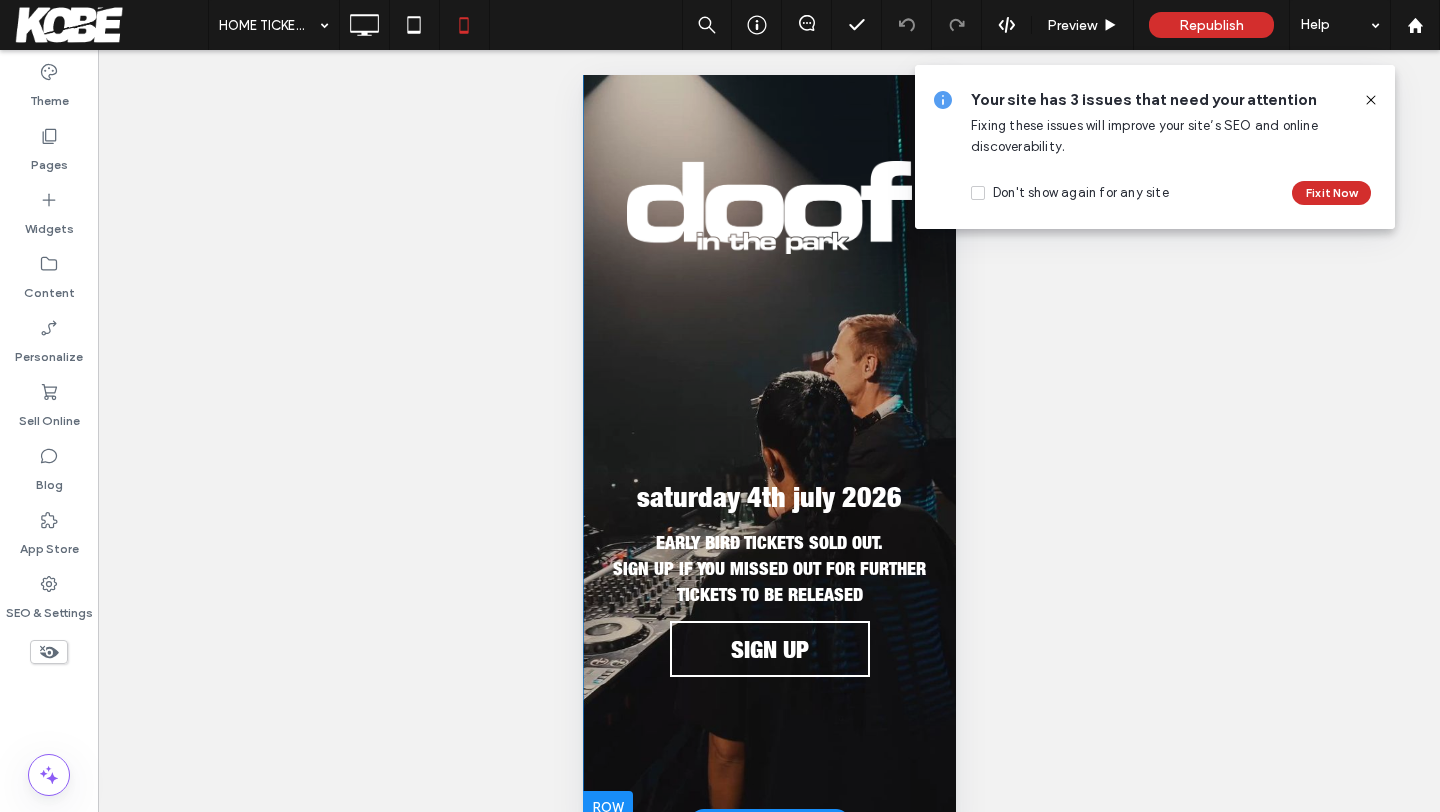 click 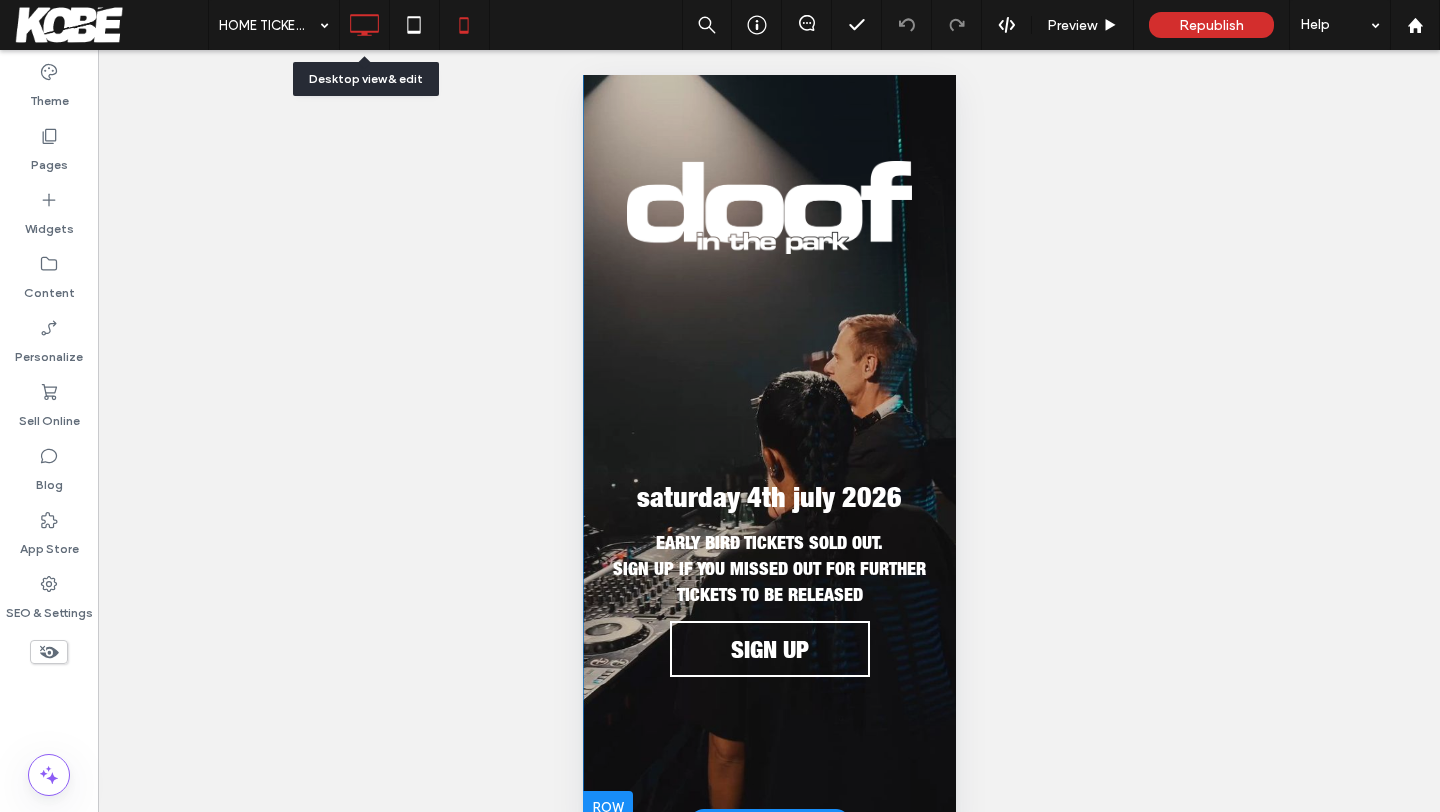 click 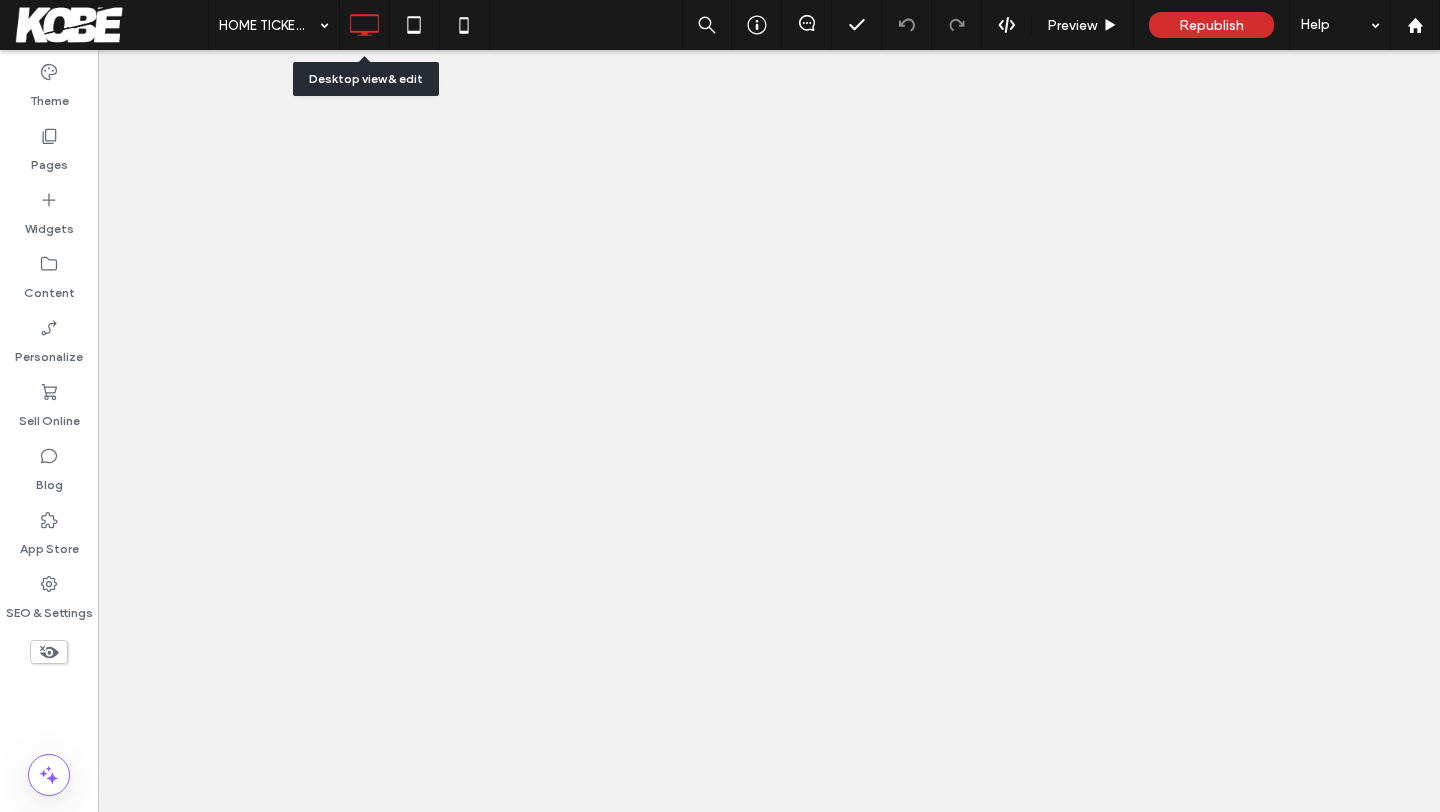 scroll, scrollTop: 0, scrollLeft: 0, axis: both 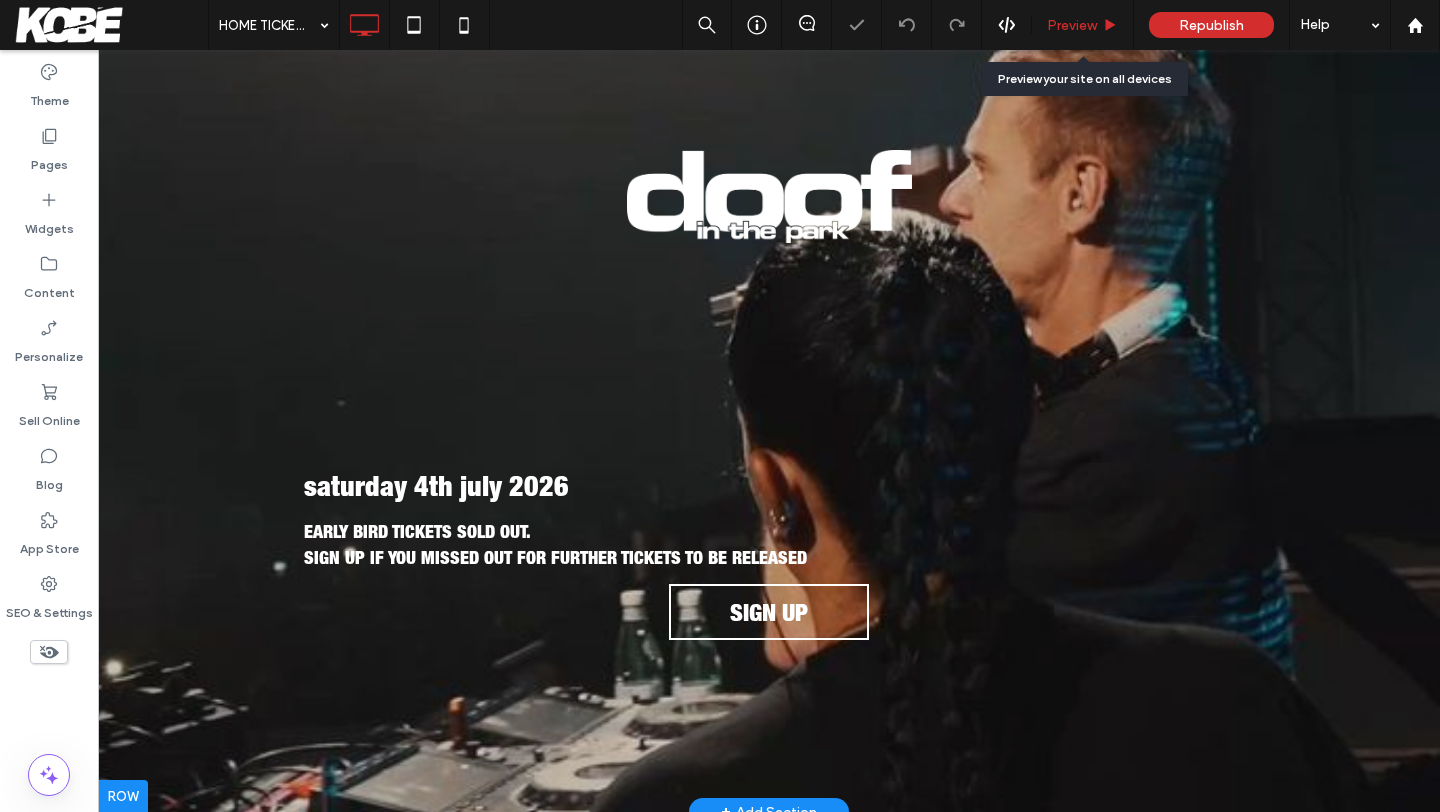 click on "Preview" at bounding box center (1083, 25) 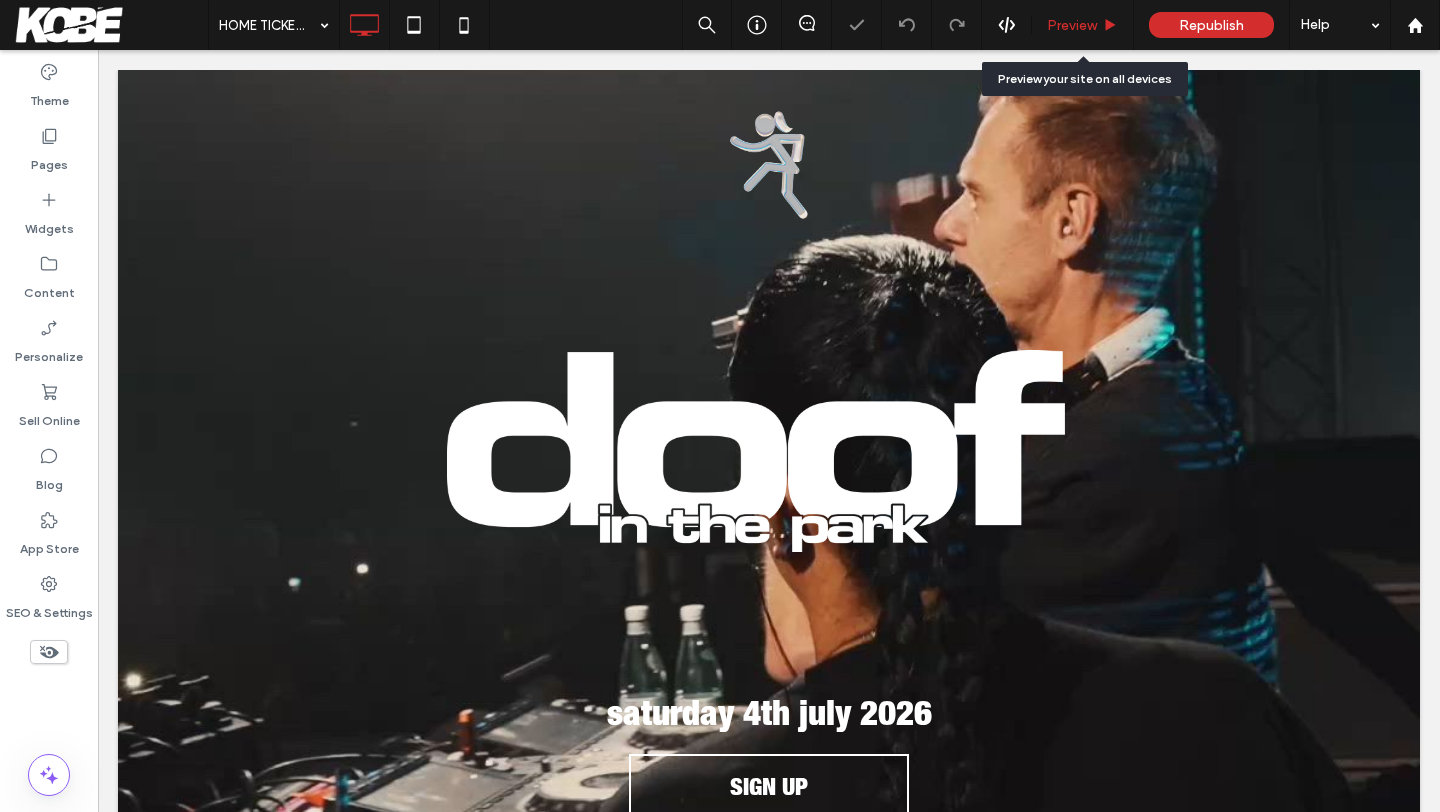 scroll, scrollTop: 0, scrollLeft: 0, axis: both 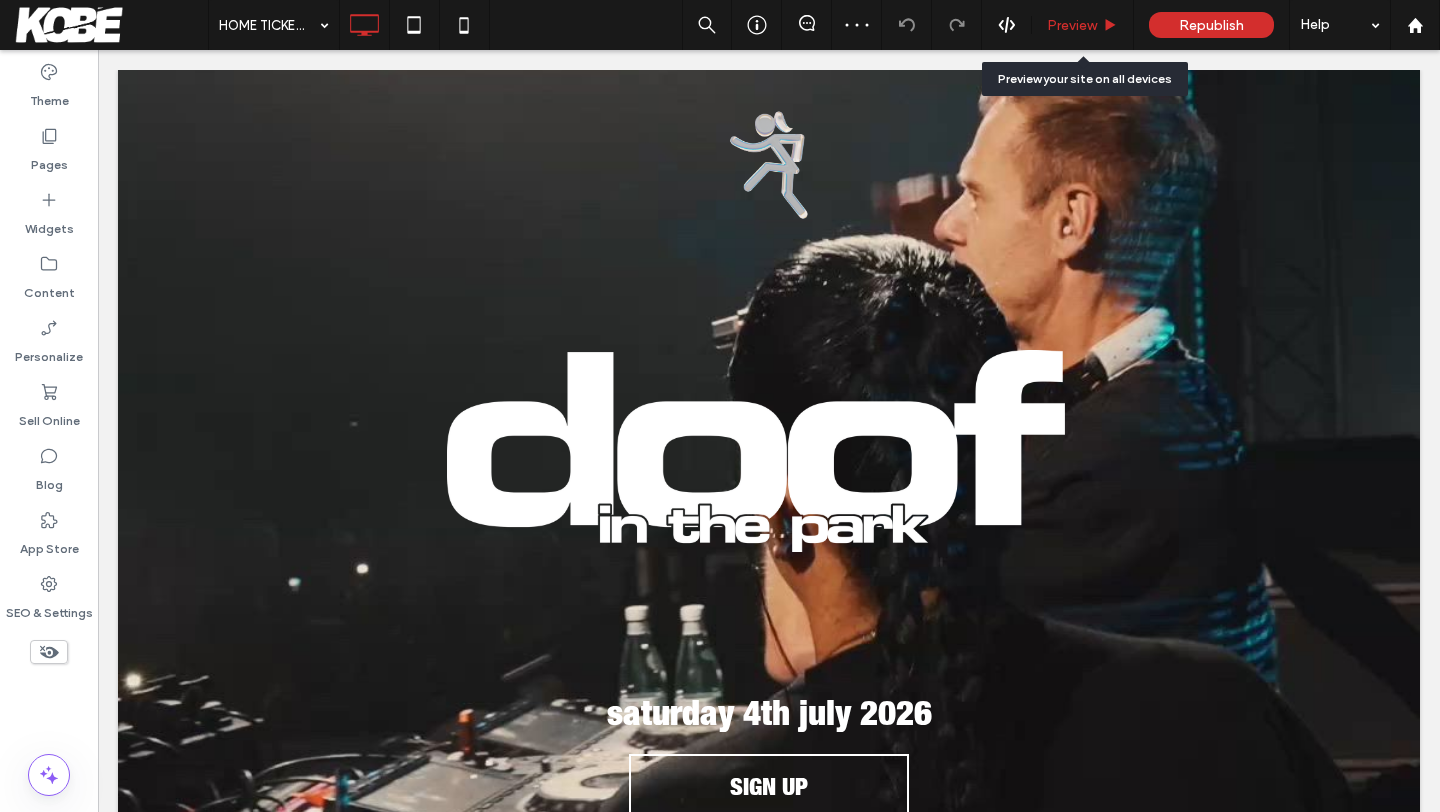 click on "Preview" at bounding box center [1072, 25] 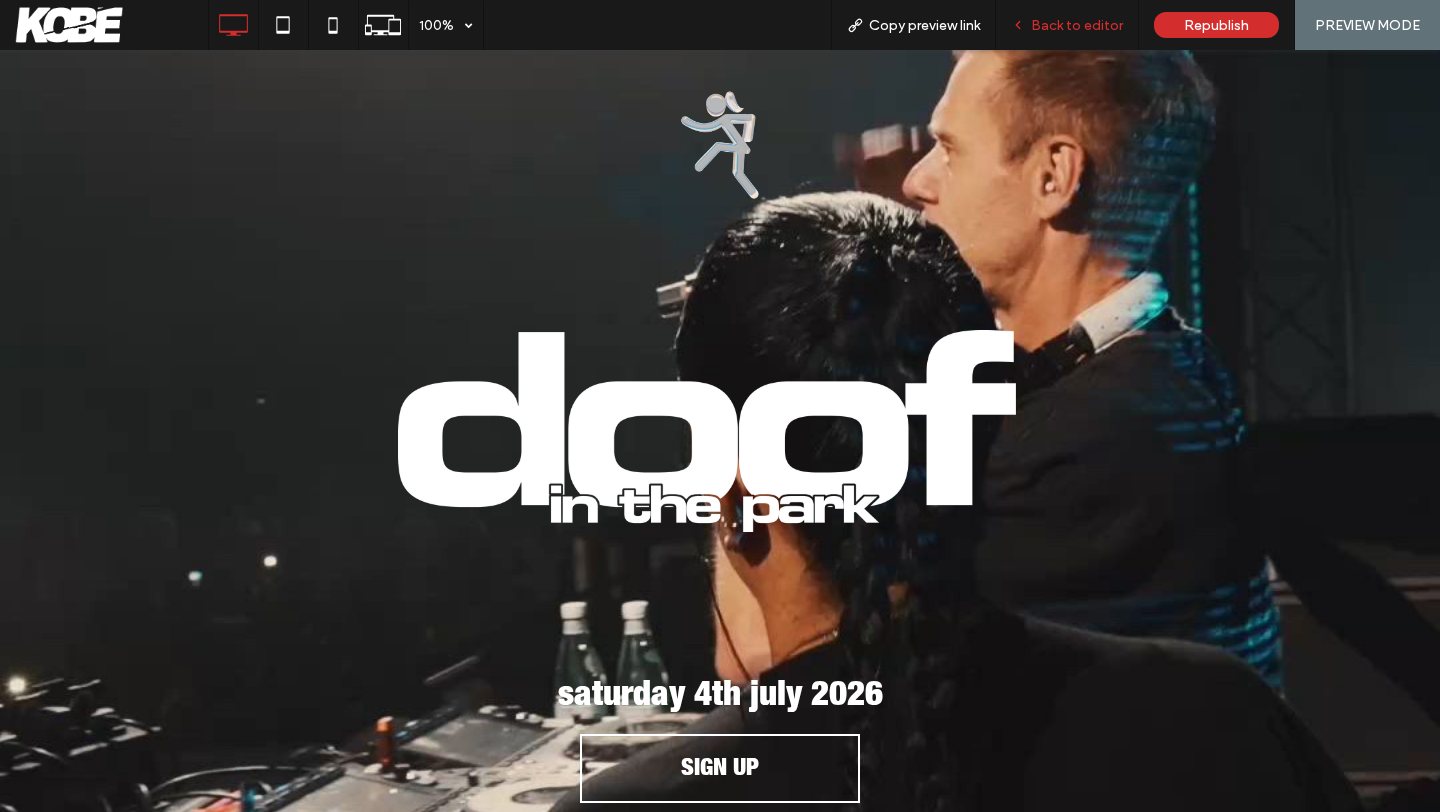 click on "Back to editor" at bounding box center [1067, 25] 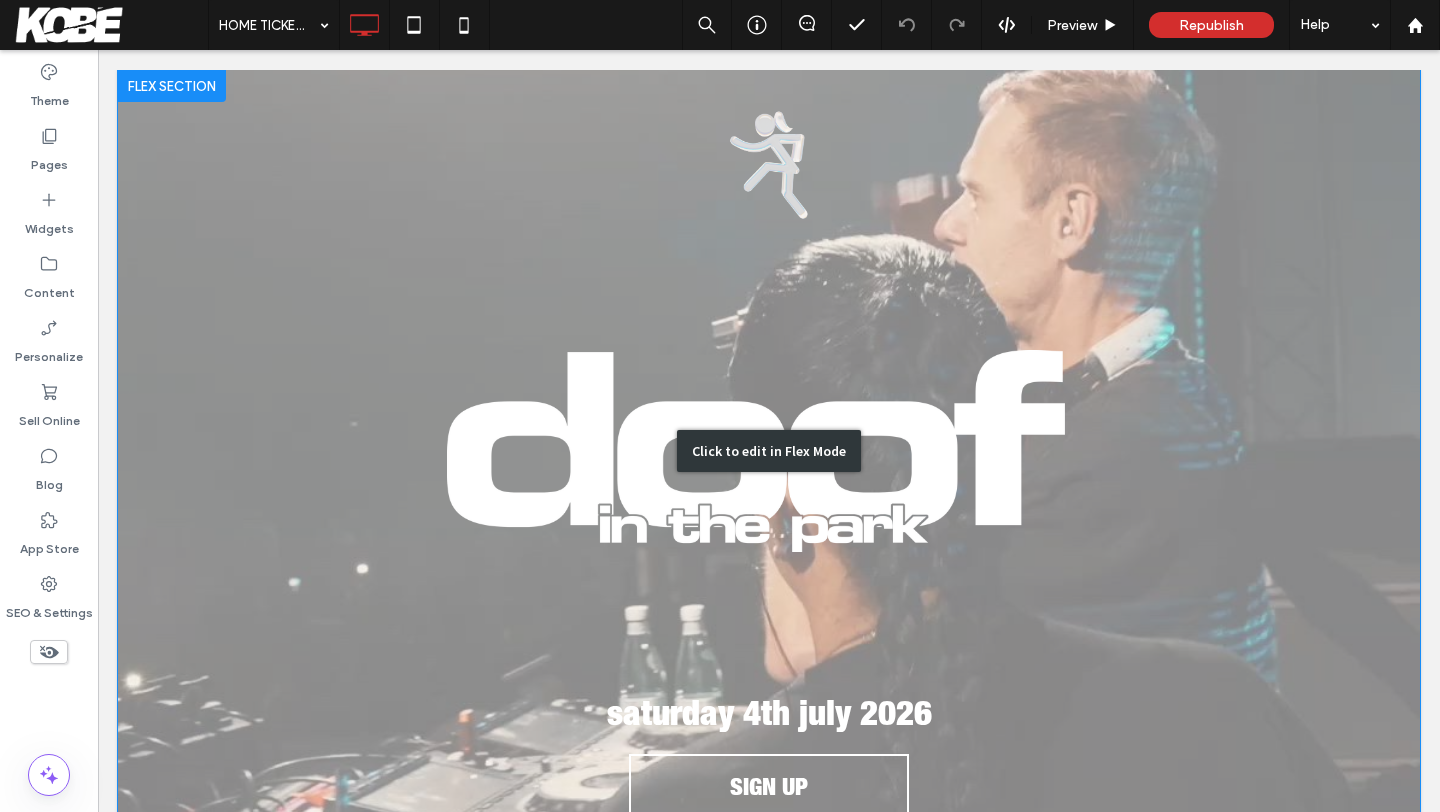 scroll, scrollTop: 40, scrollLeft: 0, axis: vertical 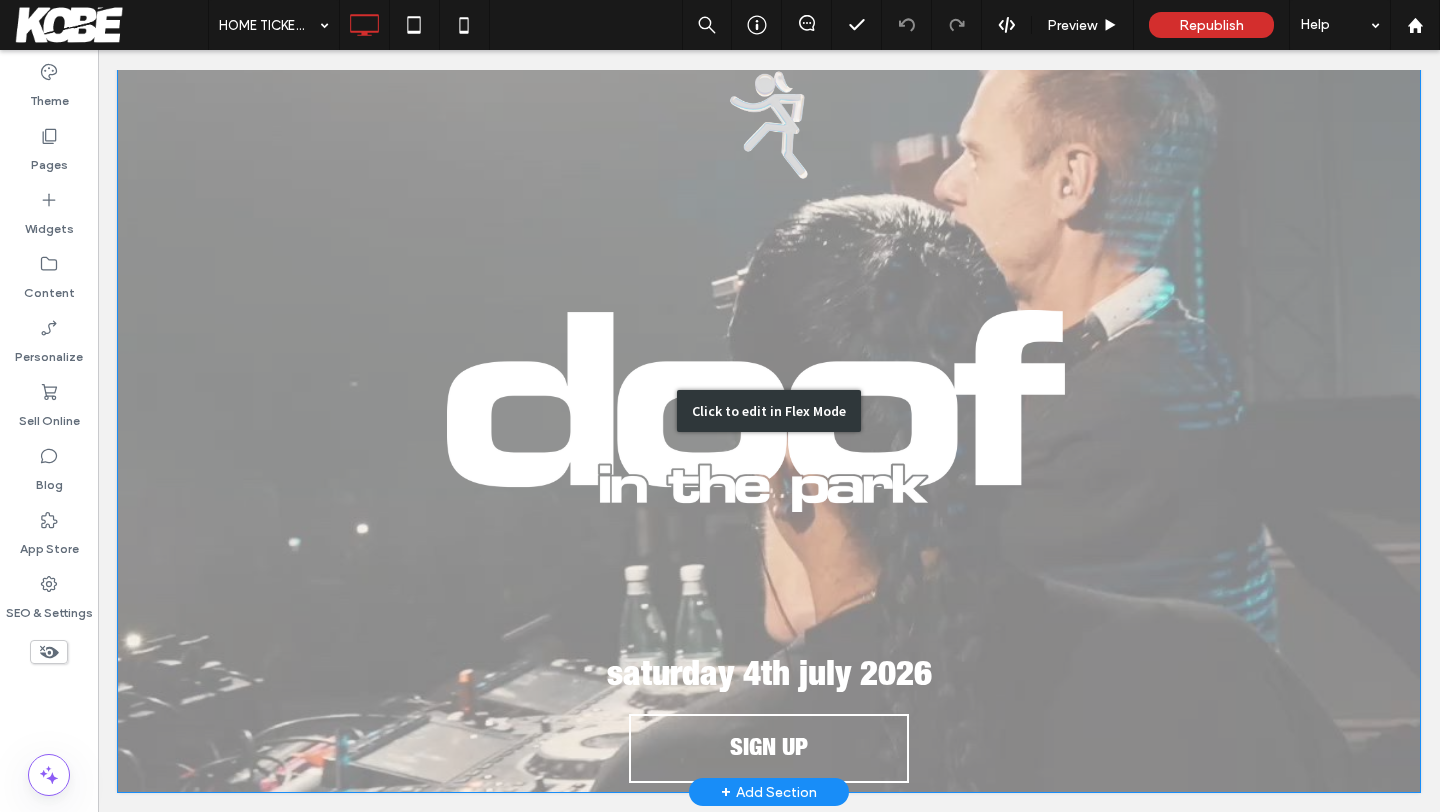 click on "Click to edit in Flex Mode" at bounding box center (769, 411) 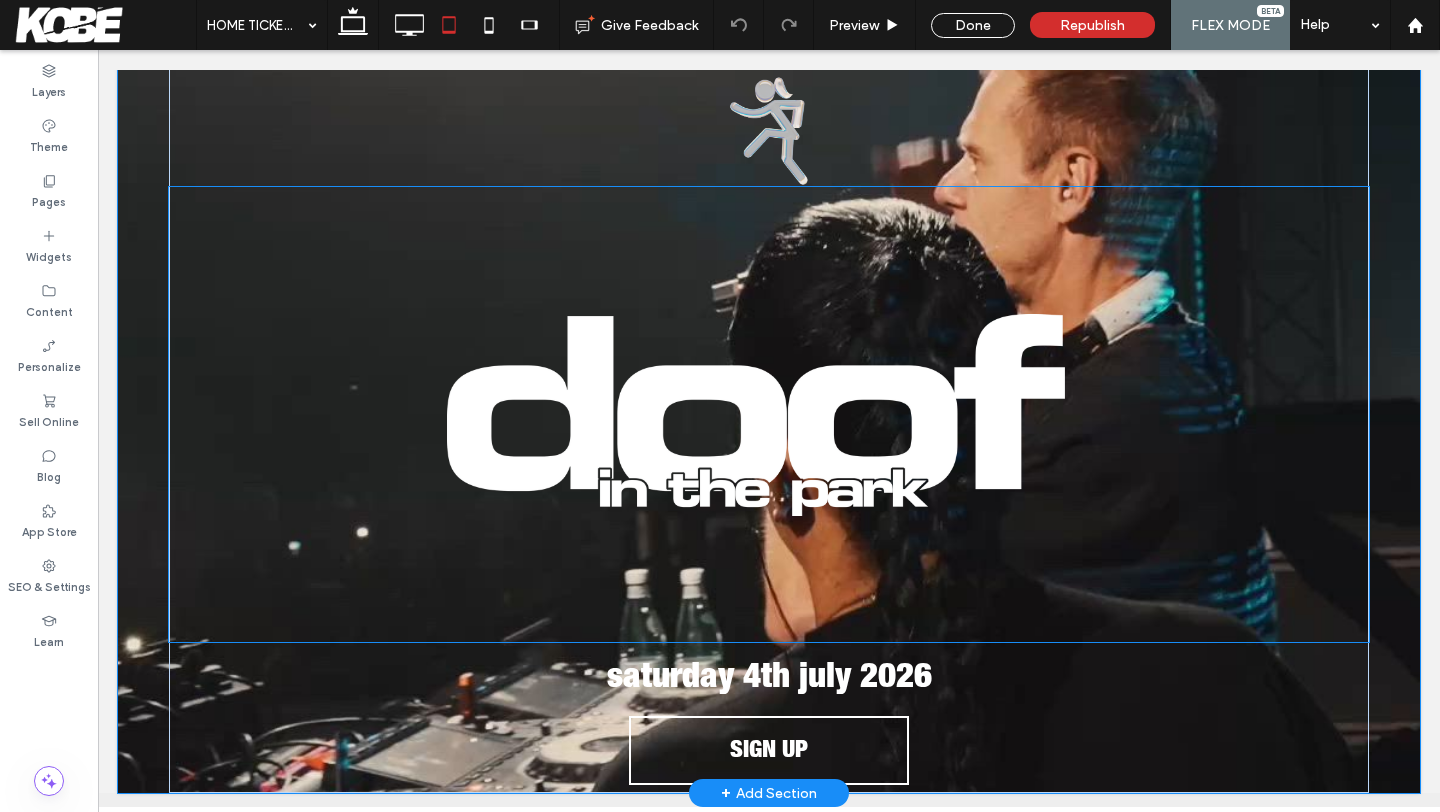scroll, scrollTop: 34, scrollLeft: 0, axis: vertical 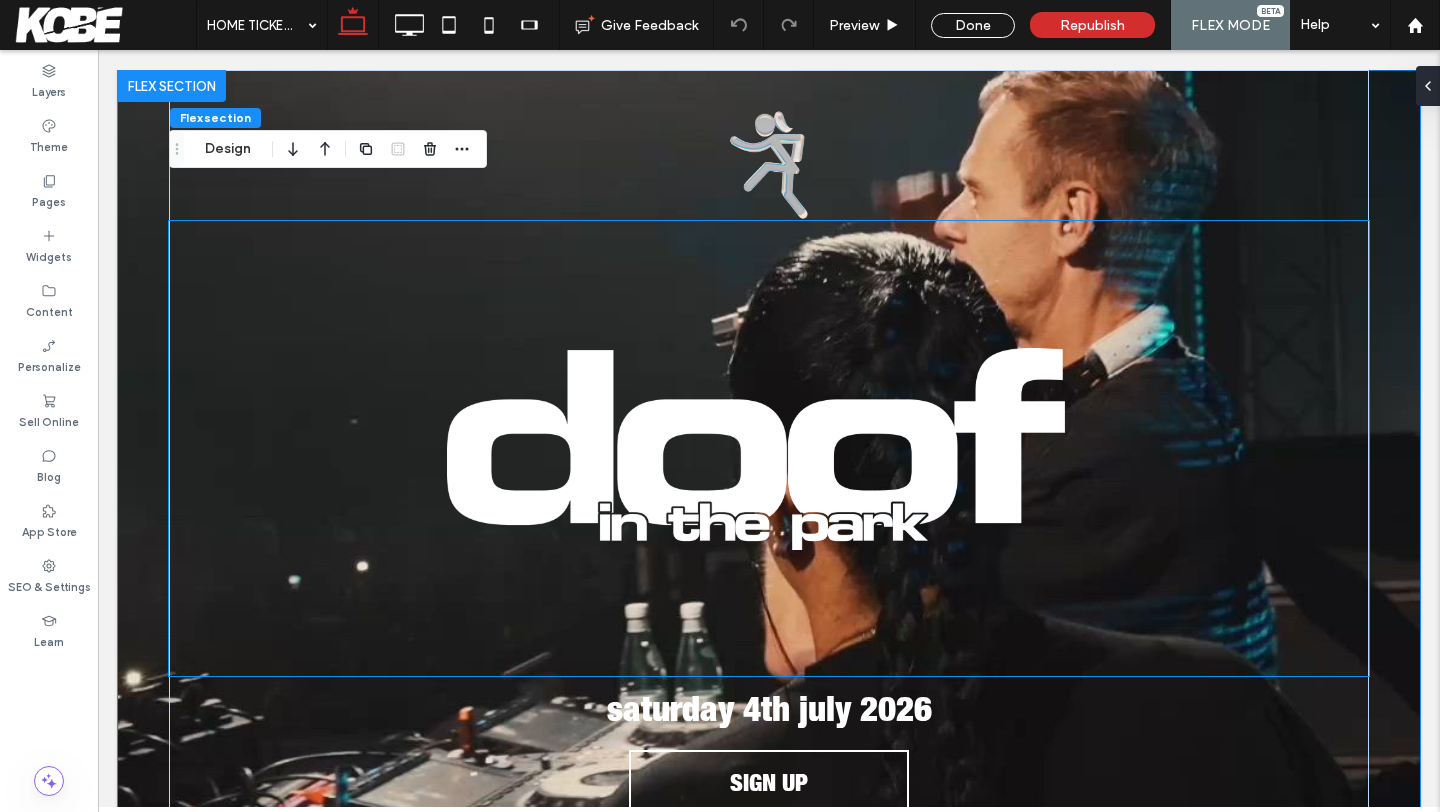 click at bounding box center [769, 448] 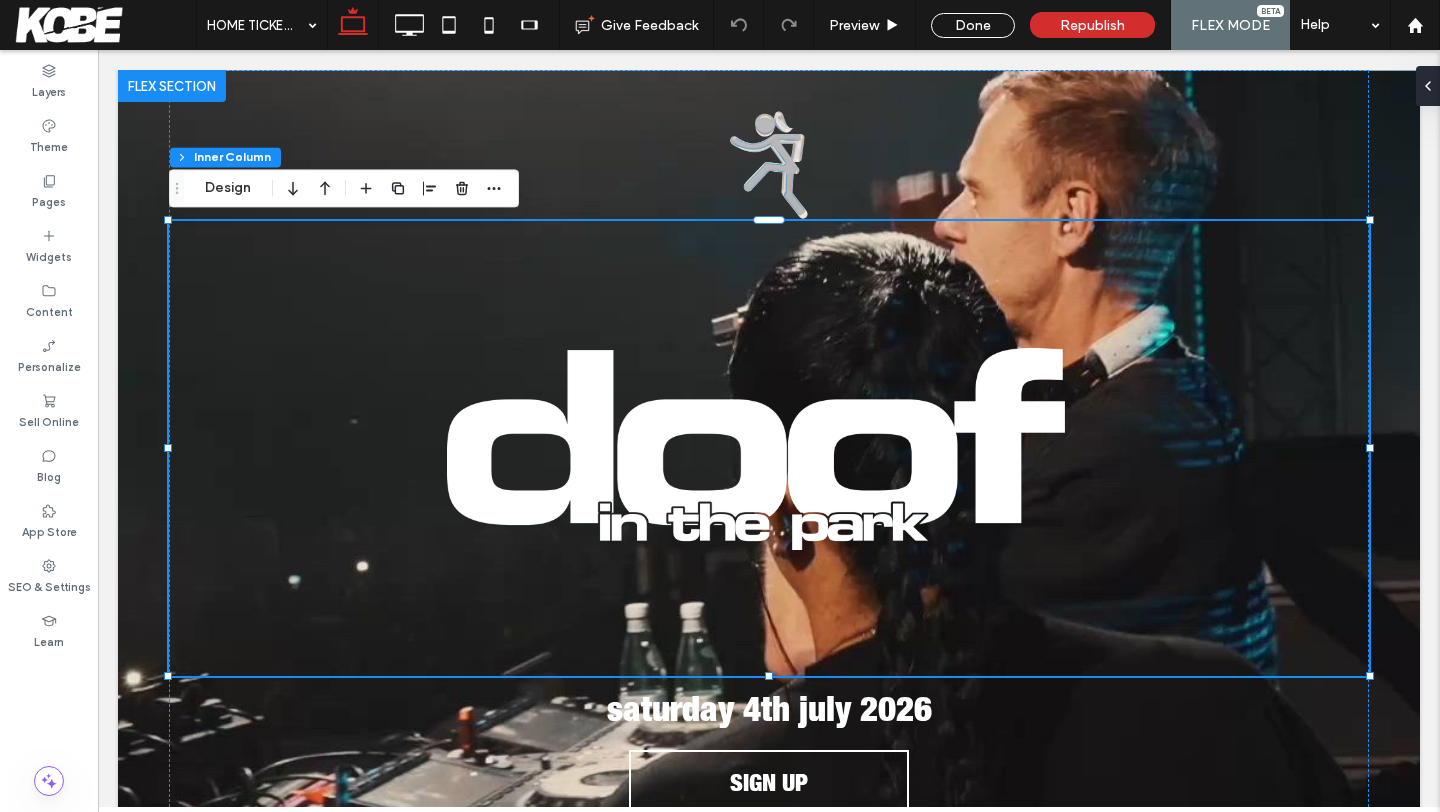 click at bounding box center (769, 448) 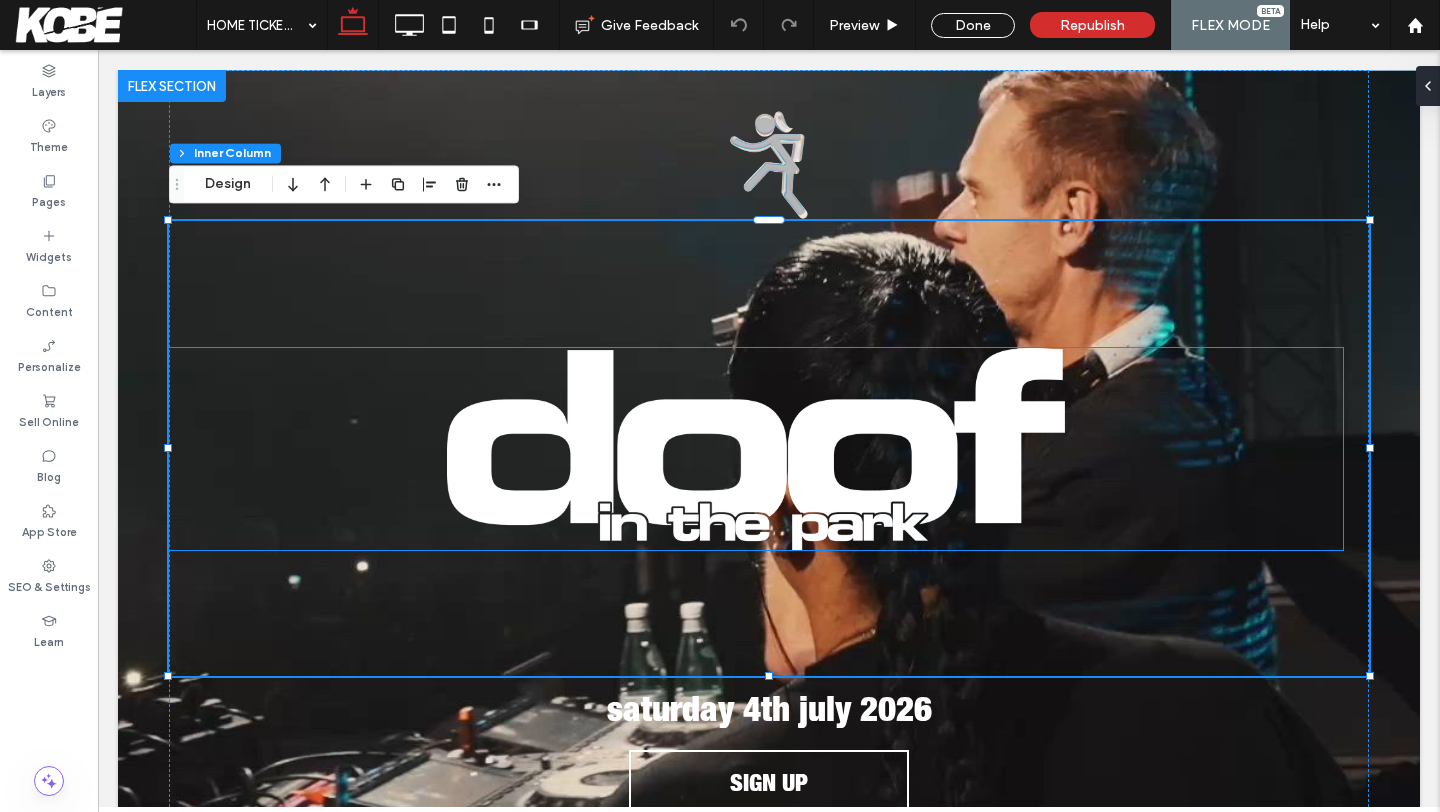 scroll, scrollTop: 34, scrollLeft: 0, axis: vertical 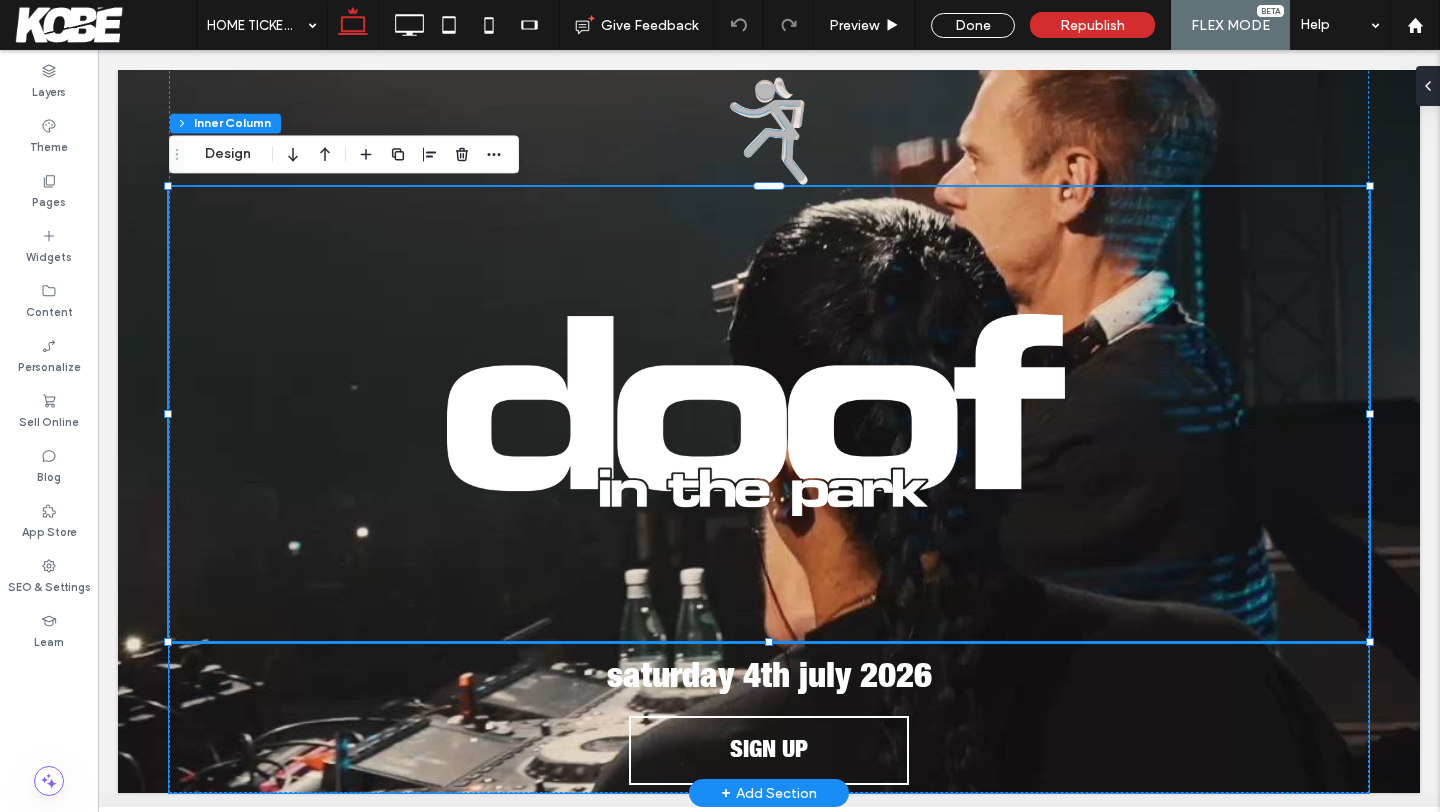 click on "saturday 4th july 2026" at bounding box center [769, 679] 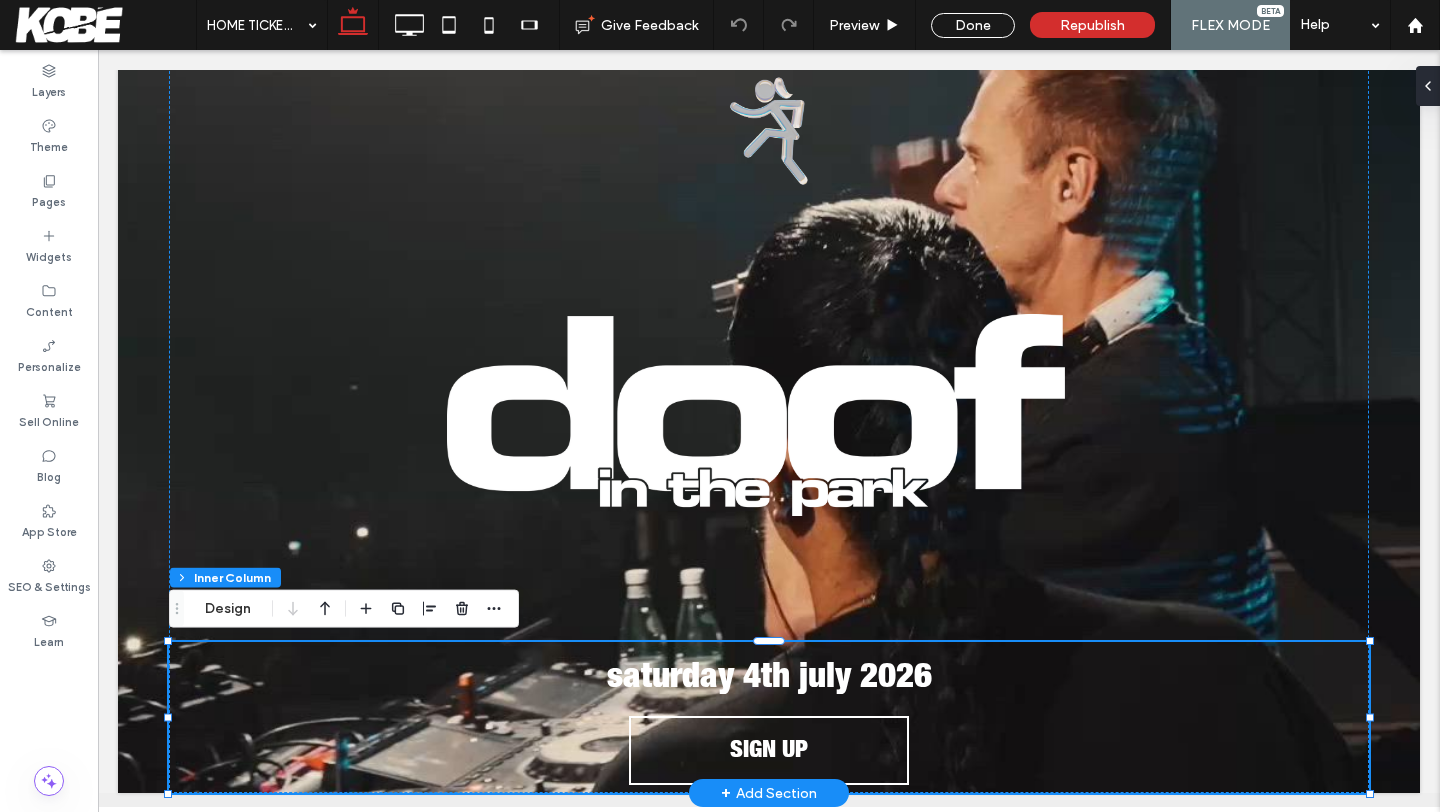 click on "saturday 4th july 2026" at bounding box center [769, 679] 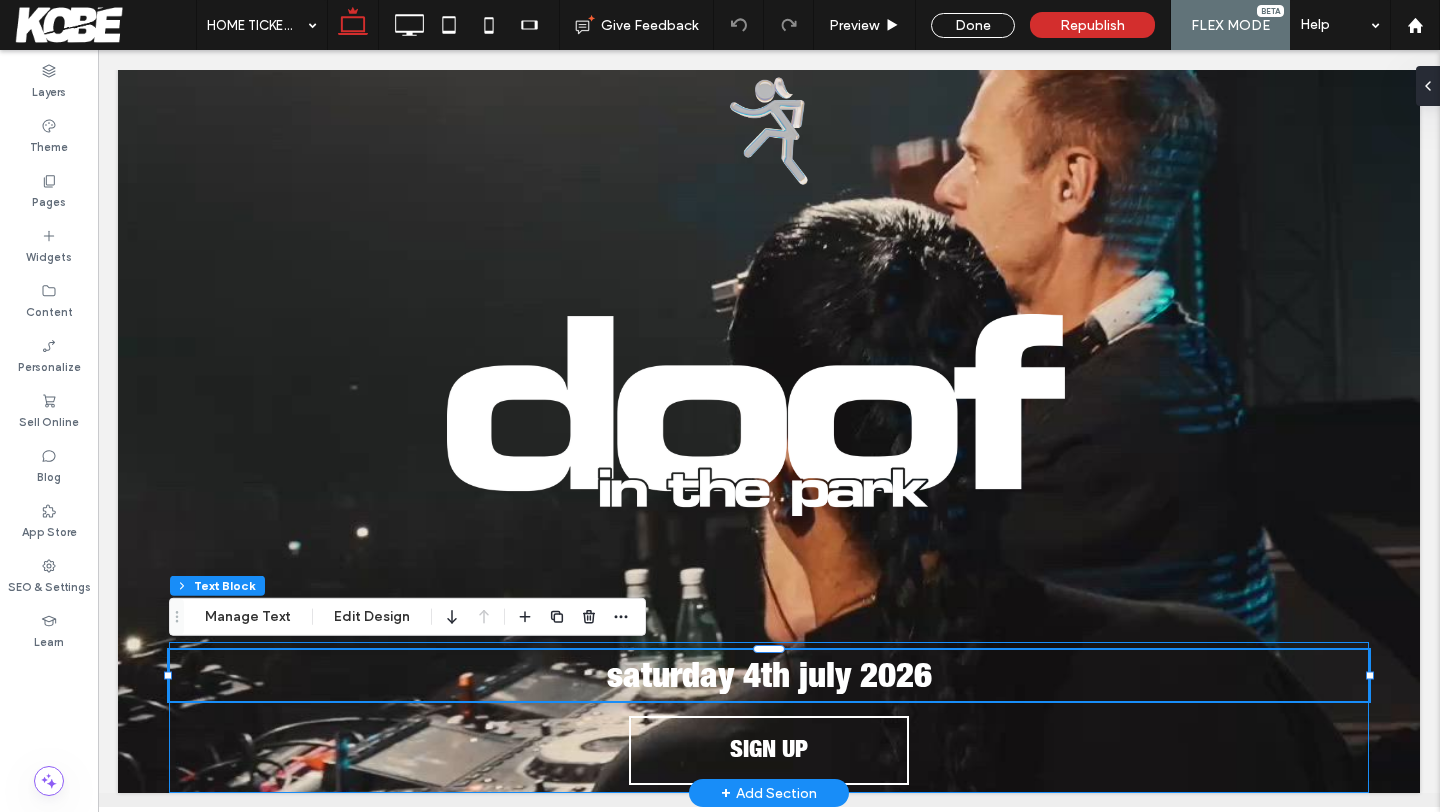 click on "saturday 4th july 2026" at bounding box center [769, 679] 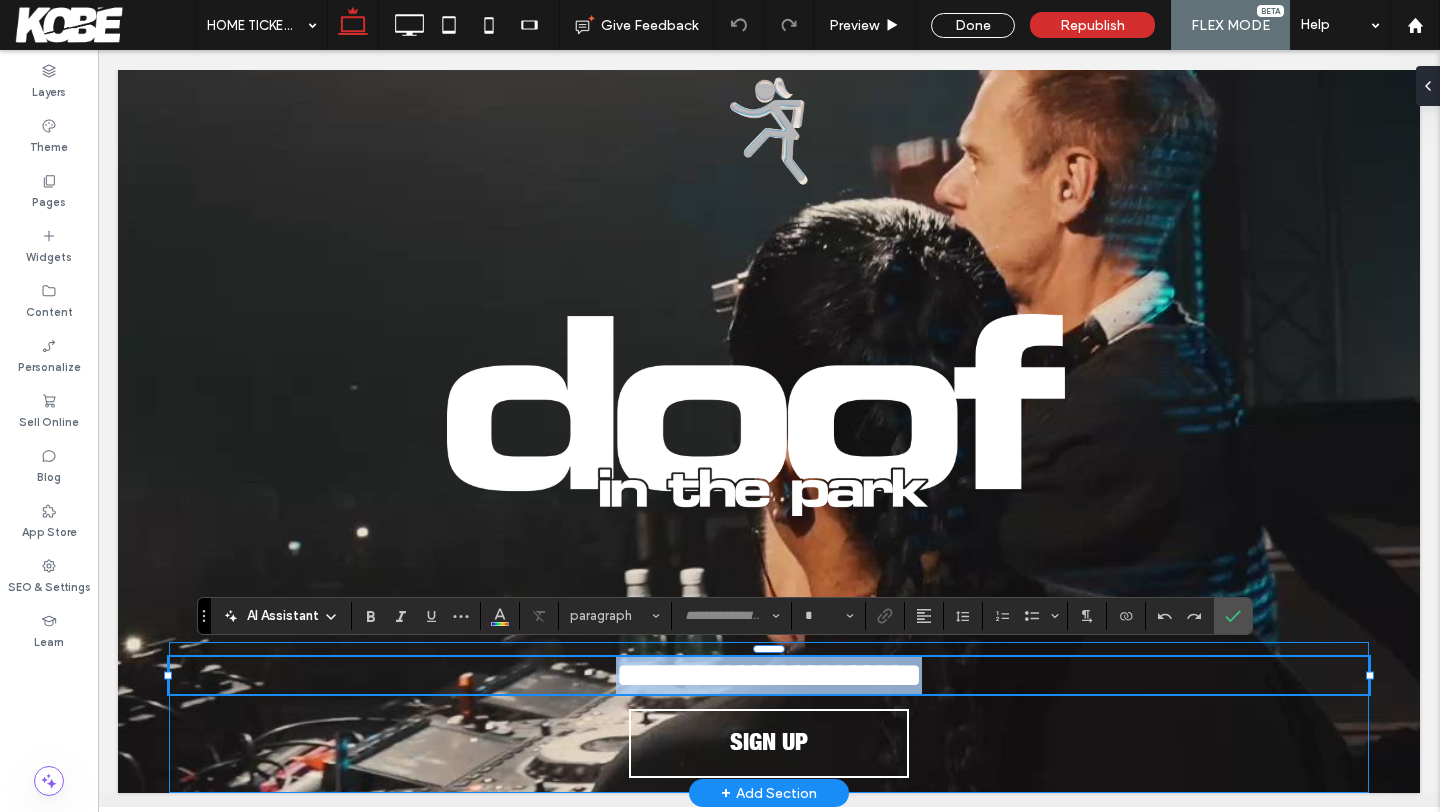 type on "**********" 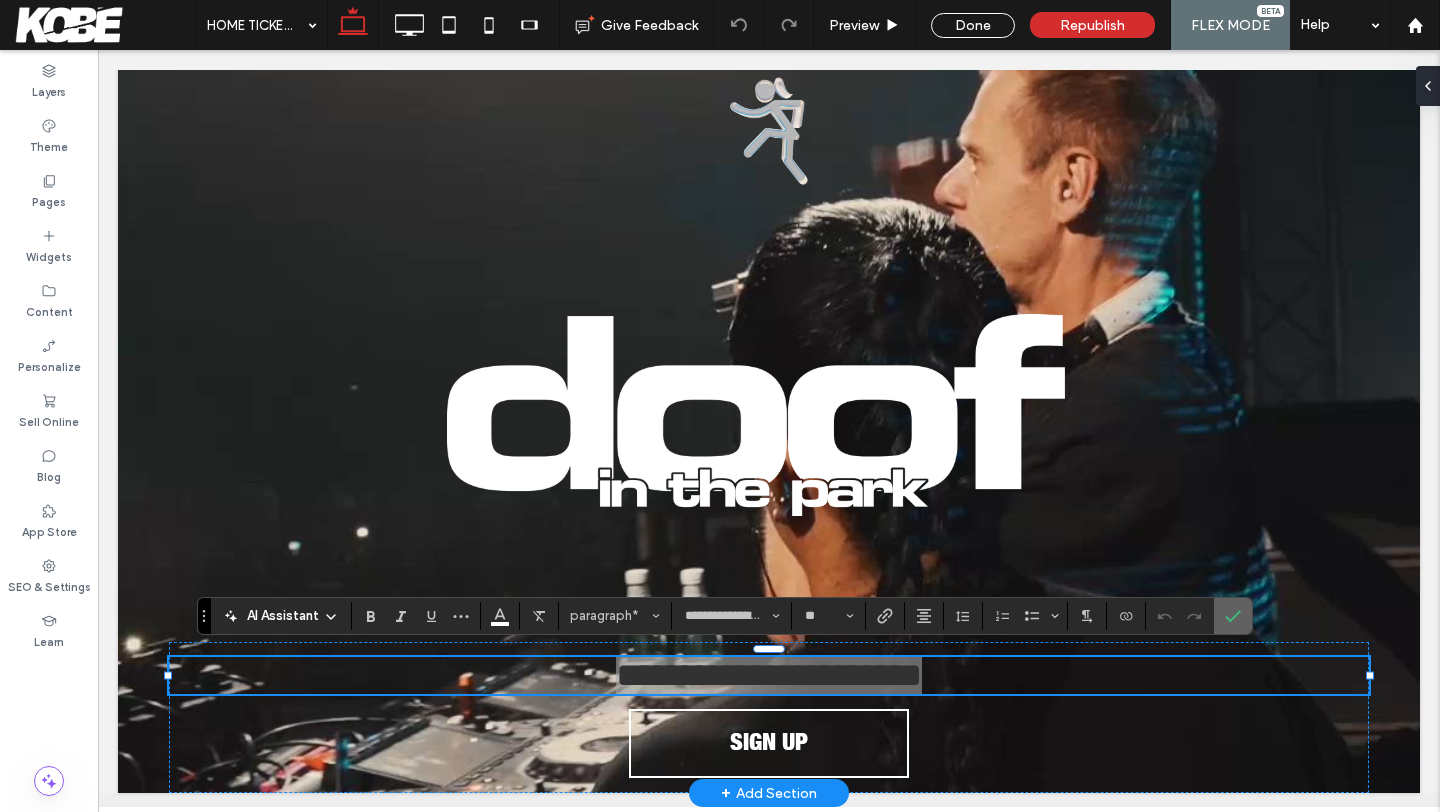 click 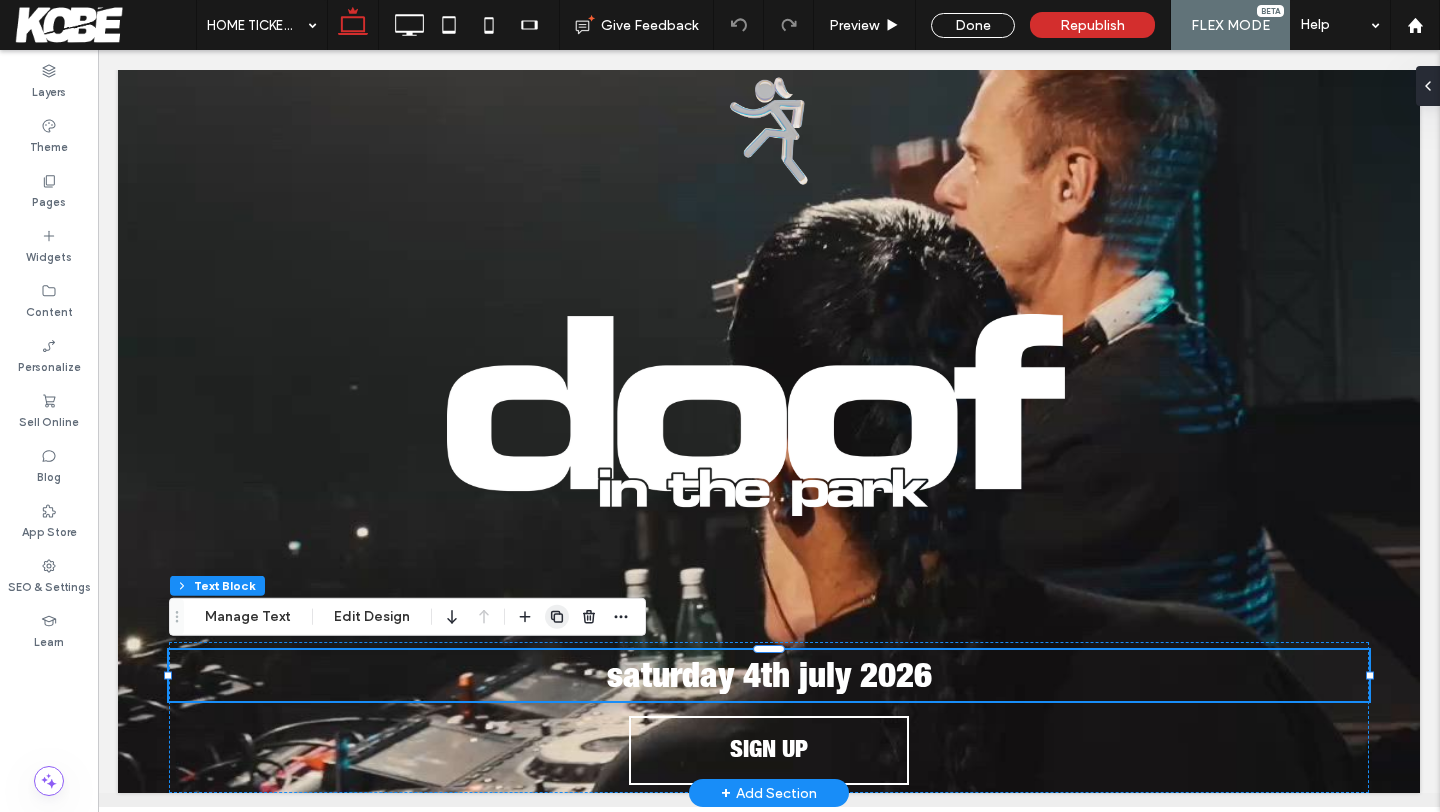 click 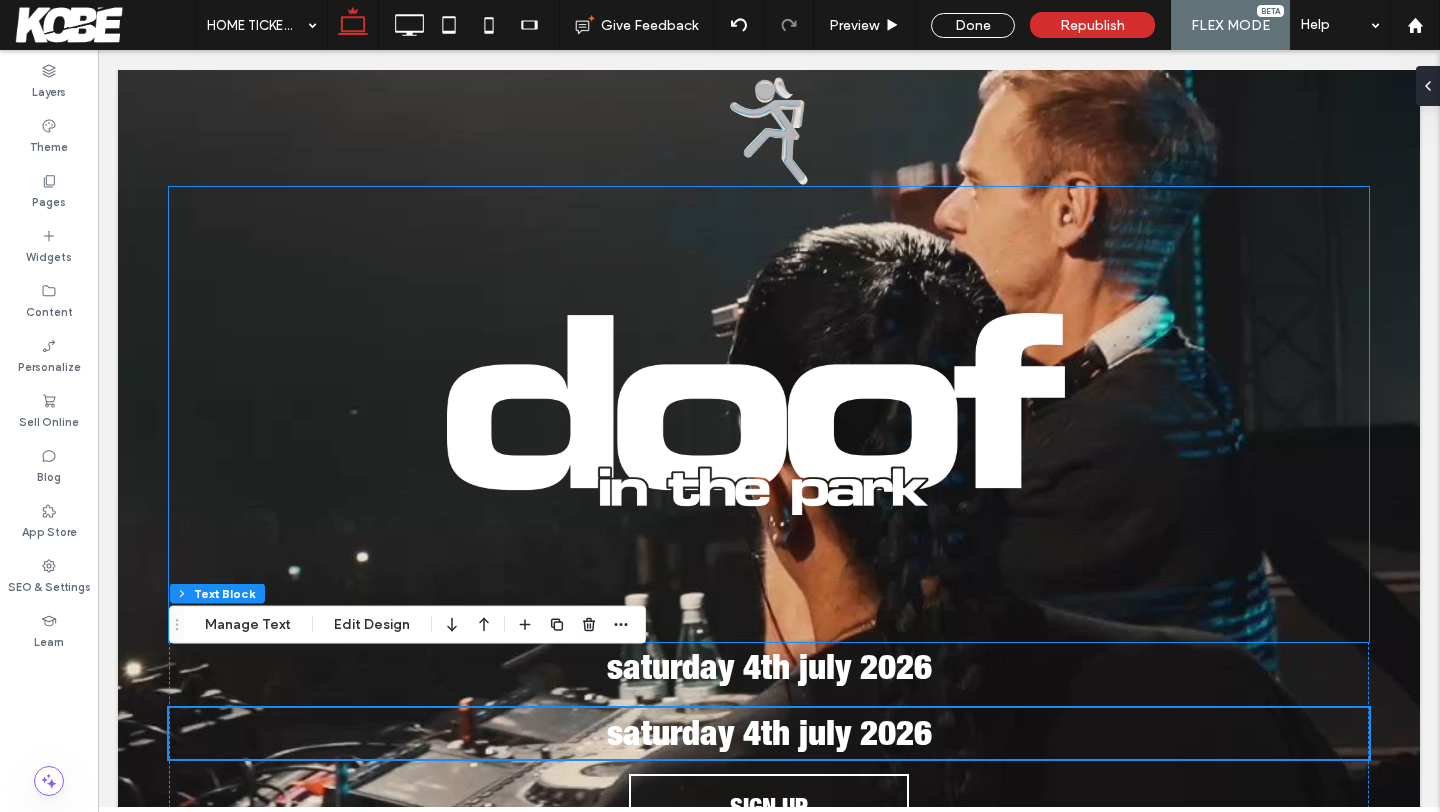 scroll, scrollTop: 84, scrollLeft: 0, axis: vertical 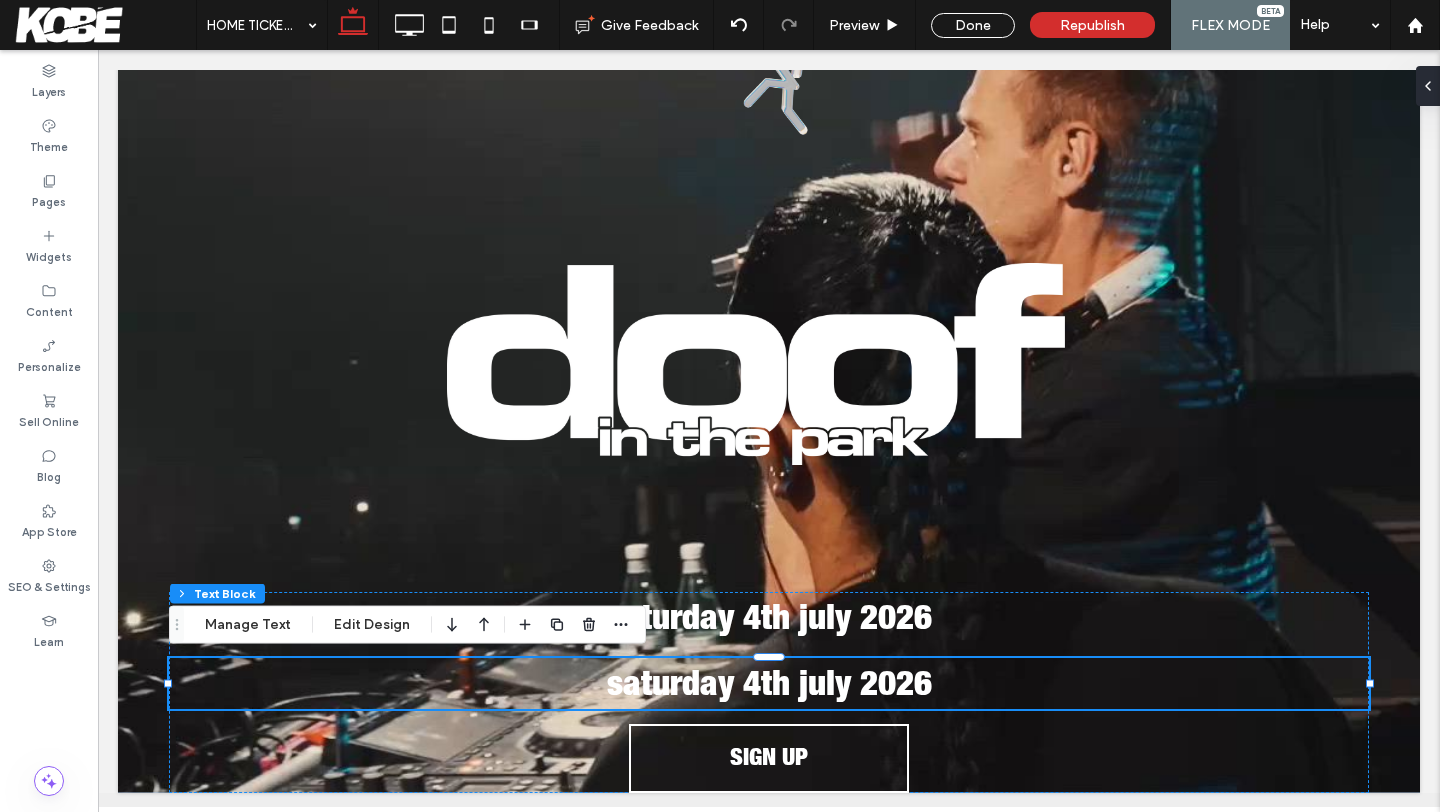click on "saturday 4th july 2026" at bounding box center (769, 687) 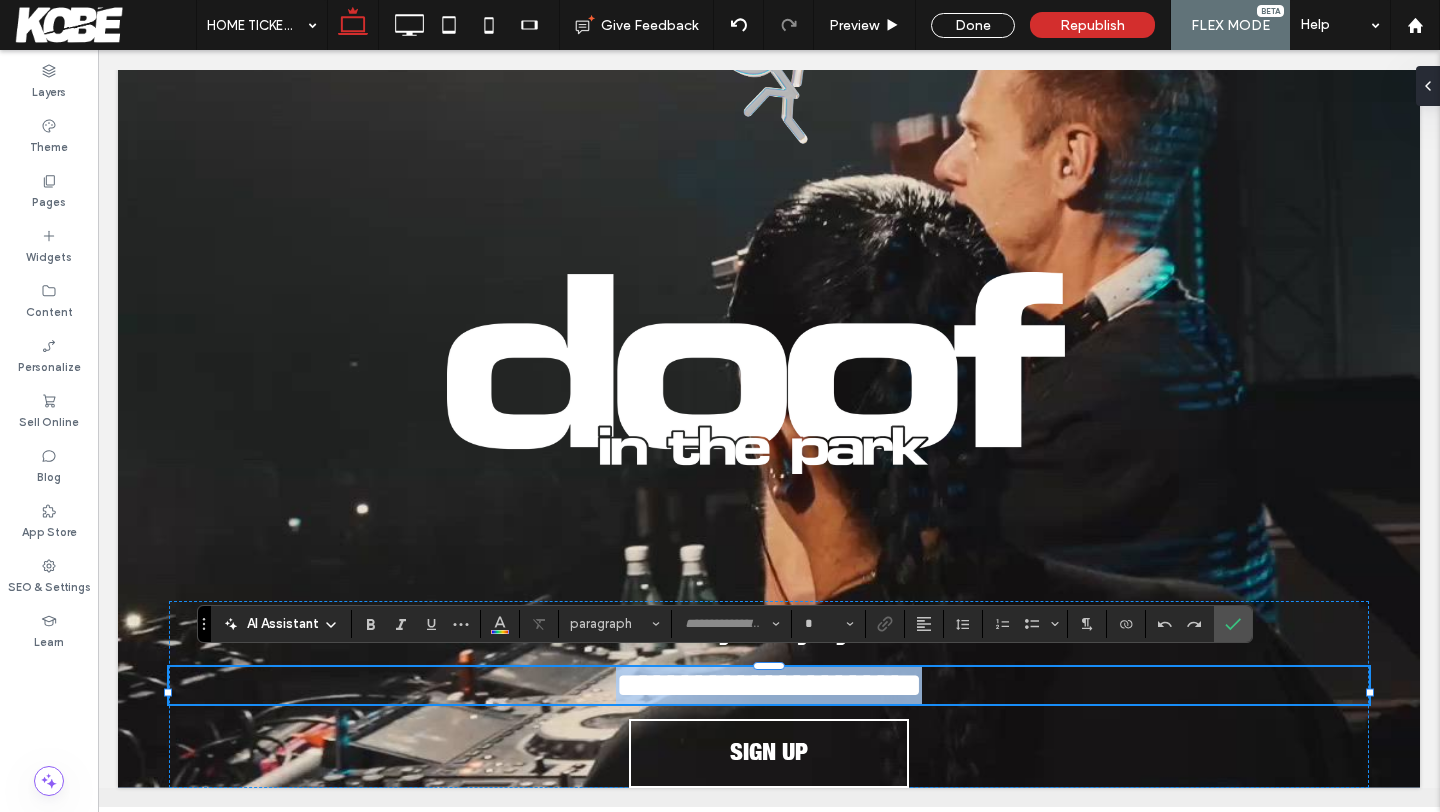 type on "**********" 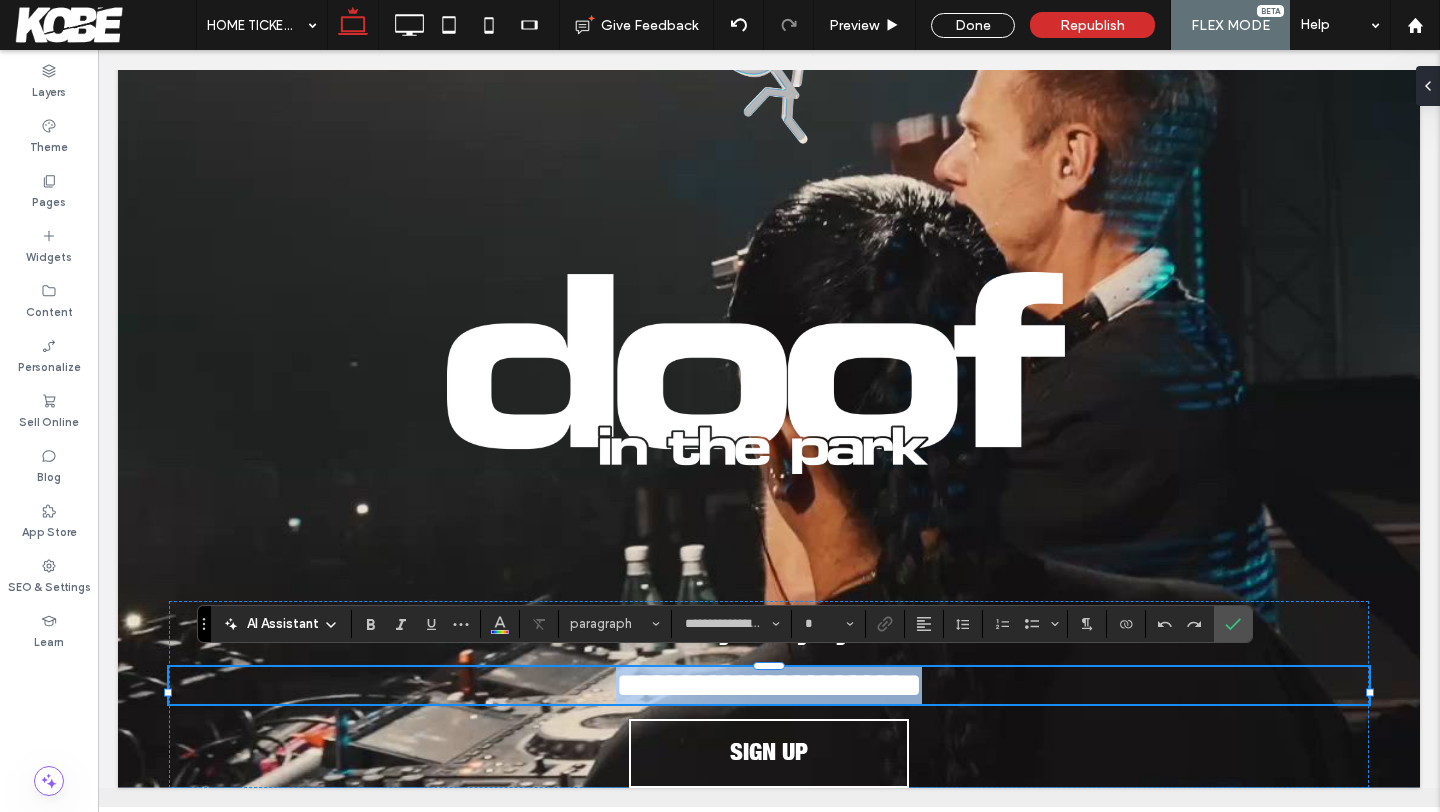 type on "**" 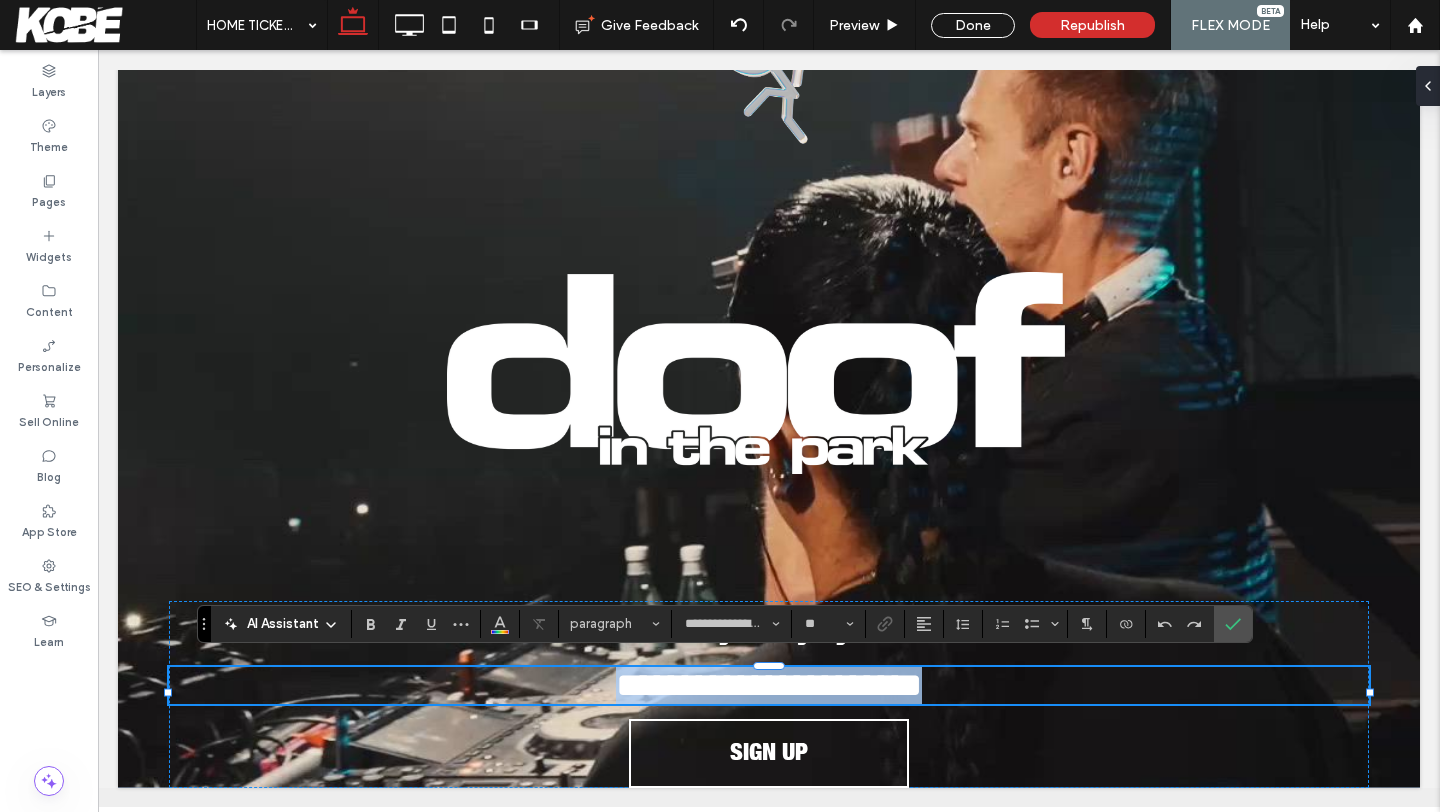 click on "**********" at bounding box center (769, 685) 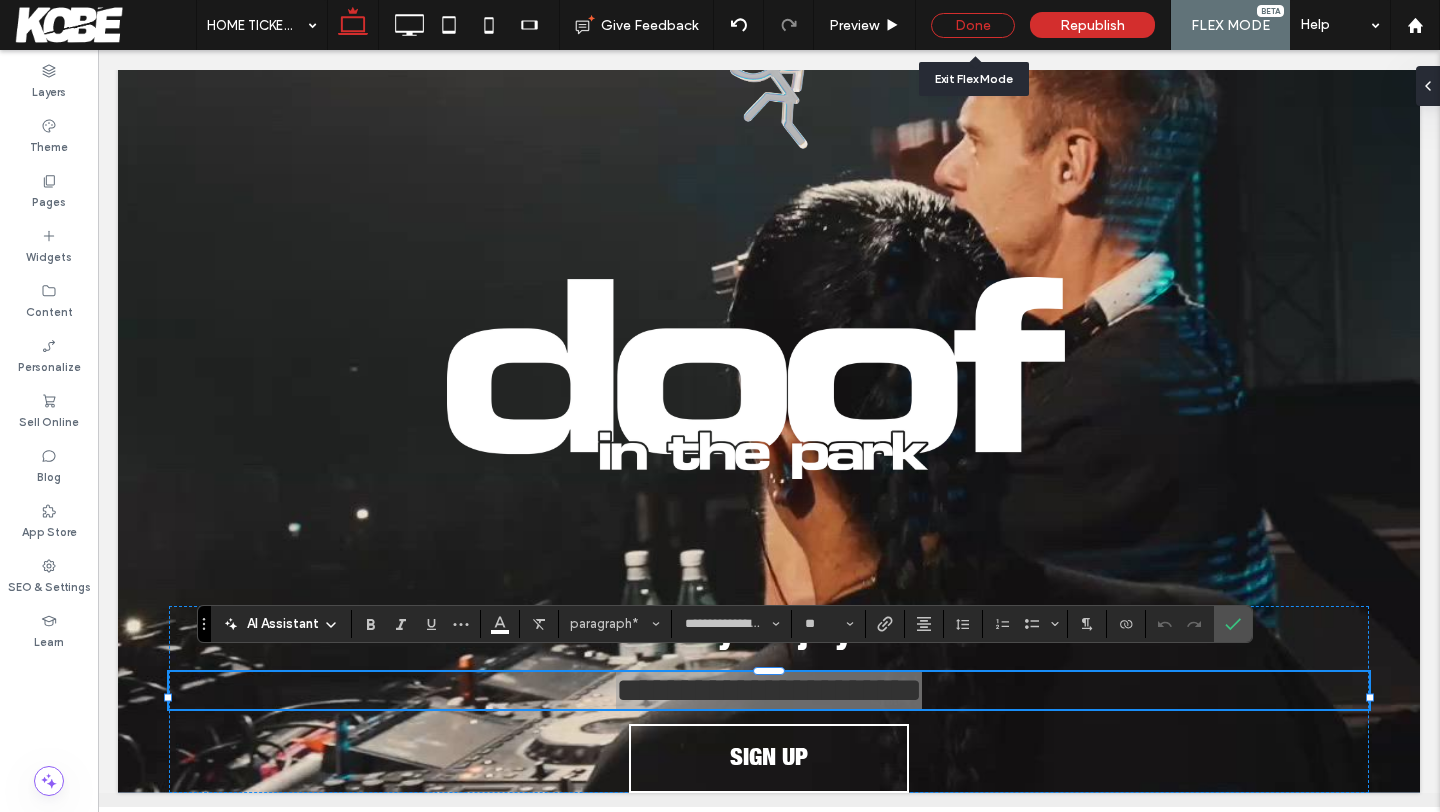 click on "Done" at bounding box center [973, 25] 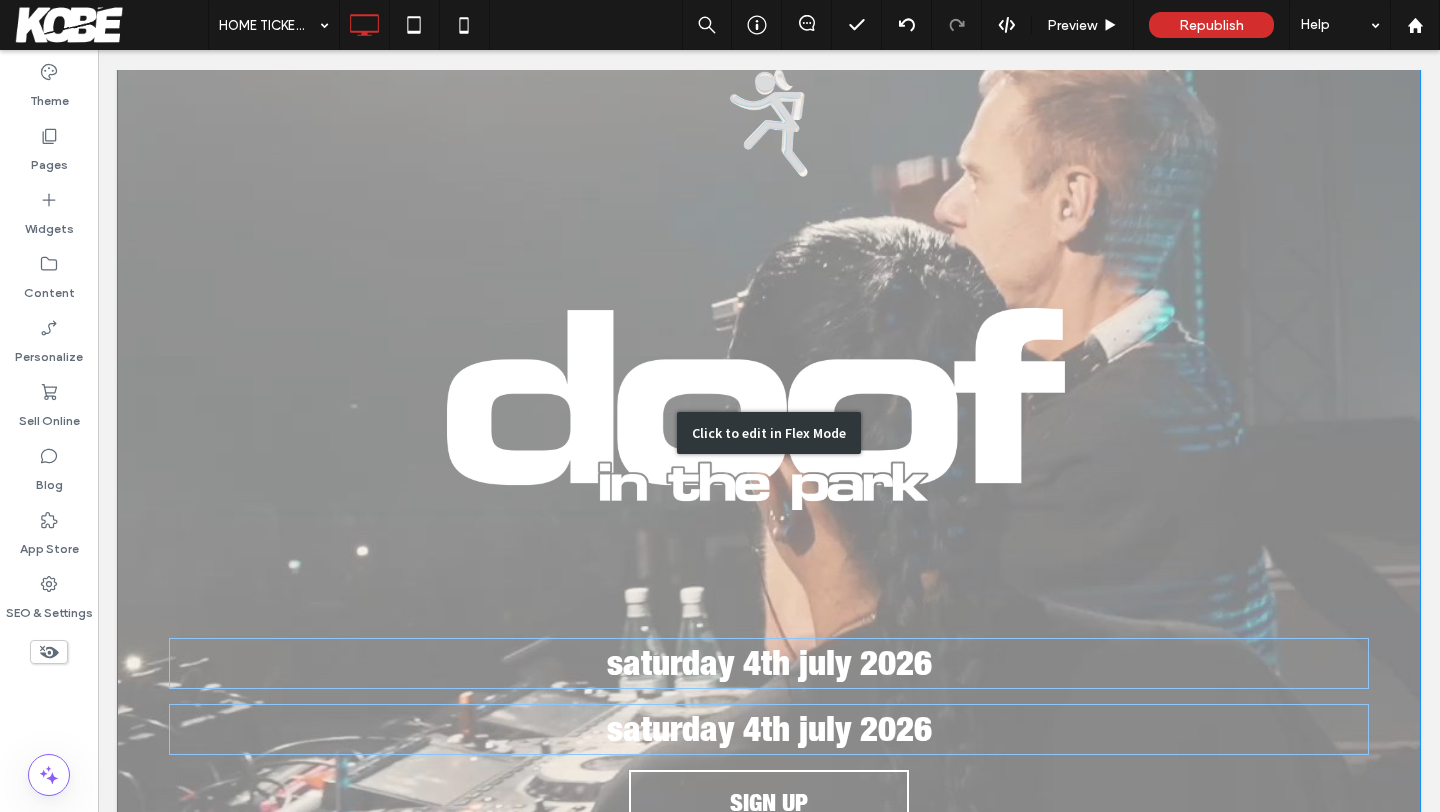 scroll, scrollTop: 0, scrollLeft: 0, axis: both 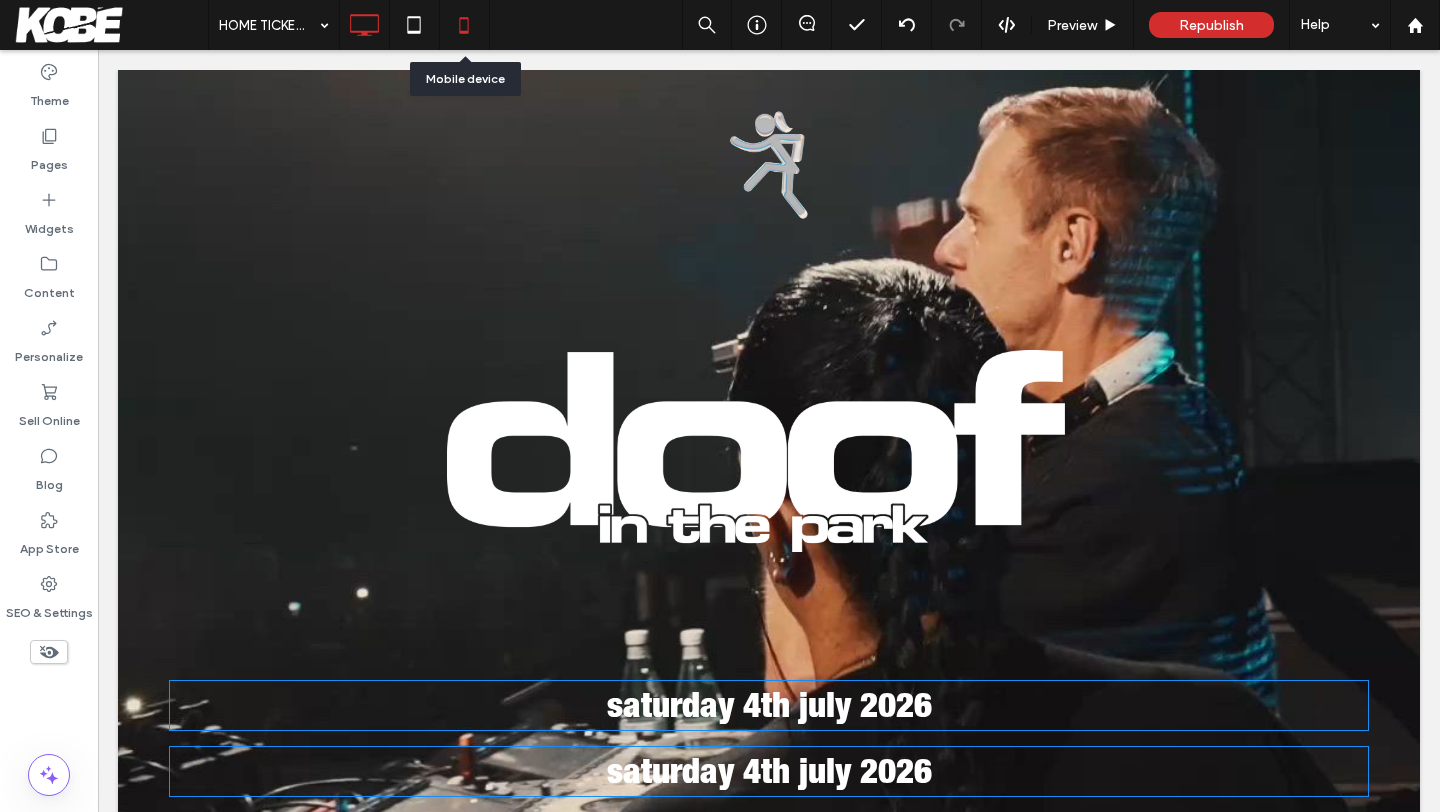 click 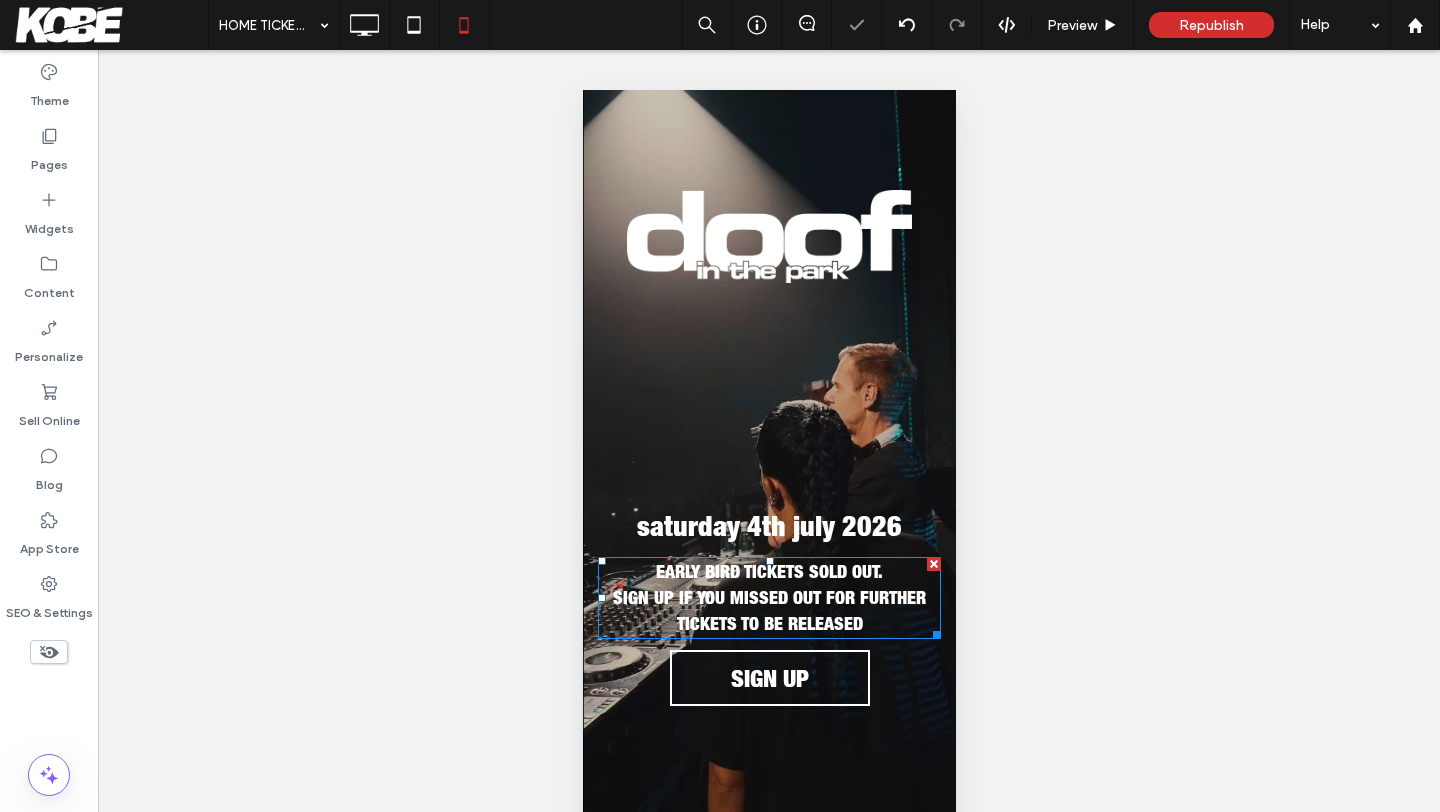 scroll, scrollTop: 0, scrollLeft: 0, axis: both 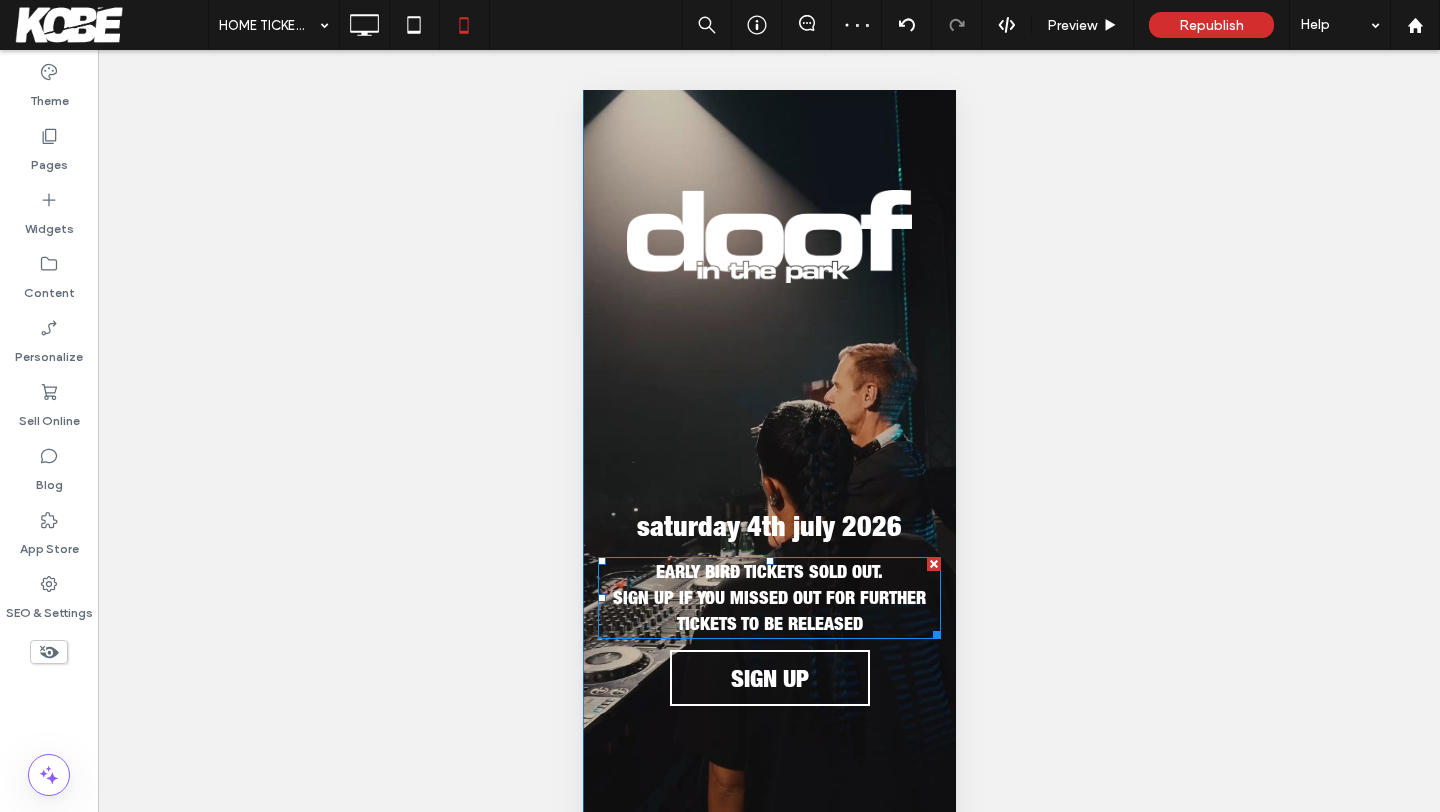 click on "EARLY BIRD TICKETS SOLD OUT." at bounding box center (768, 571) 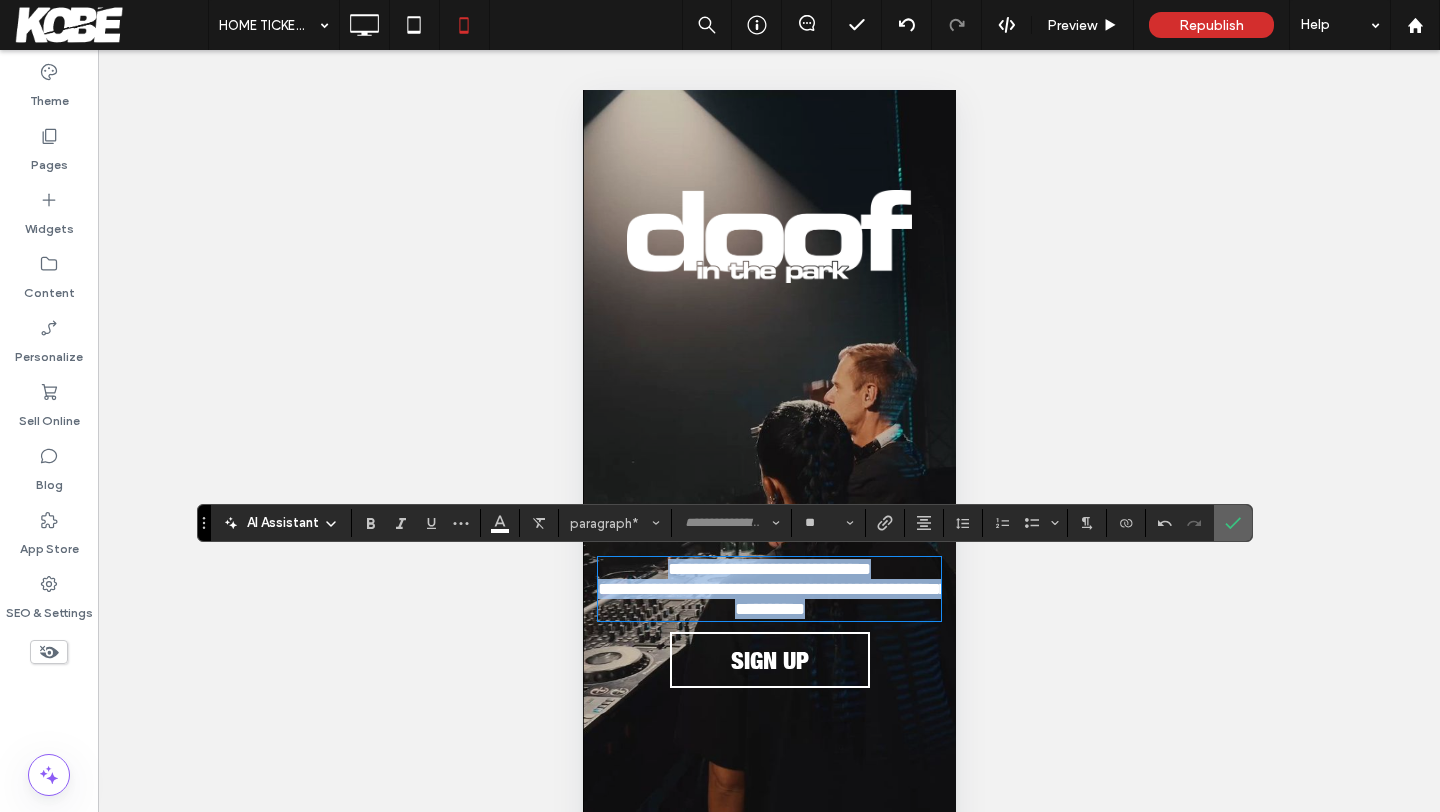copy on "**********" 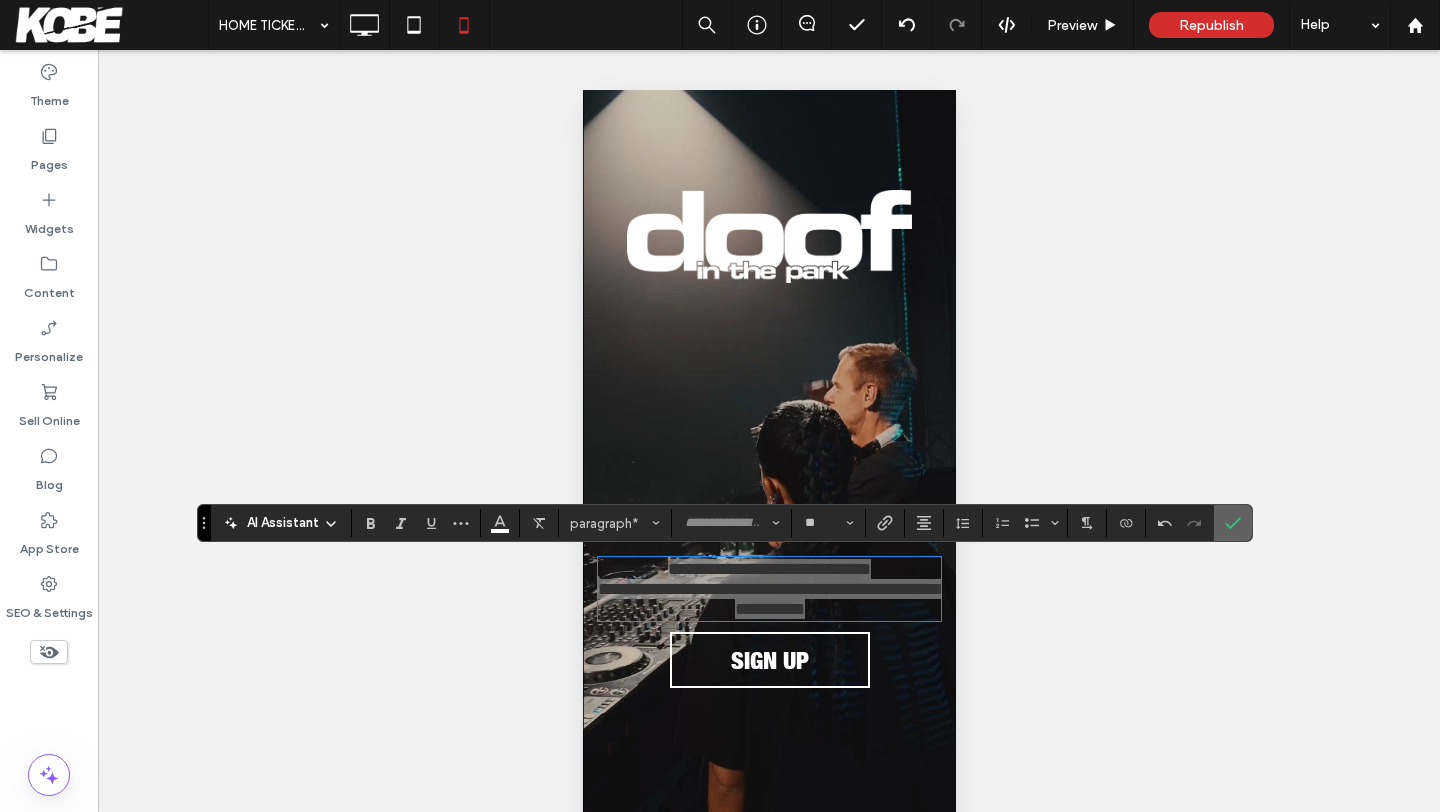 click 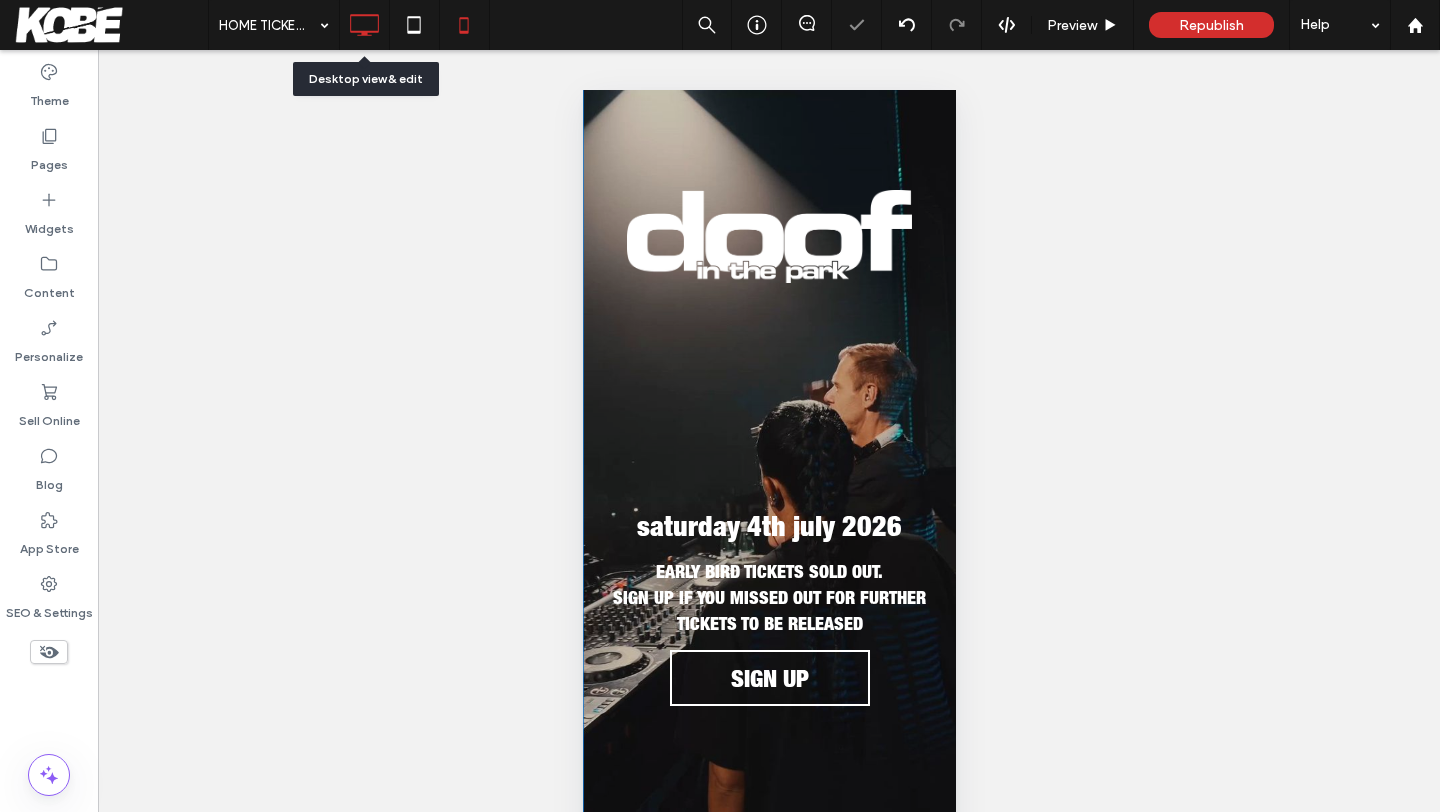 click 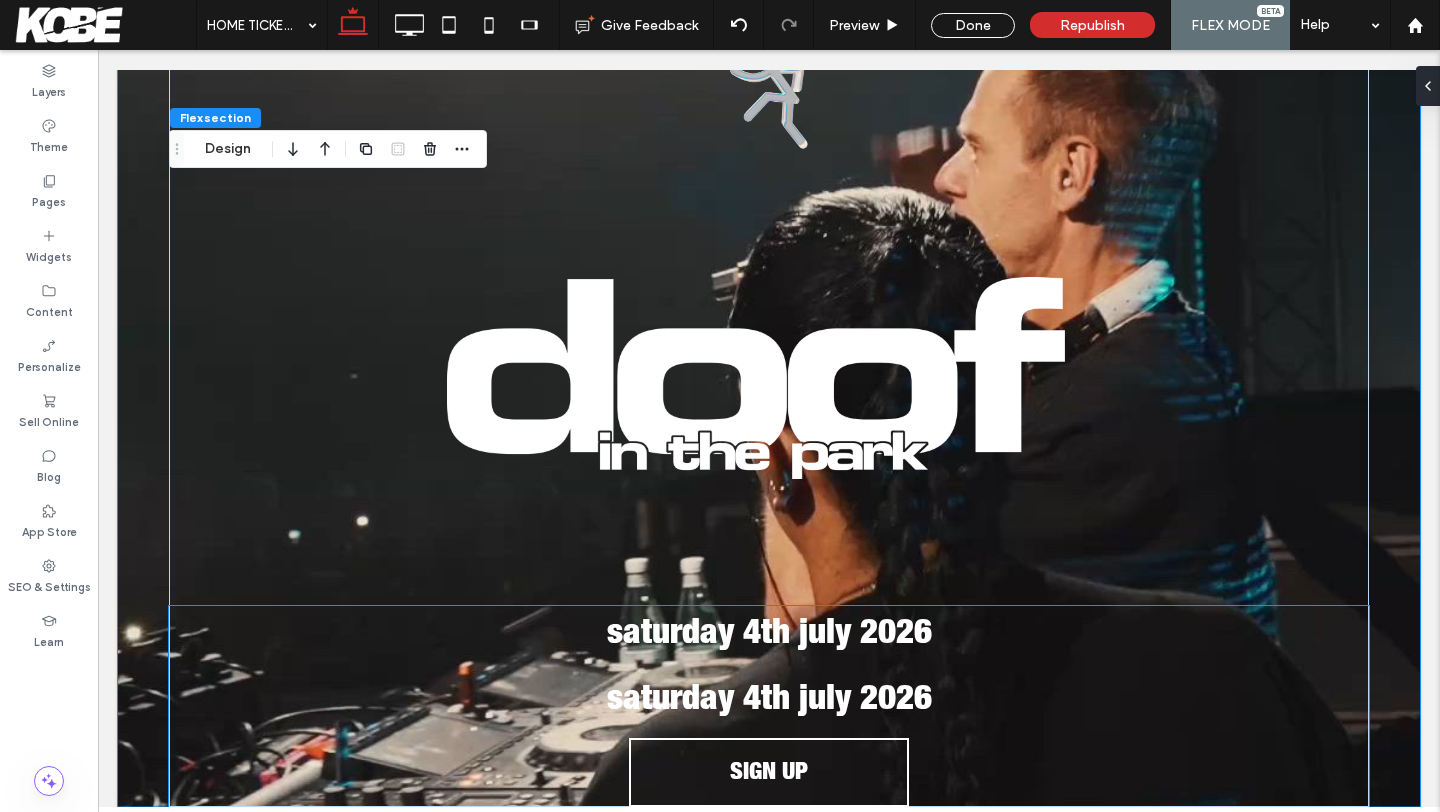 scroll, scrollTop: 70, scrollLeft: 0, axis: vertical 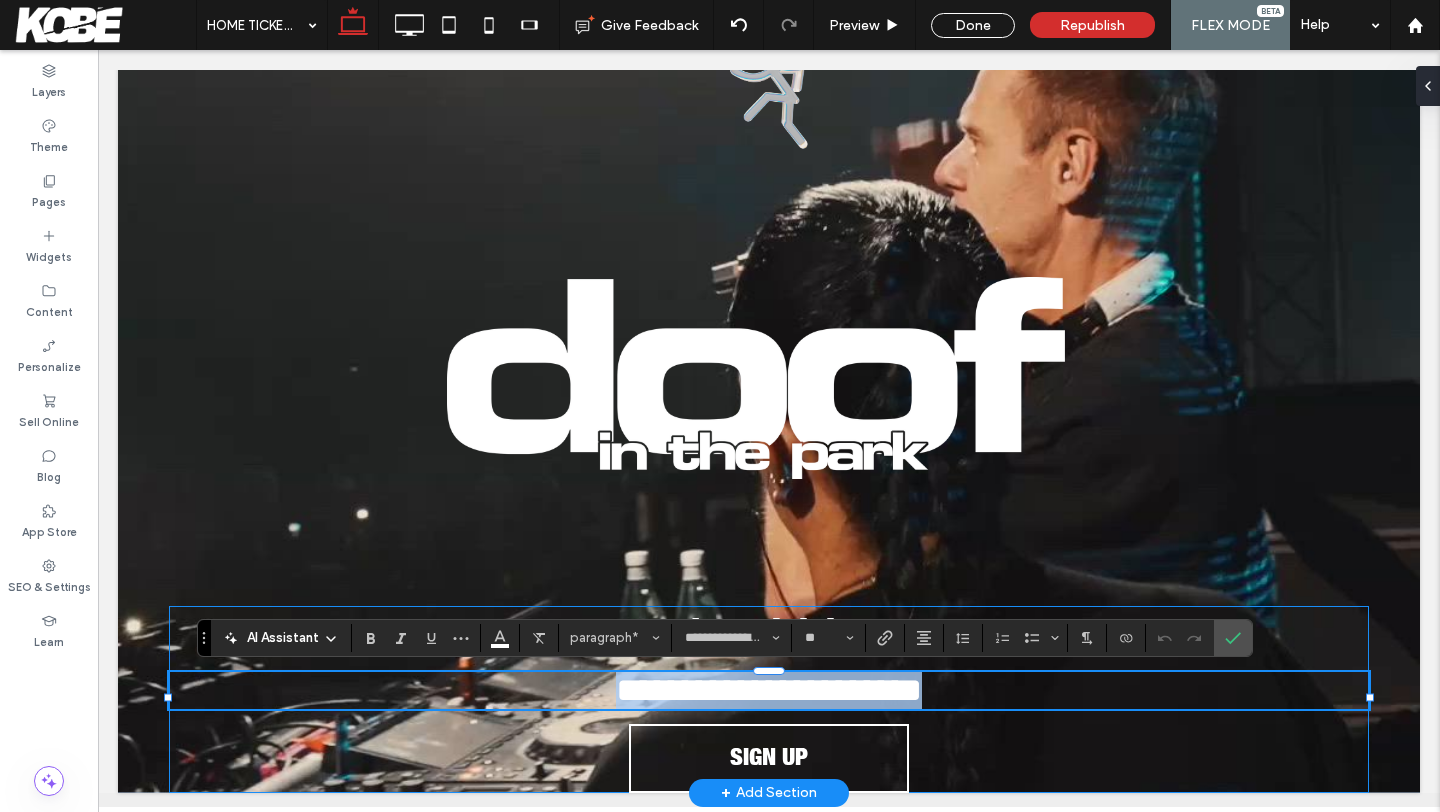 click on "**********" at bounding box center [769, 690] 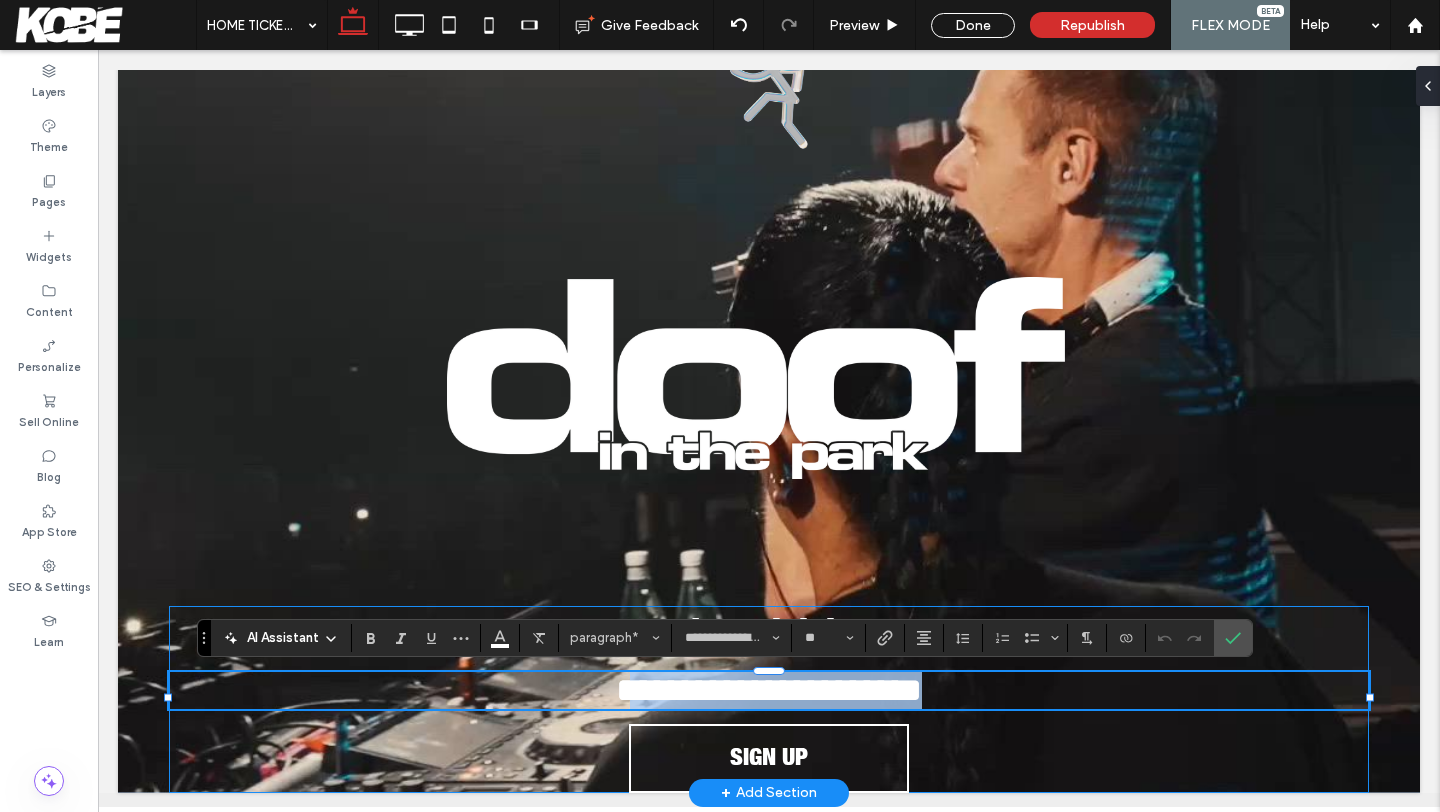 drag, startPoint x: 626, startPoint y: 698, endPoint x: 945, endPoint y: 701, distance: 319.0141 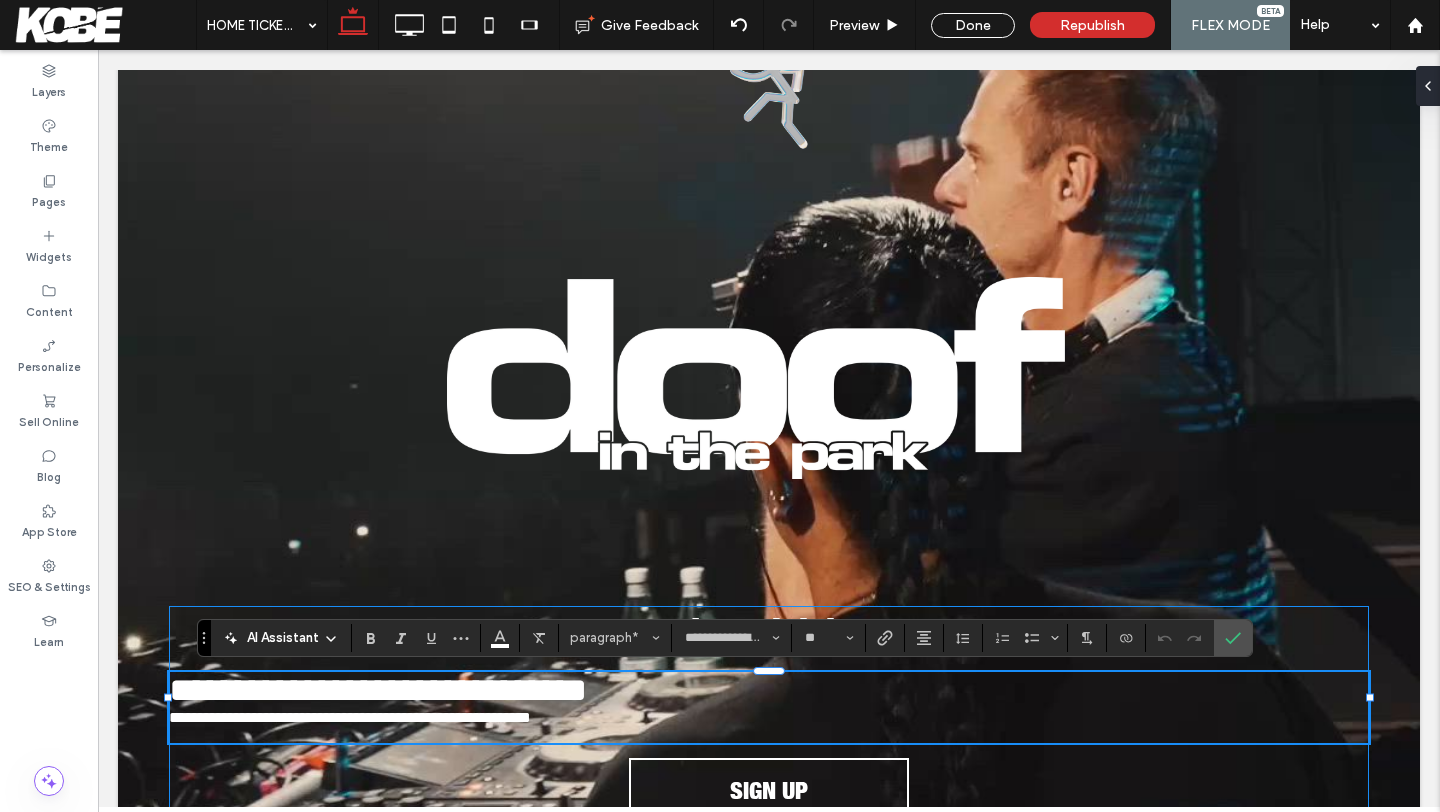 type on "*********" 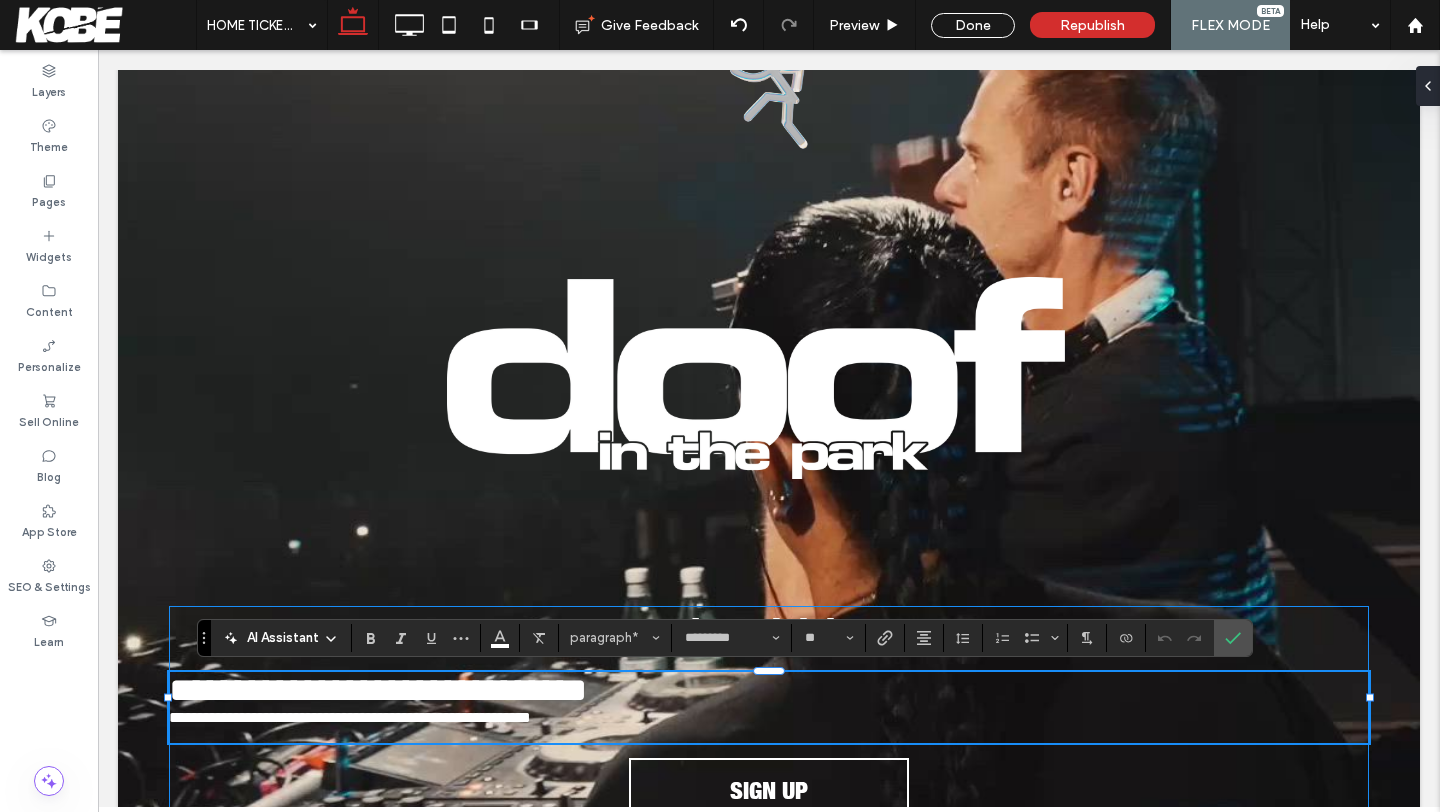 scroll, scrollTop: 0, scrollLeft: 0, axis: both 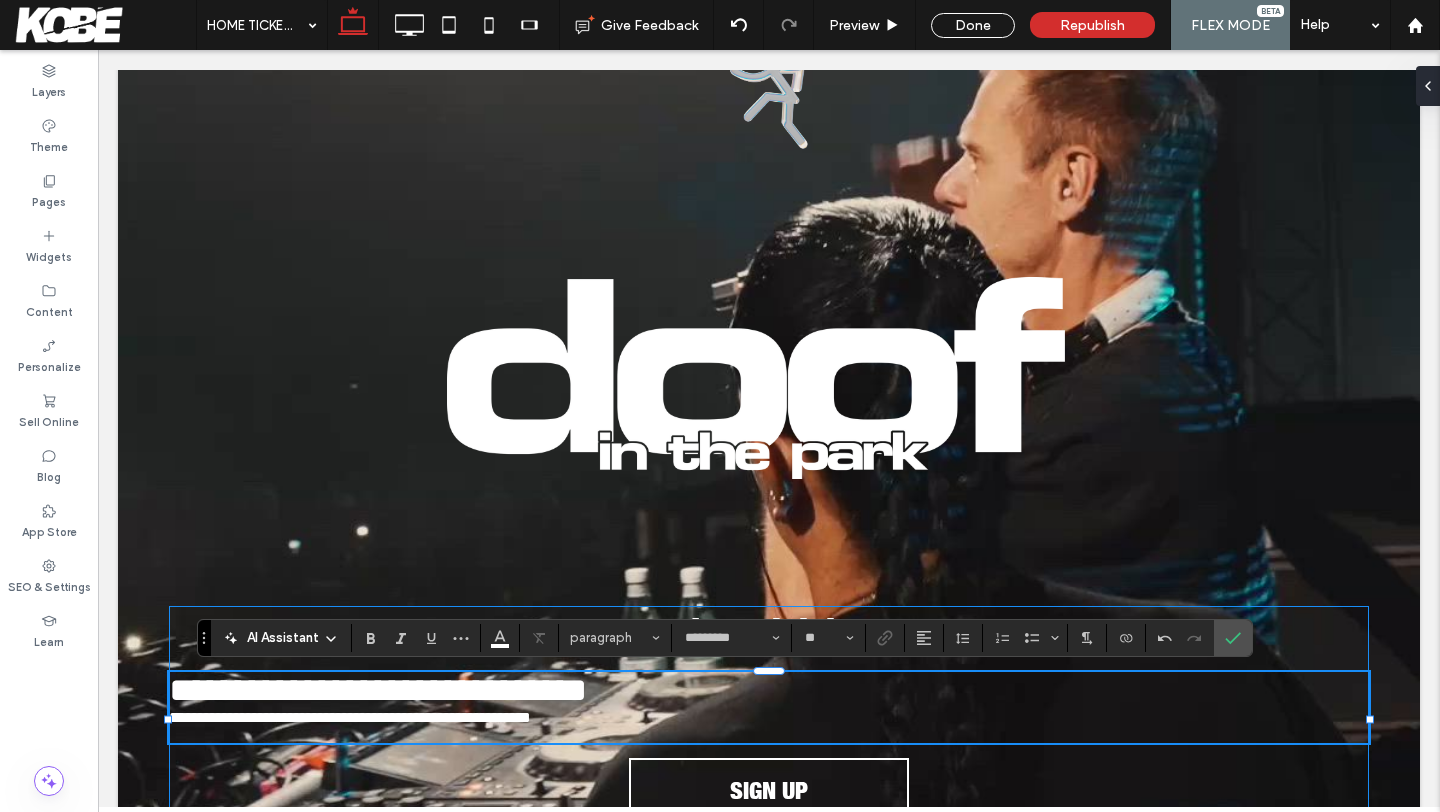 type on "**********" 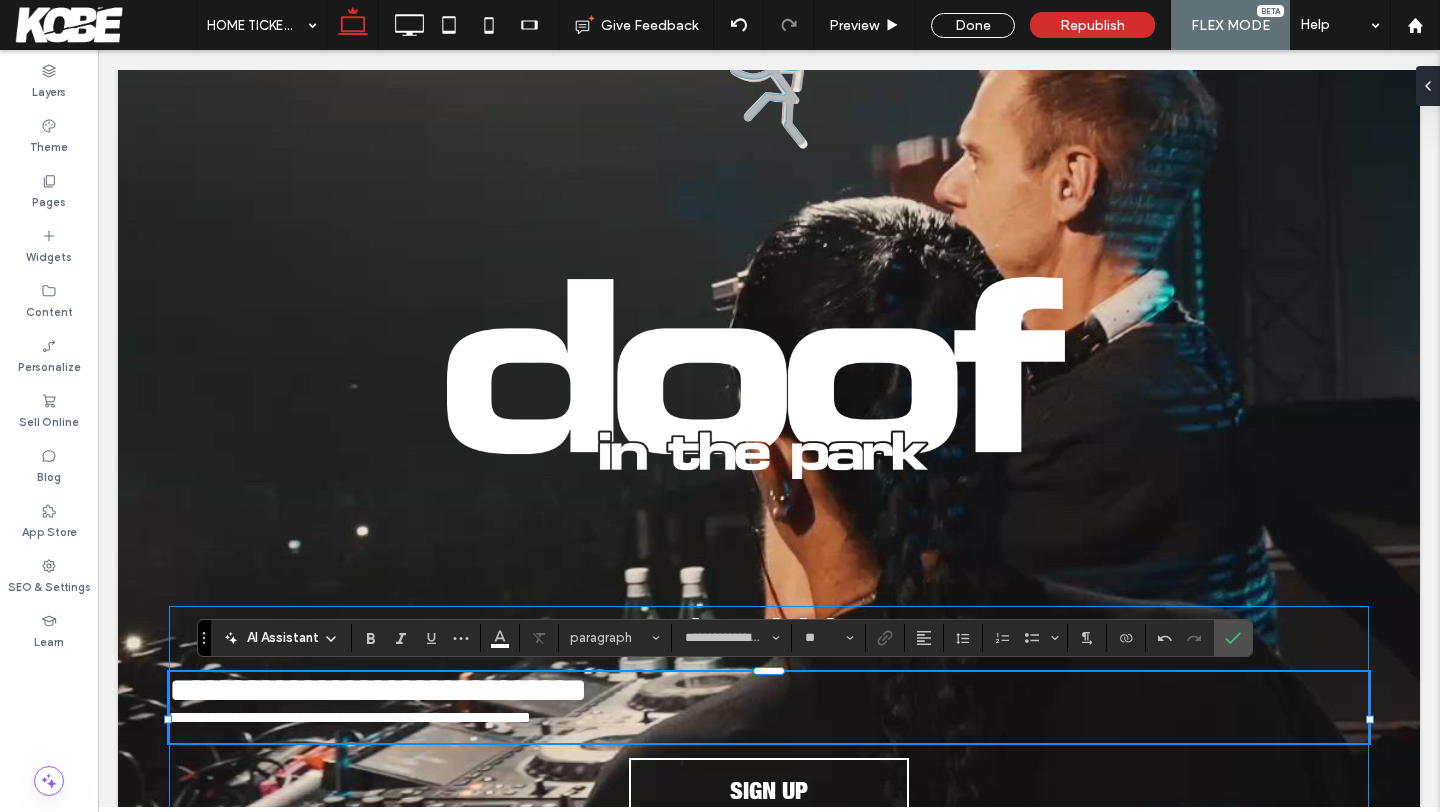 click on "**********" at bounding box center [391, 690] 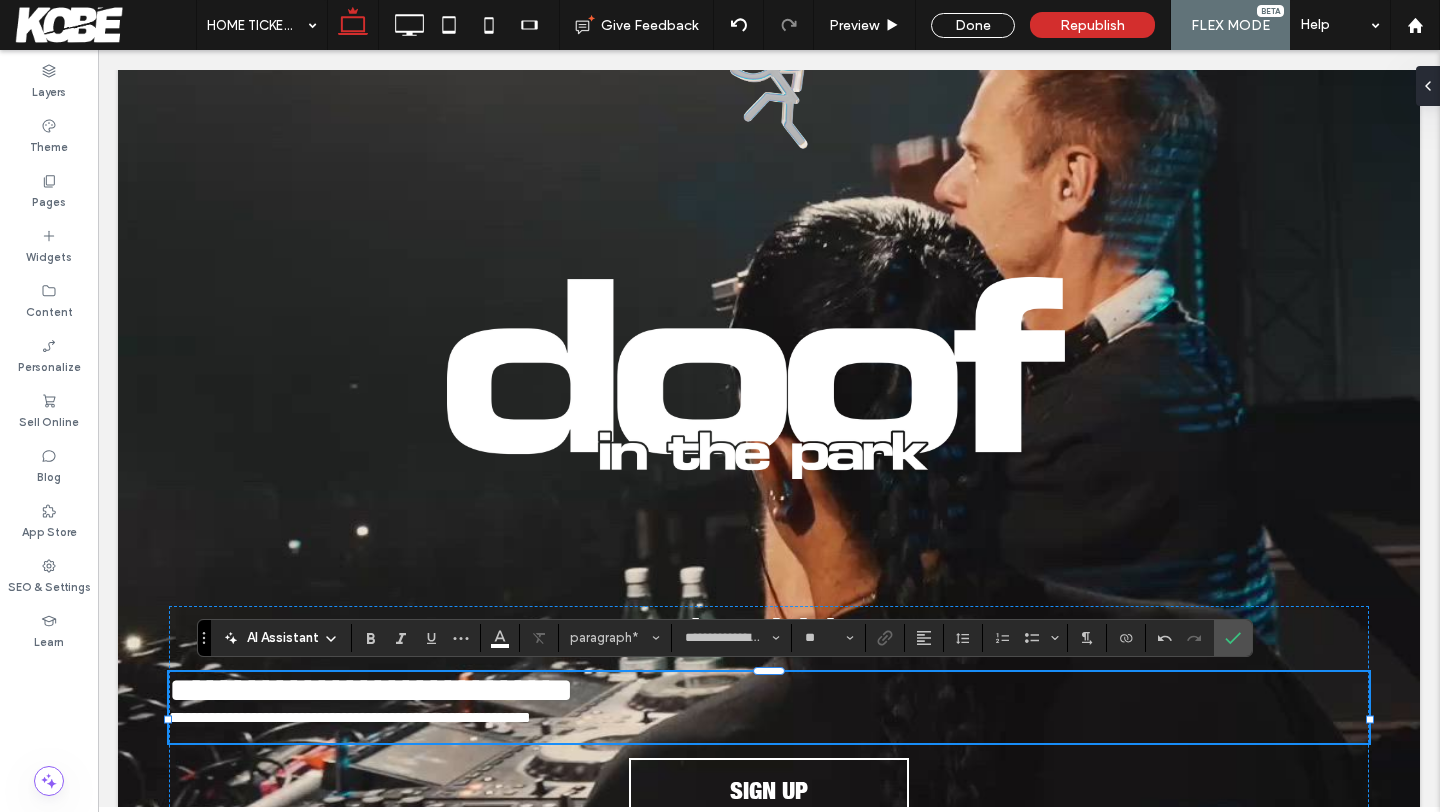 click on "**********" at bounding box center (371, 690) 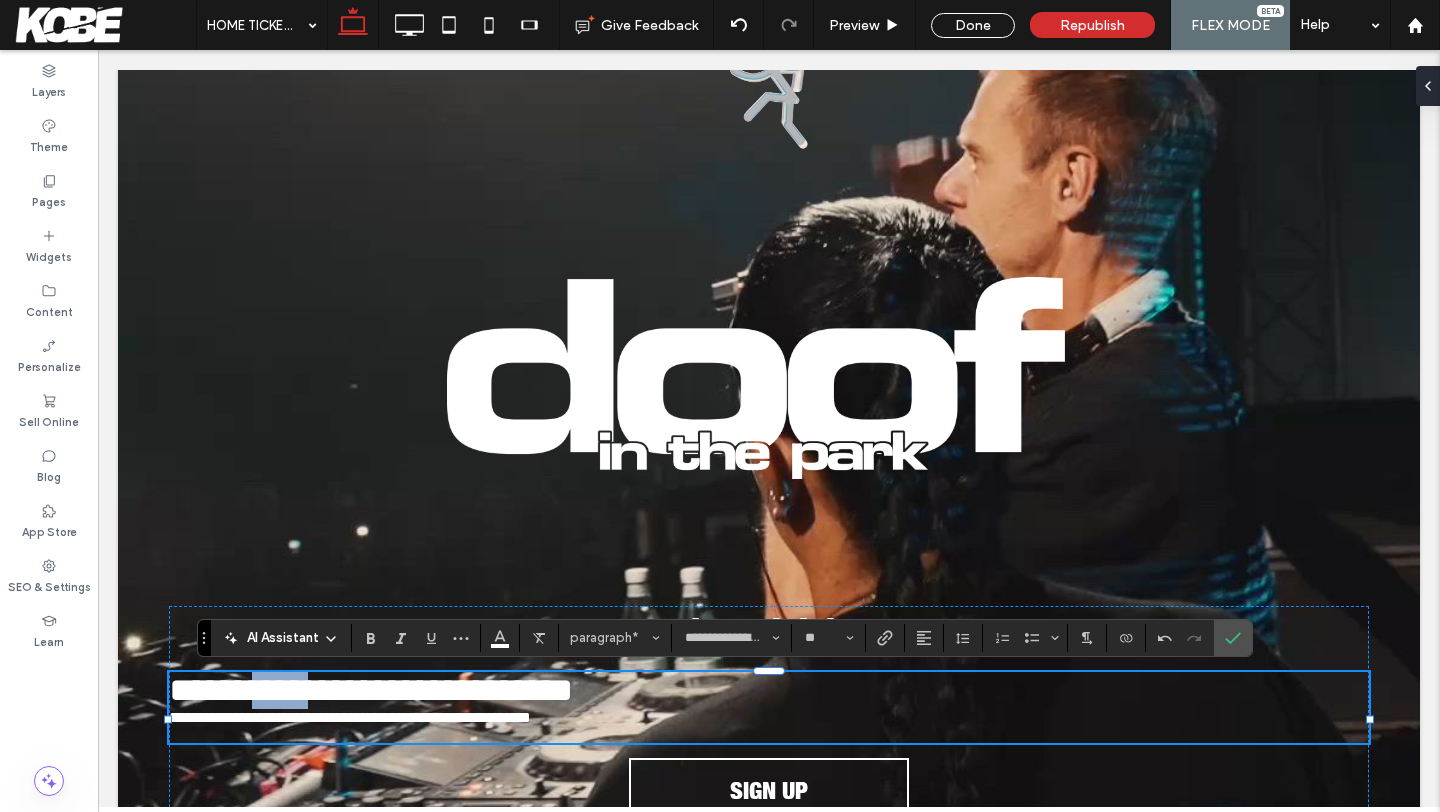 click on "**********" at bounding box center [371, 690] 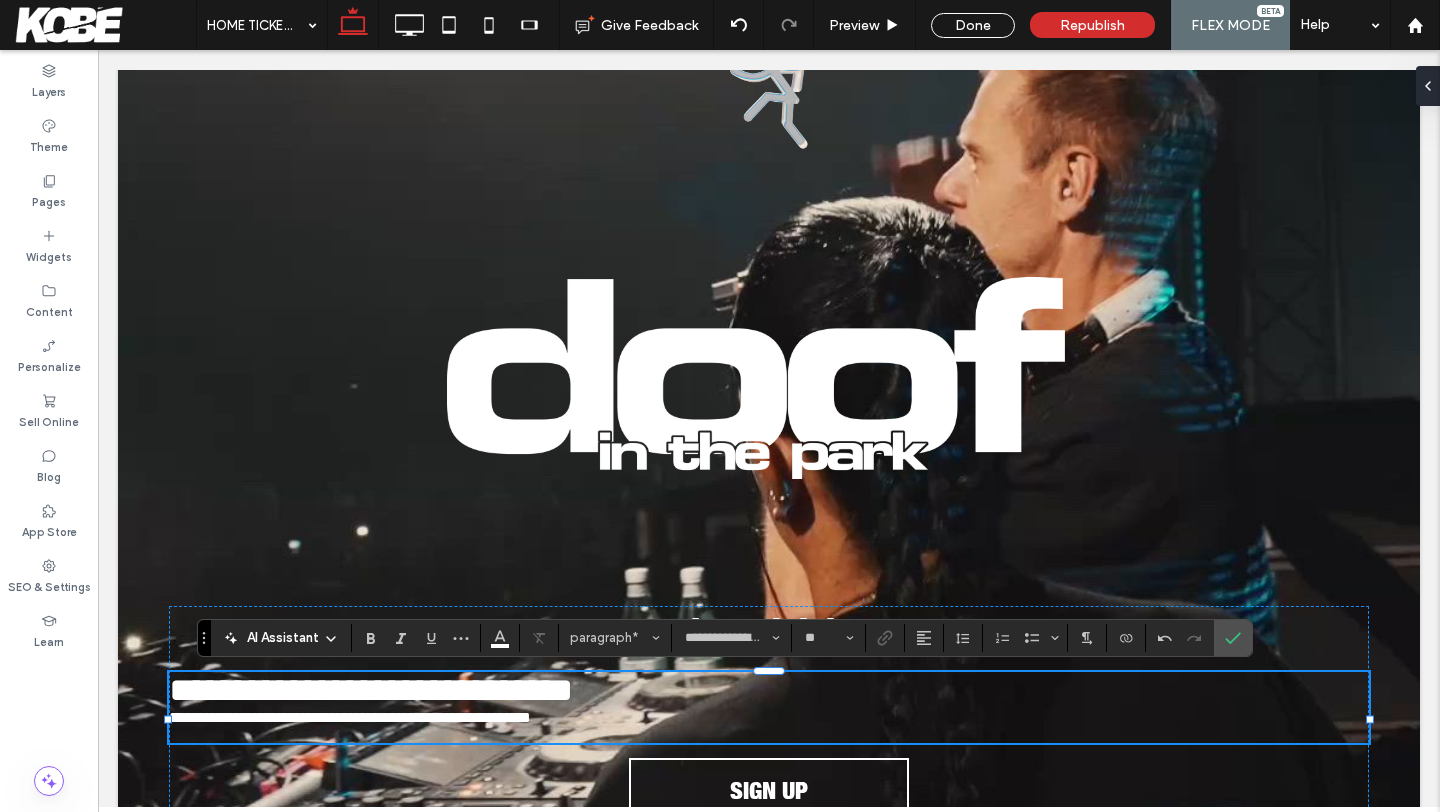 click on "**********" at bounding box center (371, 690) 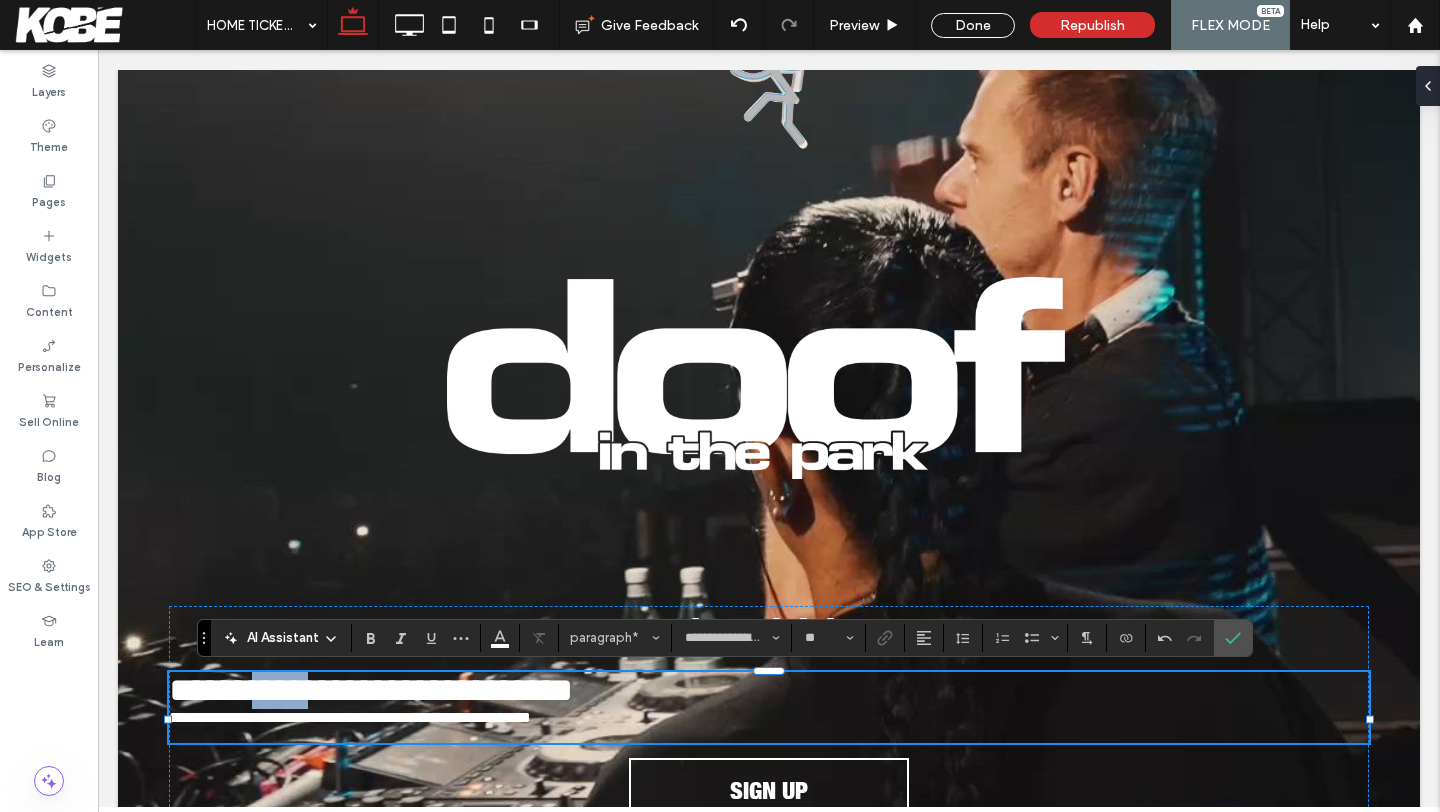 click on "**********" at bounding box center (371, 690) 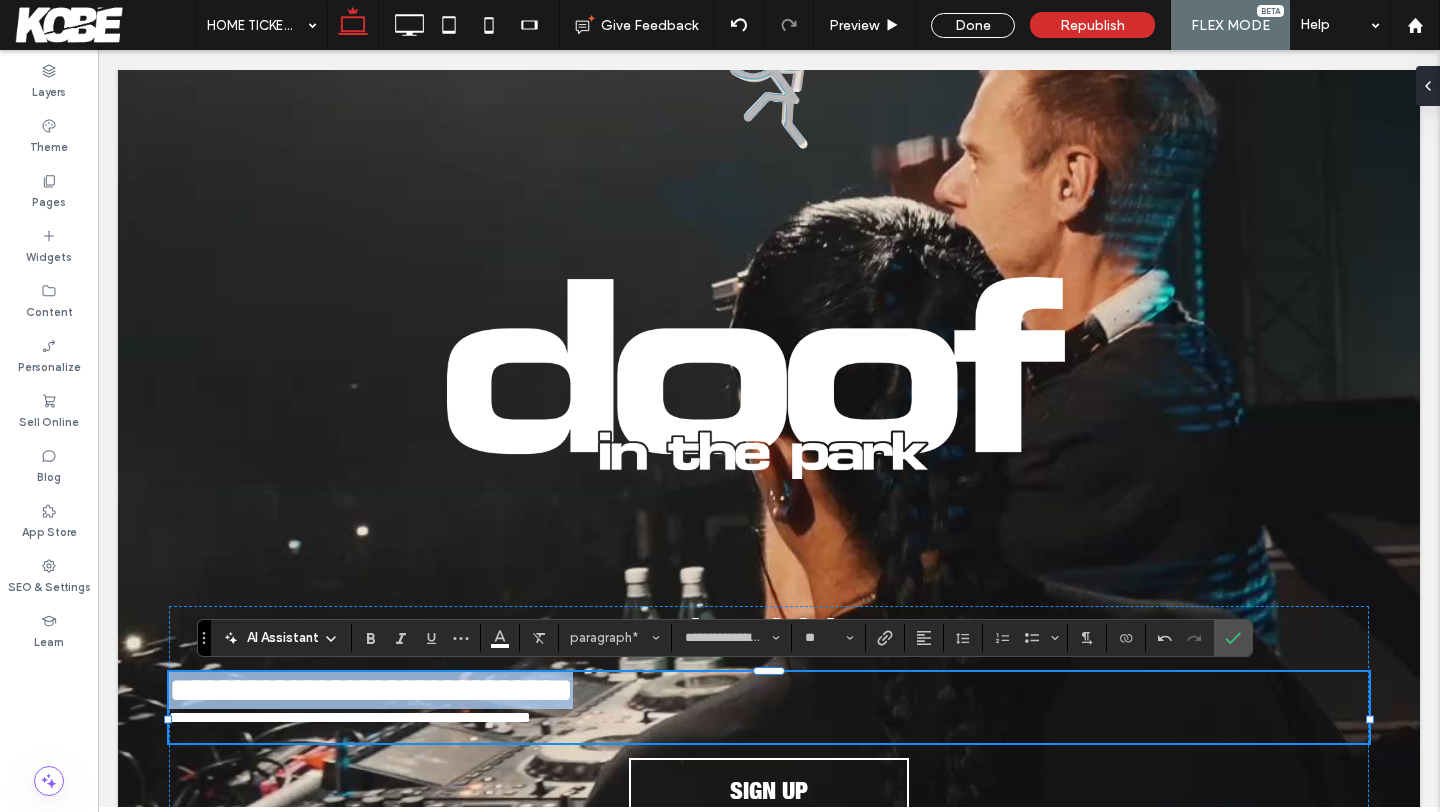 click on "**********" at bounding box center (371, 690) 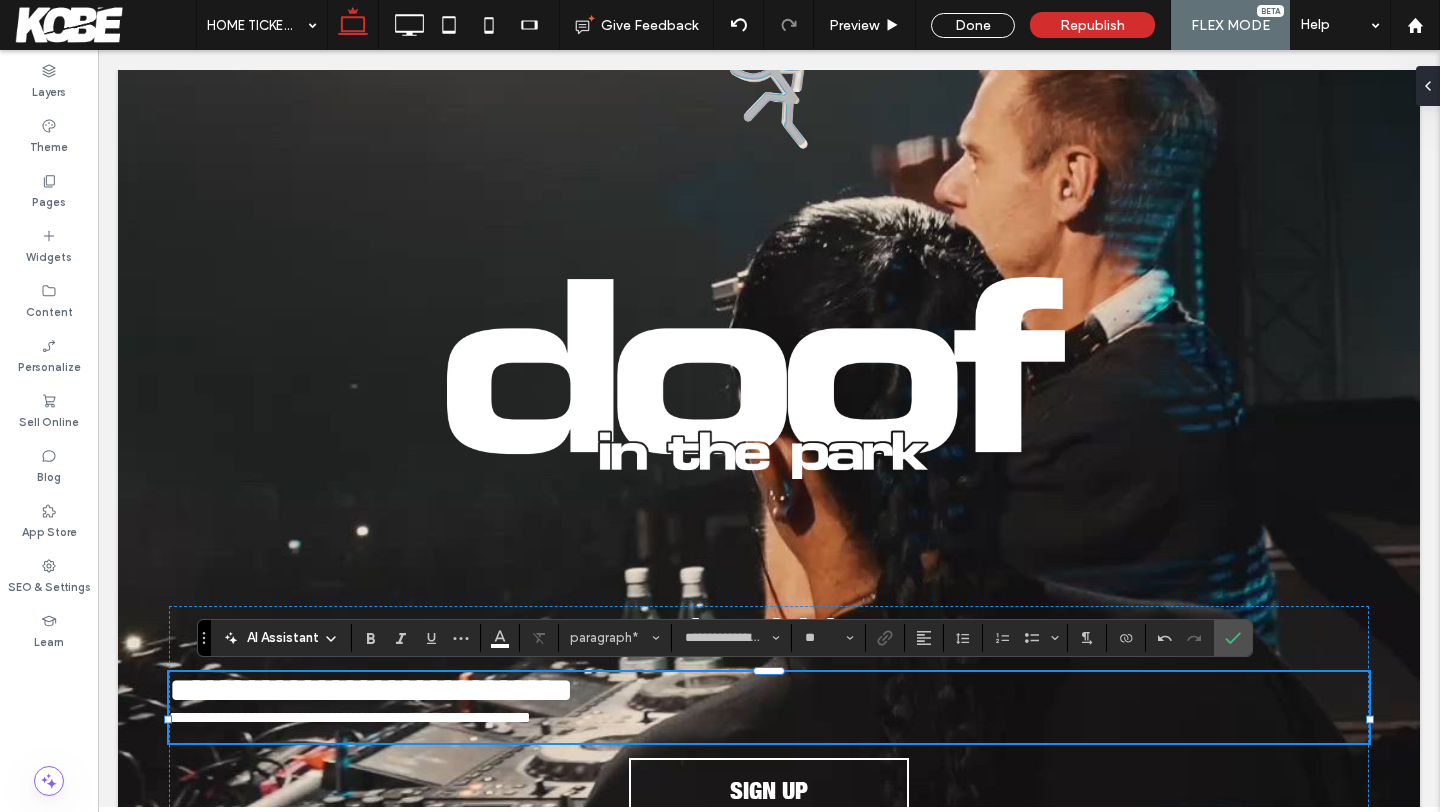click on "**********" at bounding box center [371, 690] 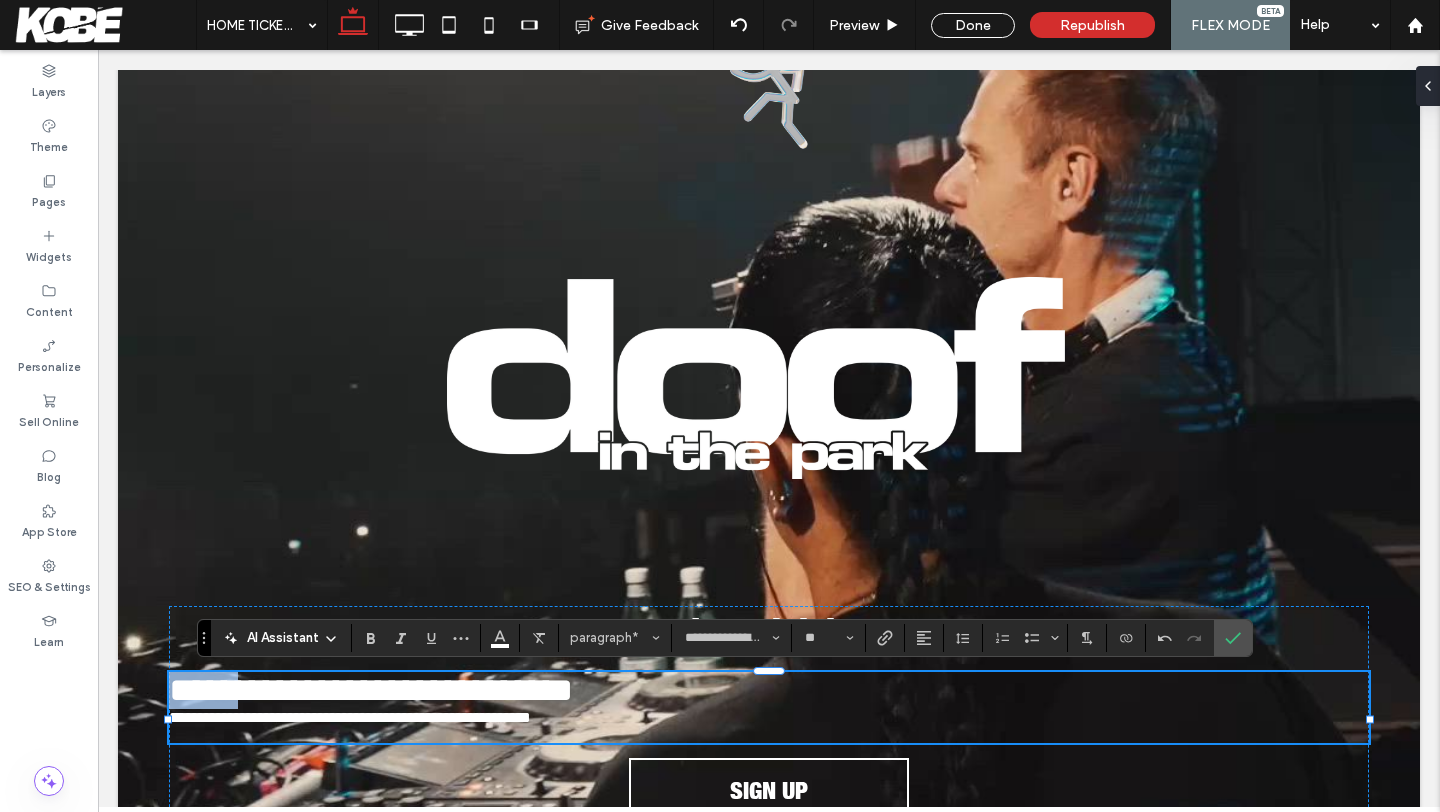 click on "**********" at bounding box center (371, 690) 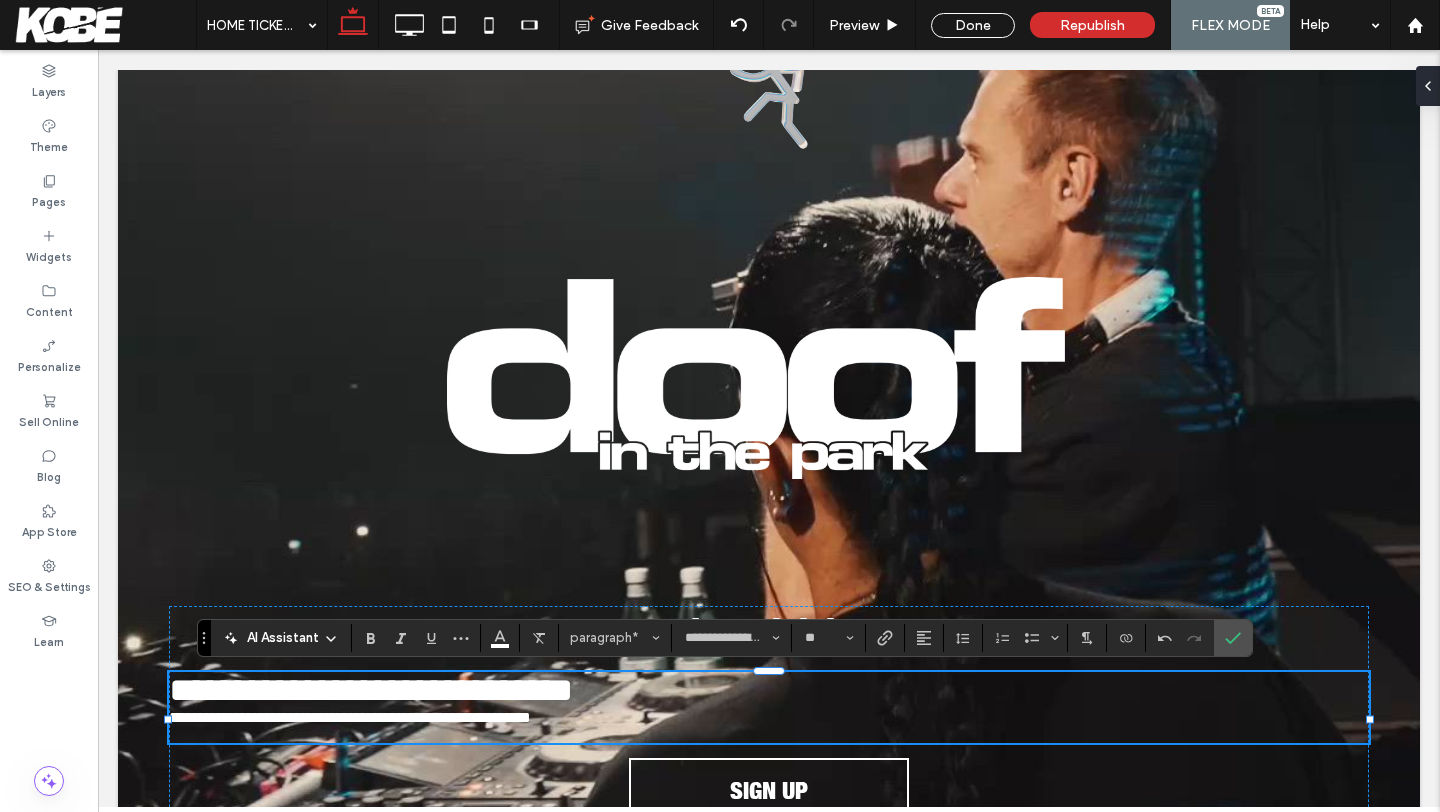 click on "**********" at bounding box center [371, 690] 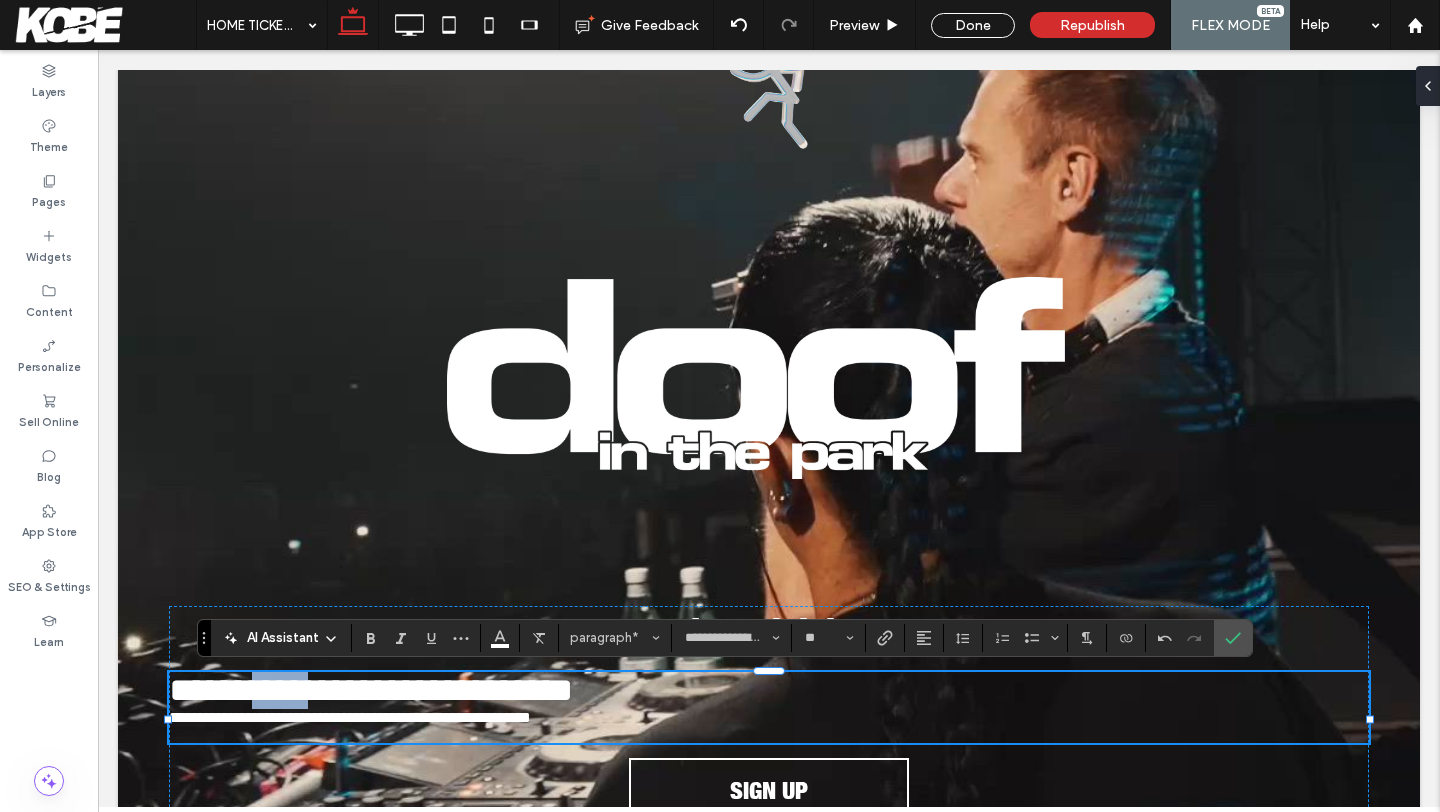 click on "**********" at bounding box center [371, 690] 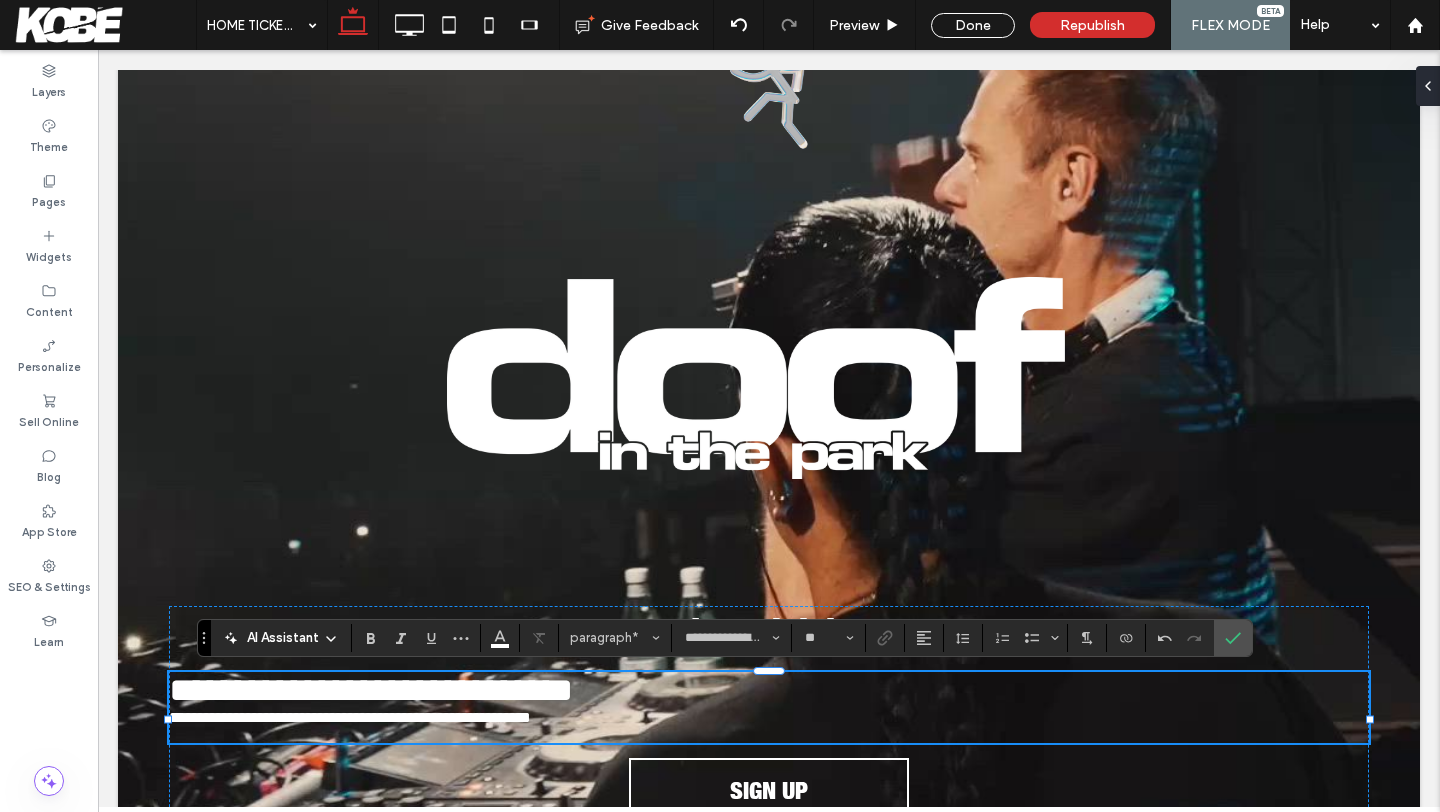 click on "**********" at bounding box center (371, 690) 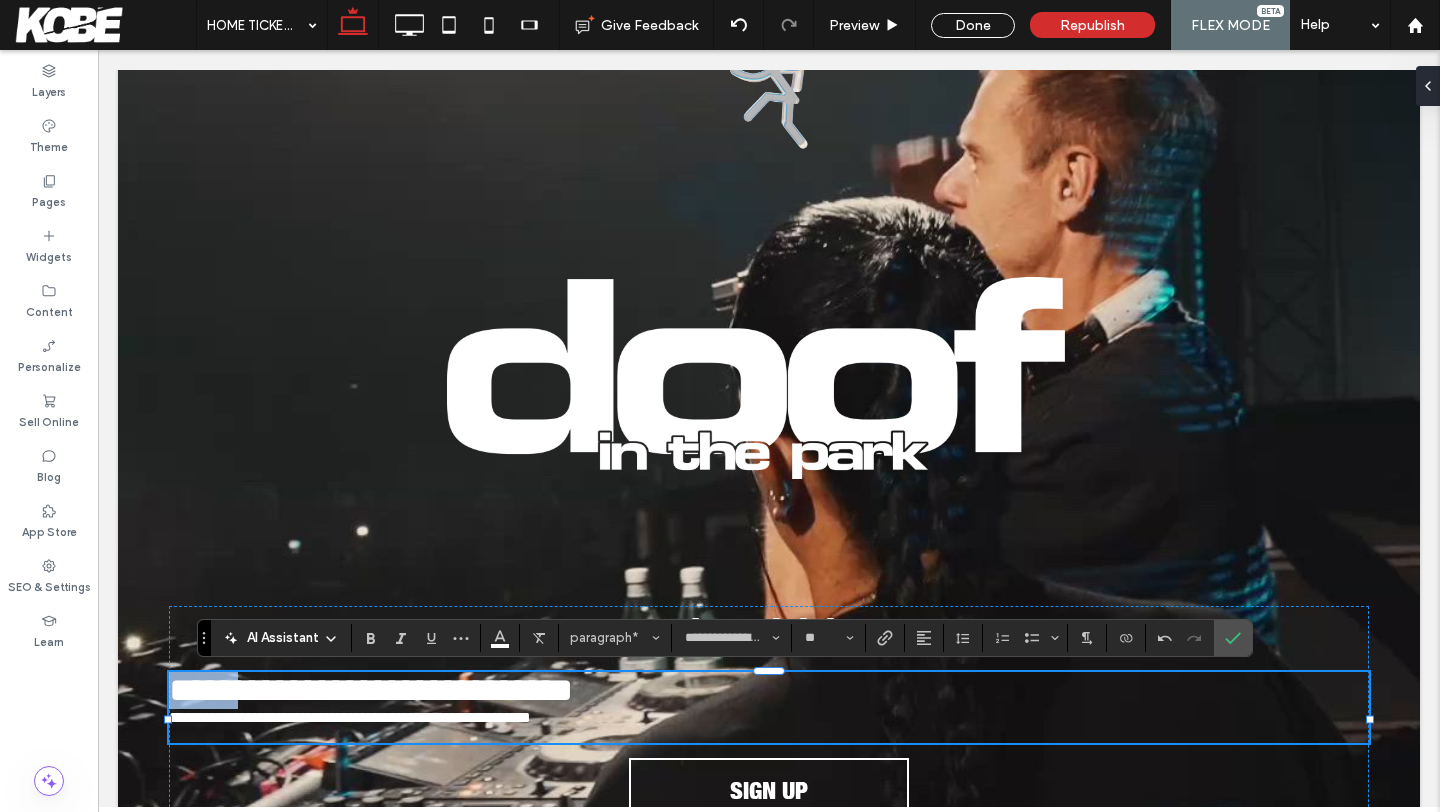 type on "*********" 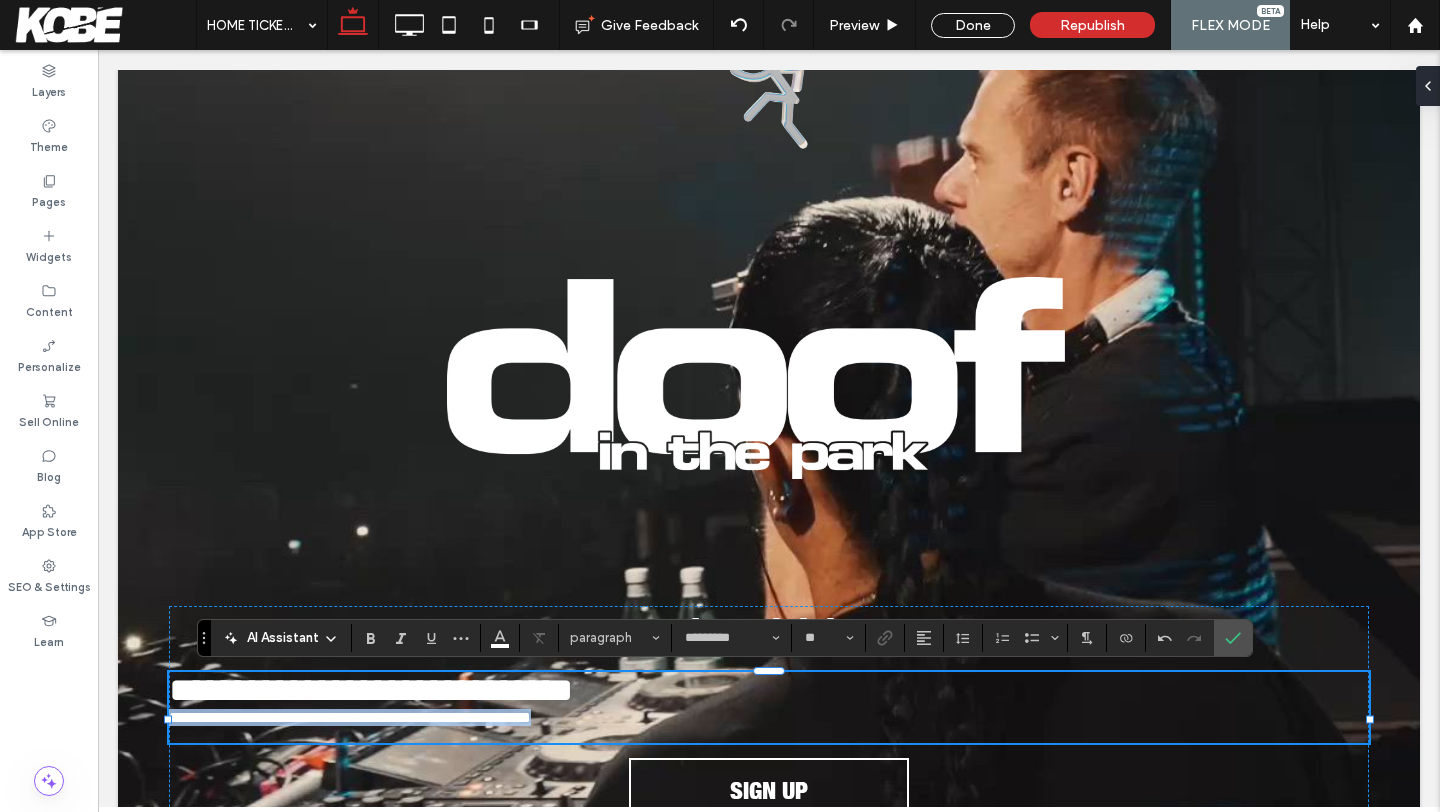 type on "**********" 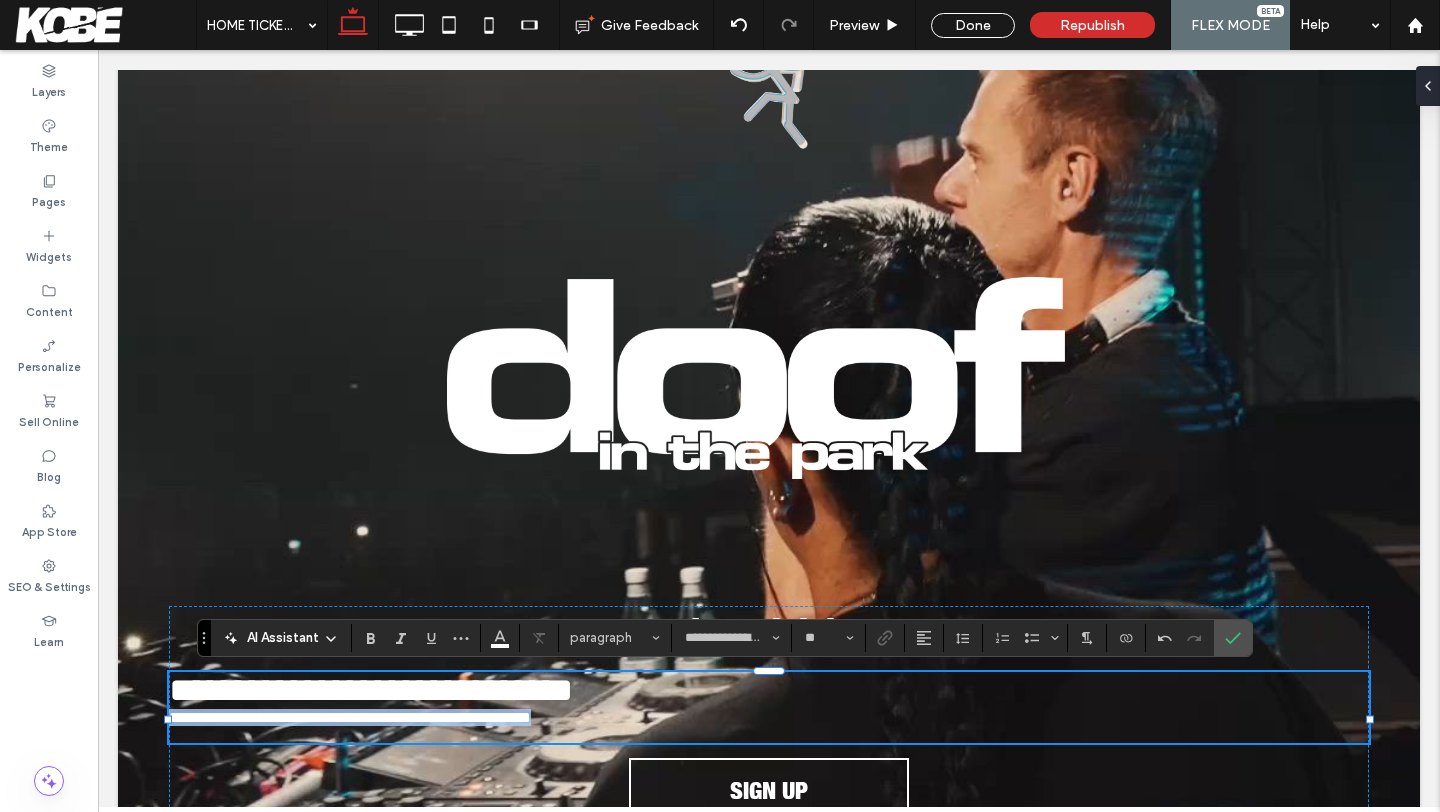 type on "*********" 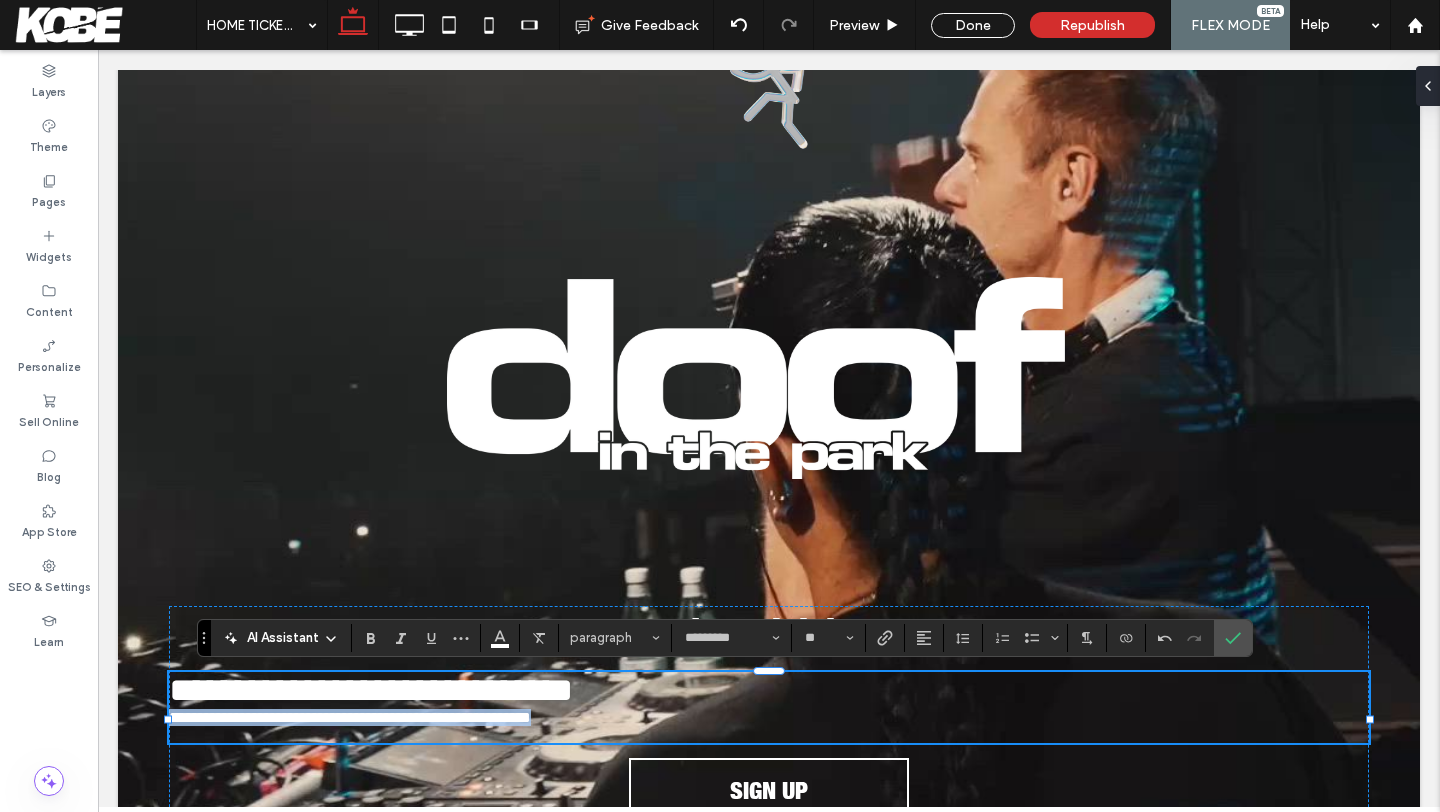 drag, startPoint x: 172, startPoint y: 736, endPoint x: 711, endPoint y: 732, distance: 539.01483 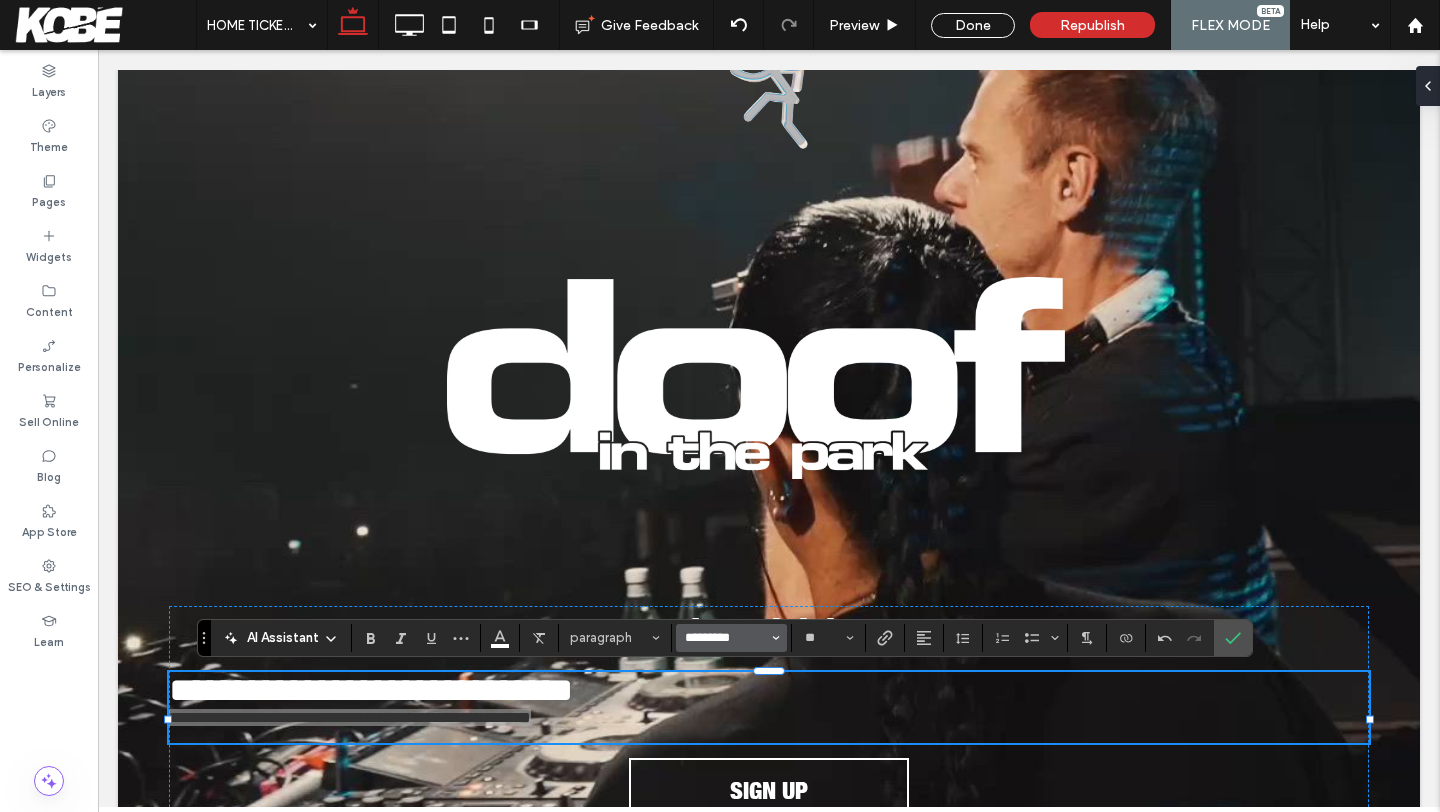 click on "*********" at bounding box center [725, 638] 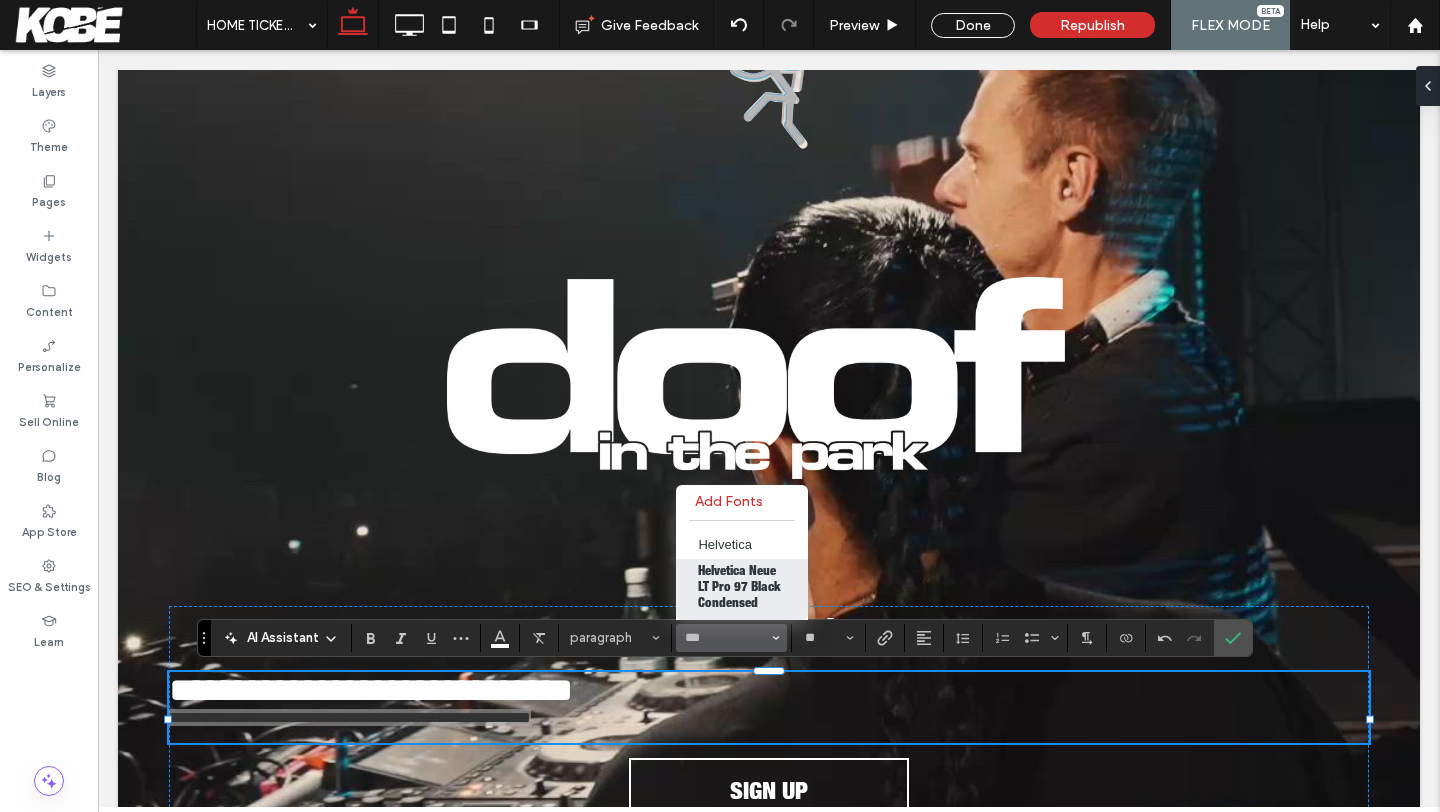 click on "Helvetica Neue LT Pro 97 Black Condensed" at bounding box center [742, 589] 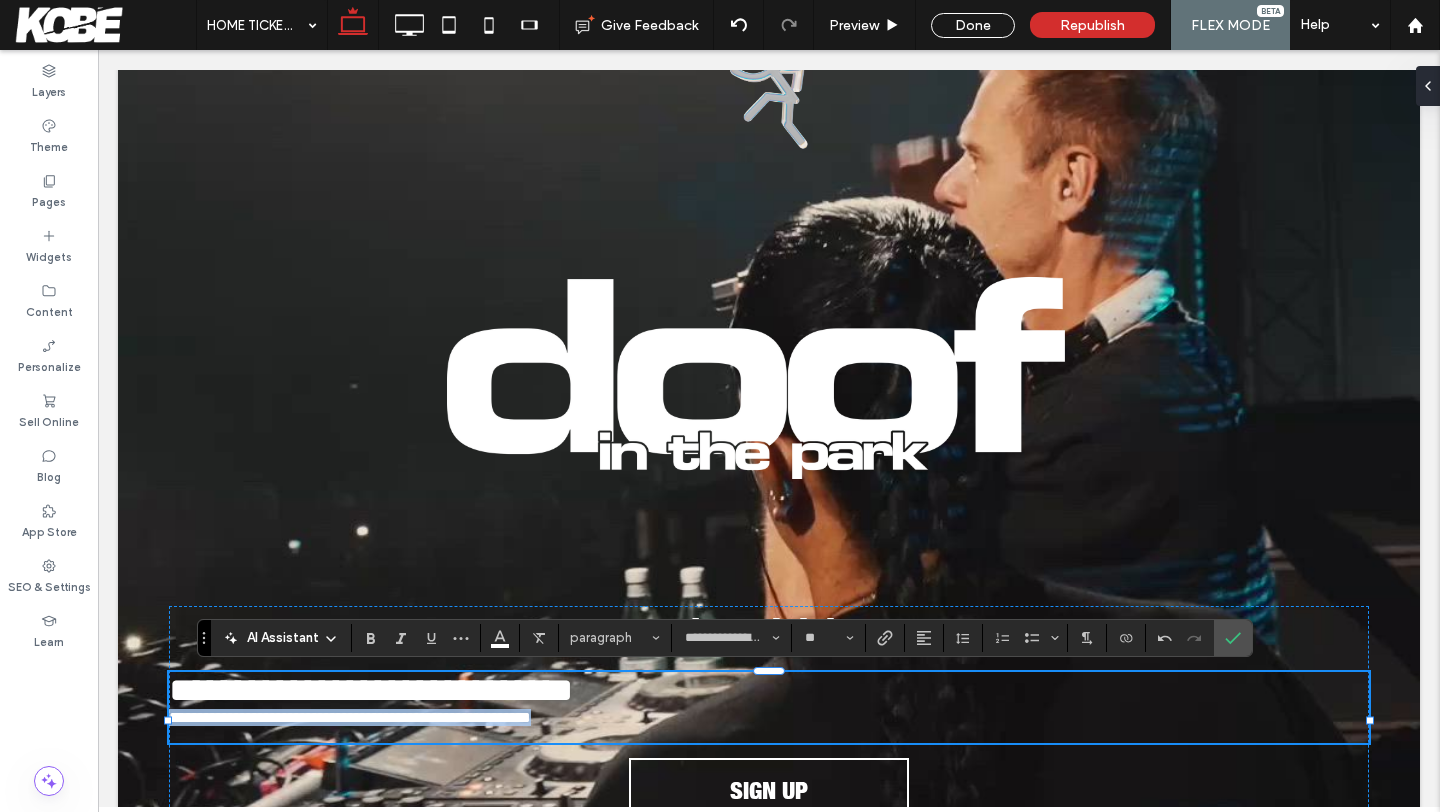 click at bounding box center [769, 734] 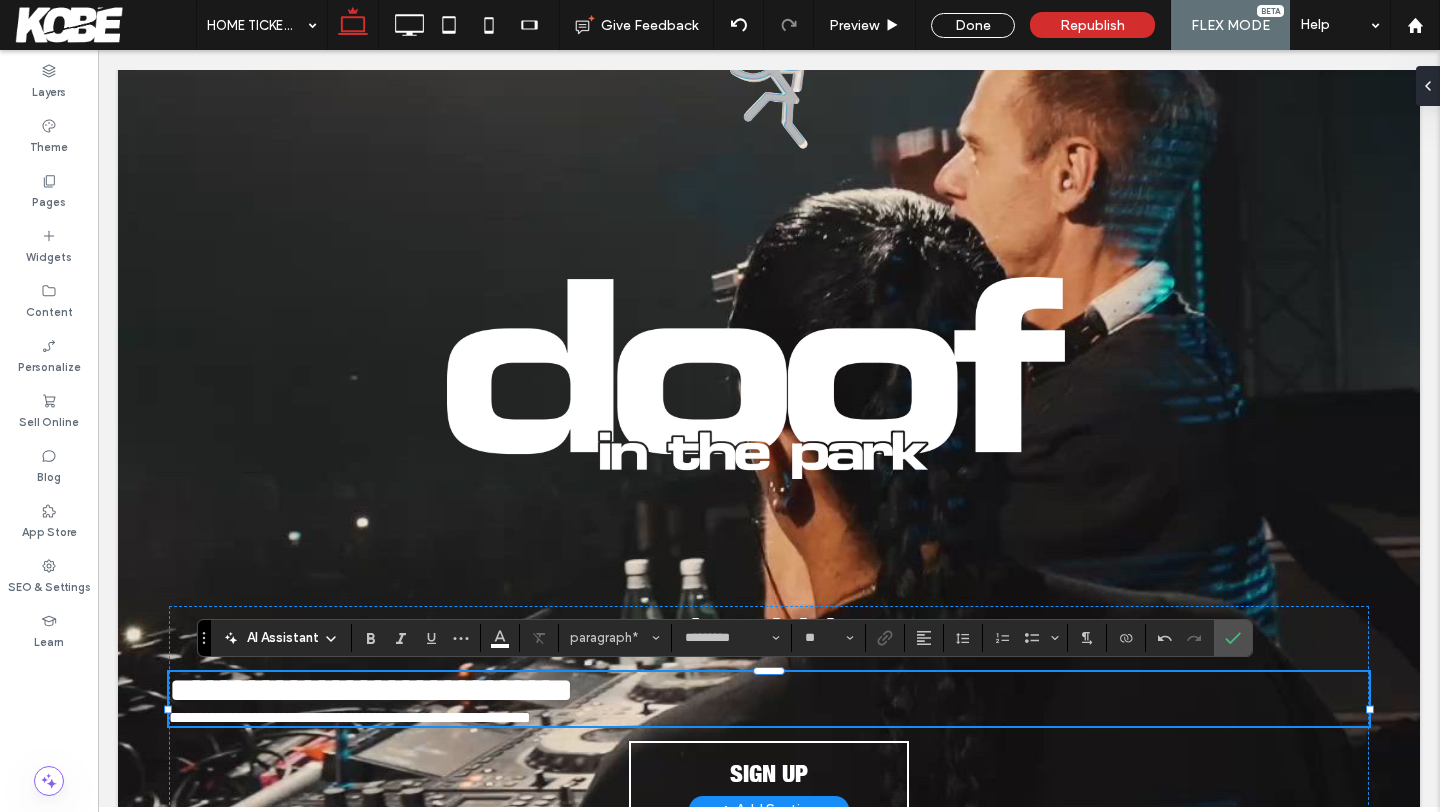 click on "**********" at bounding box center [350, 717] 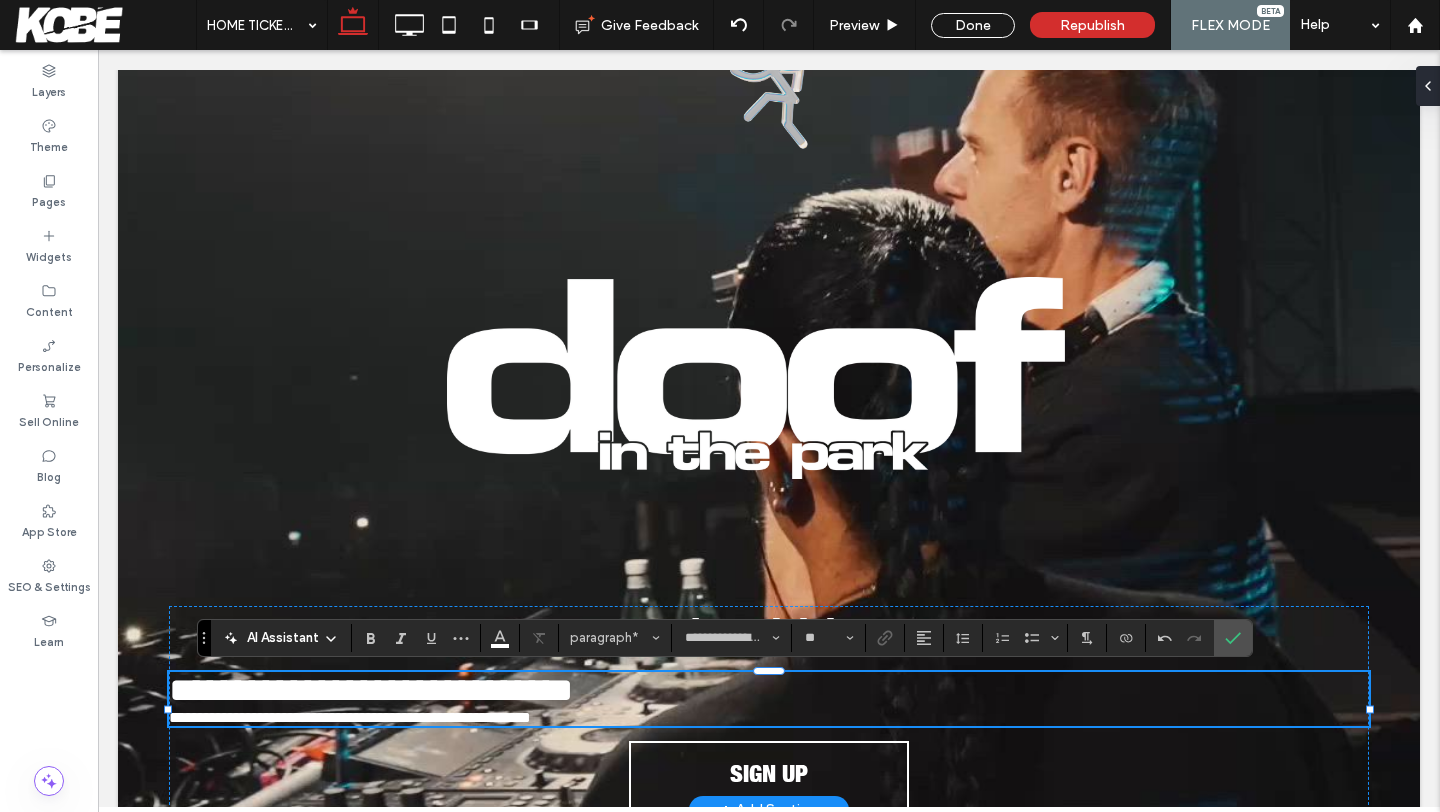 click on "**********" at bounding box center (350, 717) 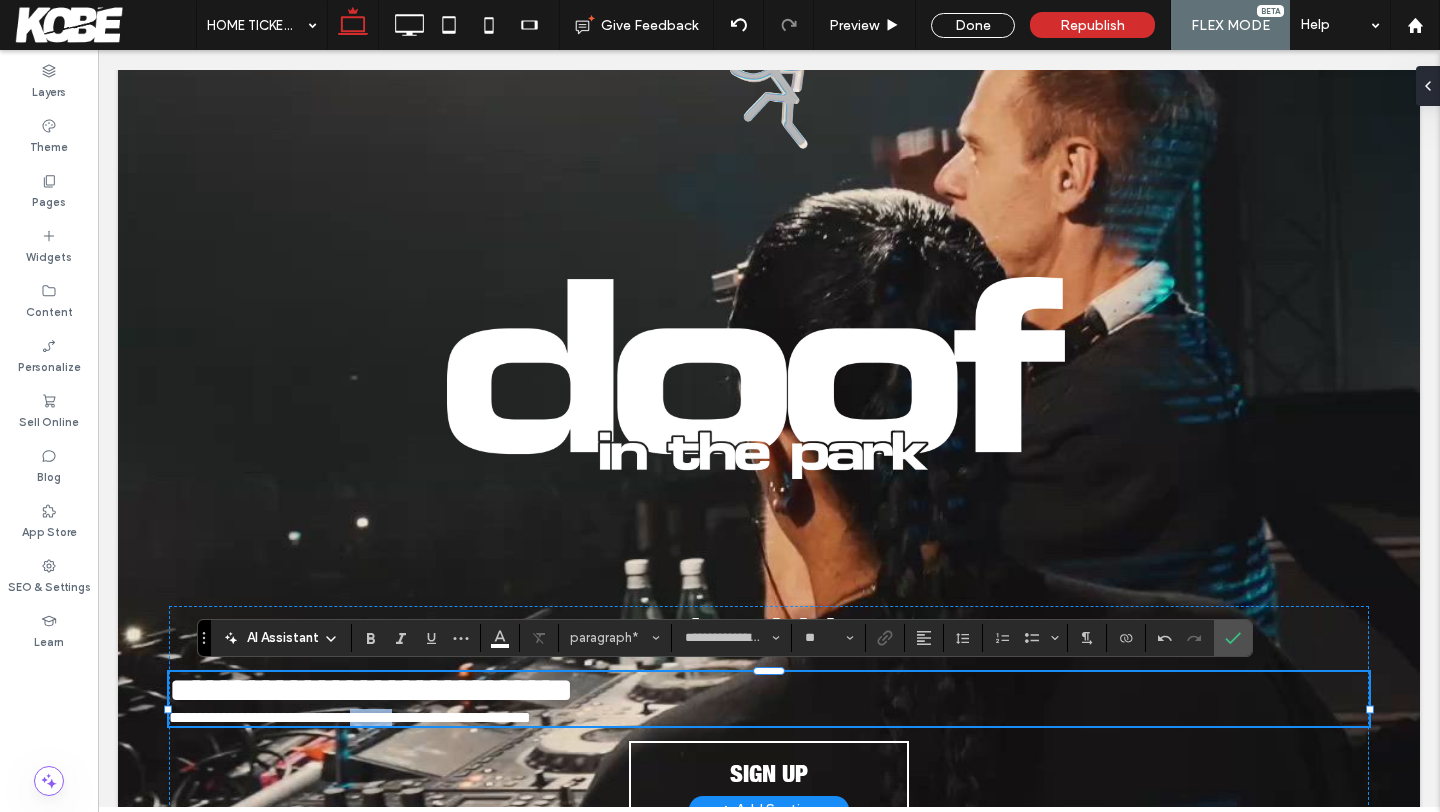click on "**********" at bounding box center [350, 717] 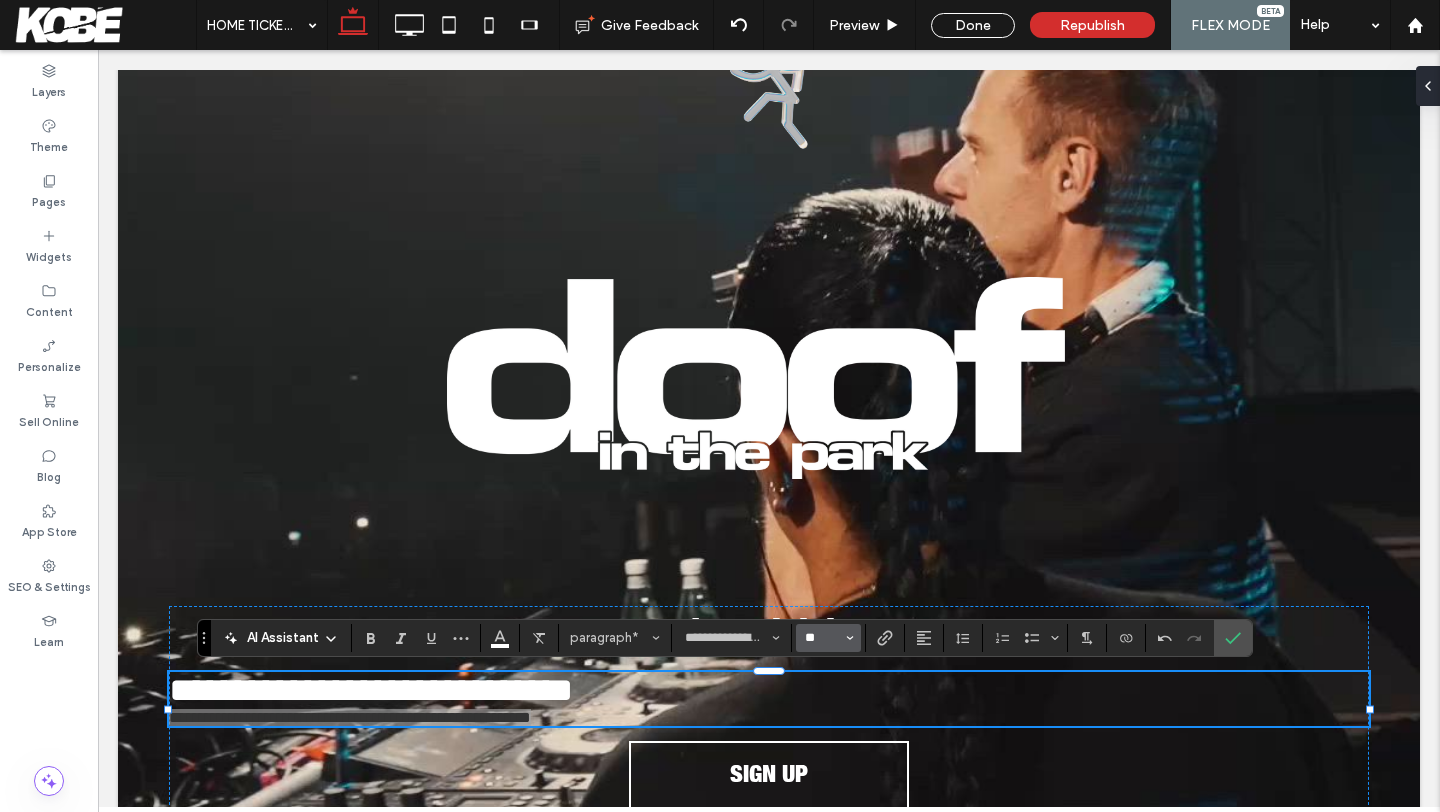 click on "**" at bounding box center (822, 638) 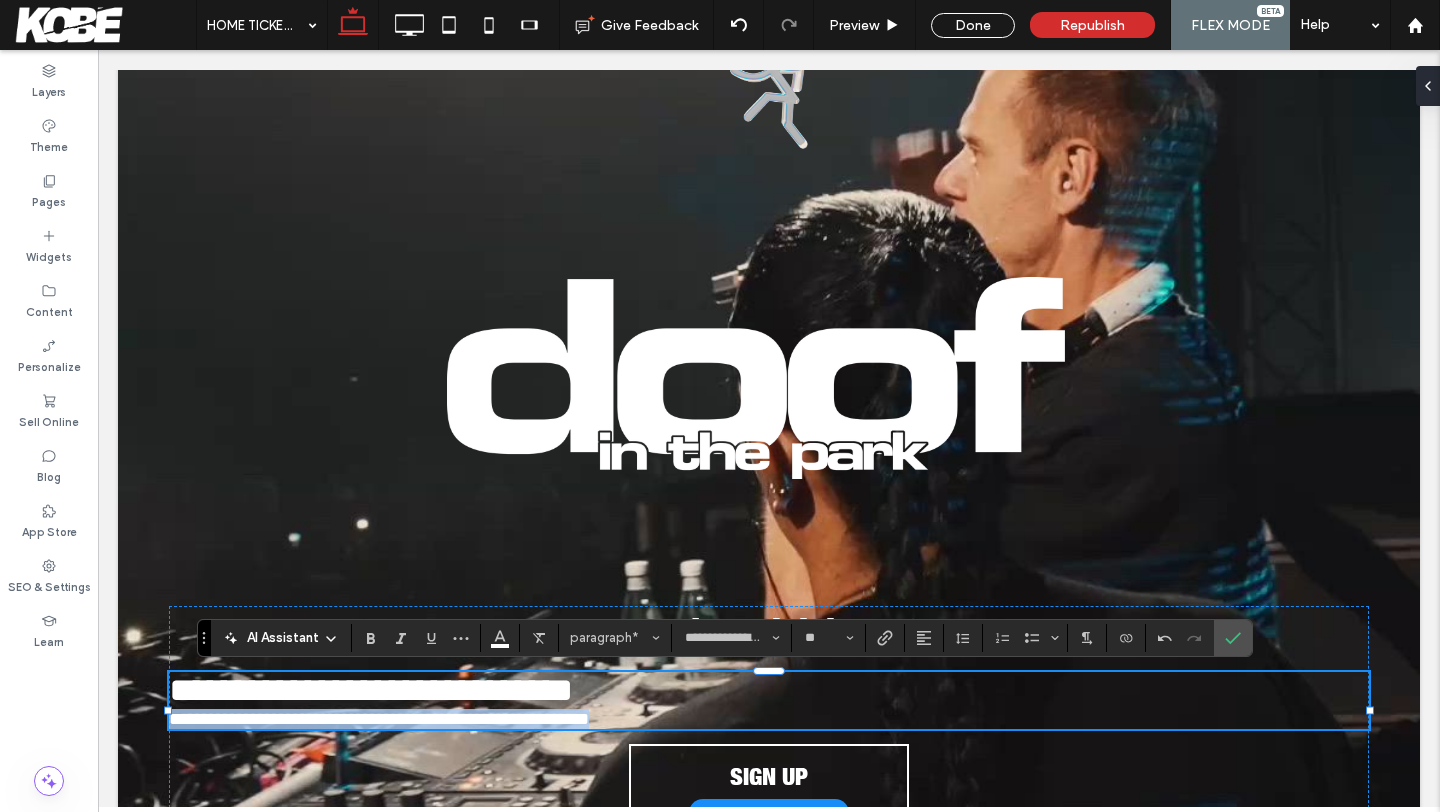 click on "**********" at bounding box center [371, 690] 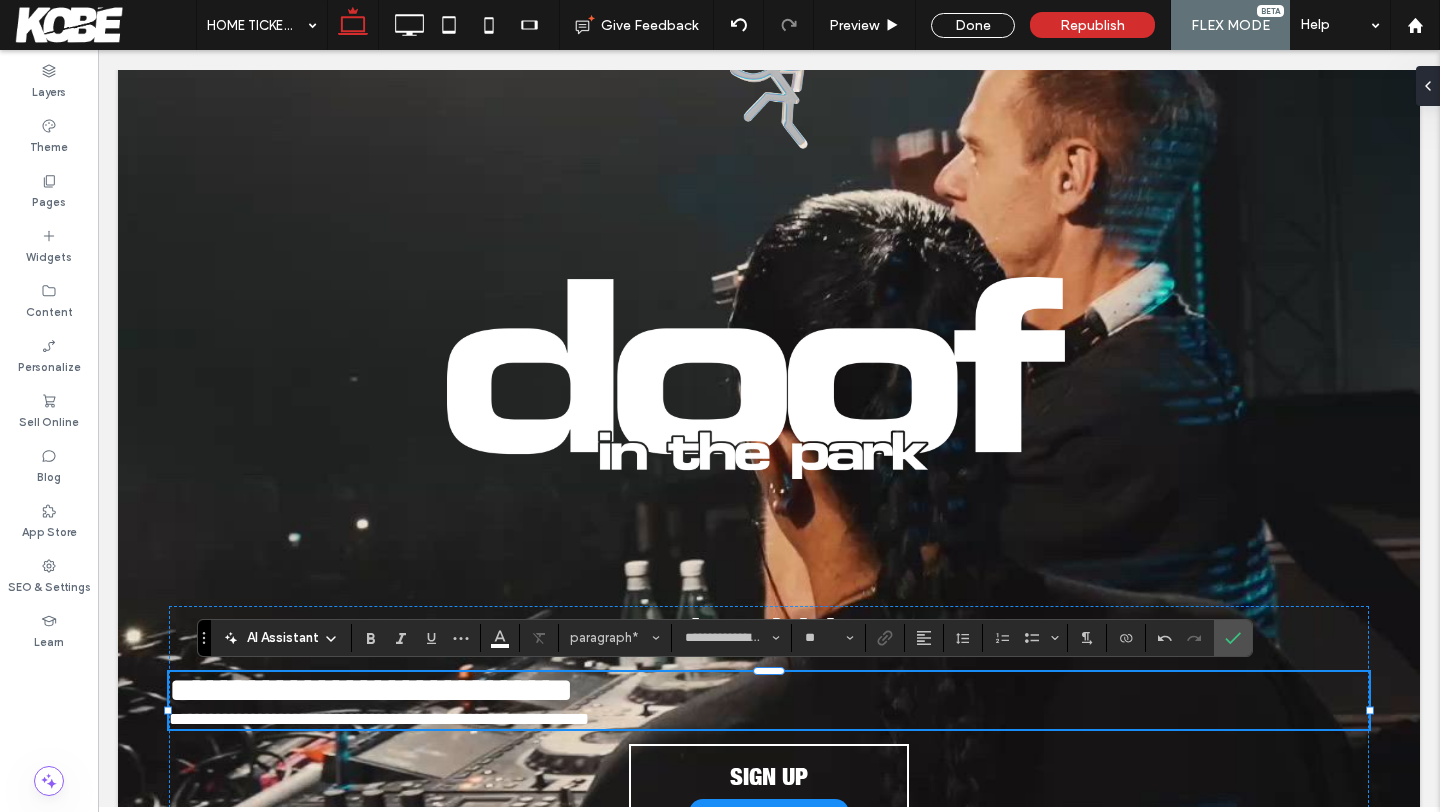 click on "**********" at bounding box center (371, 690) 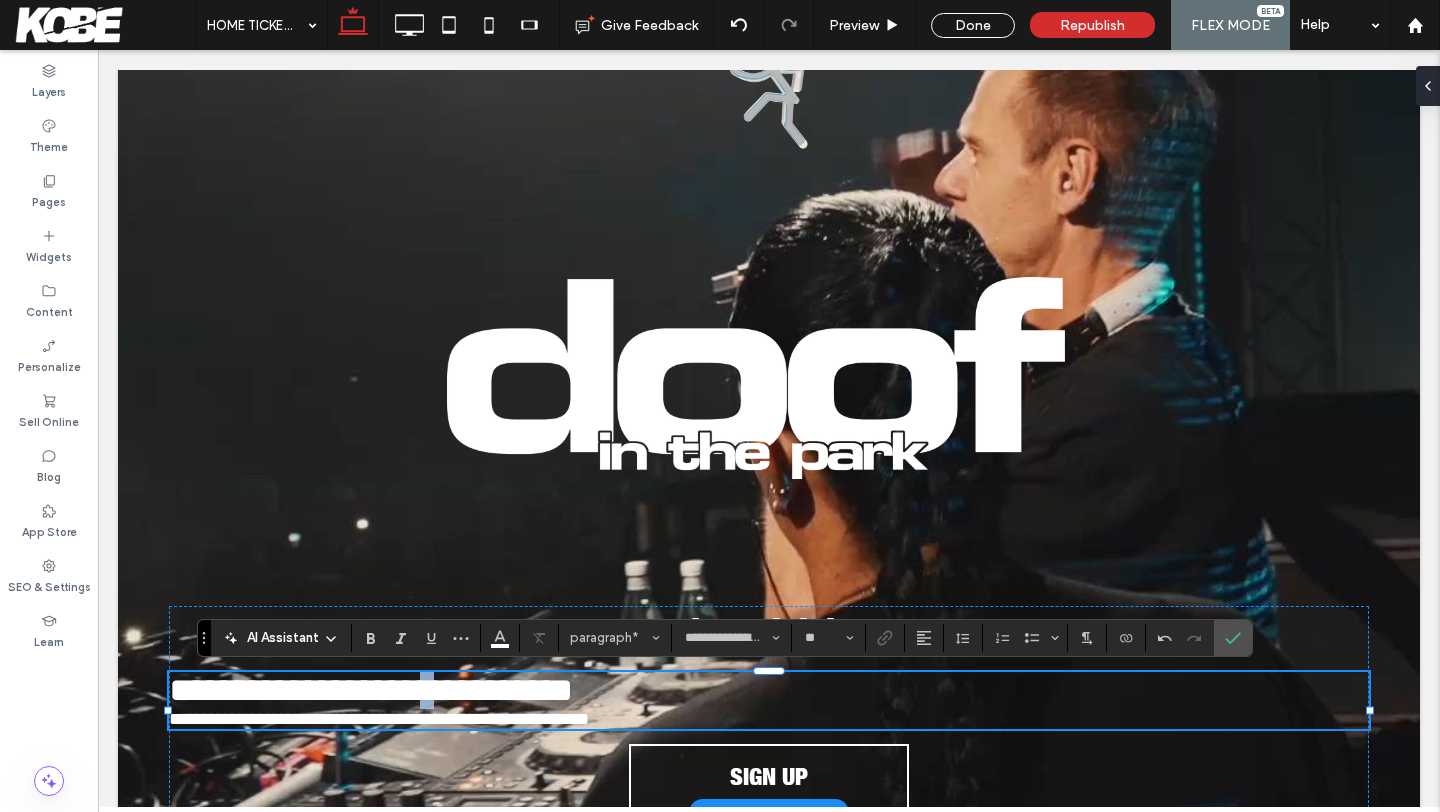 click on "**********" at bounding box center (371, 690) 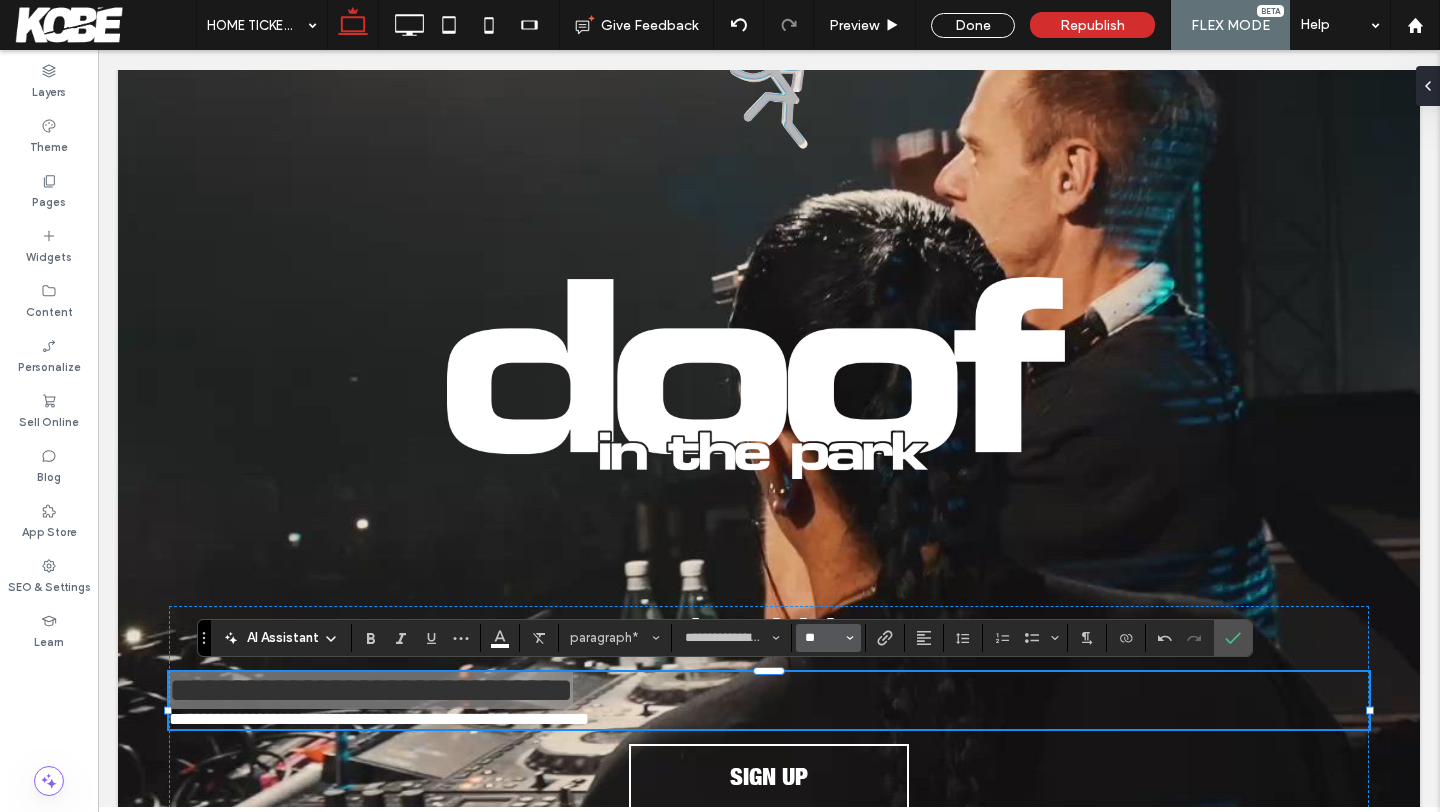 click on "**" at bounding box center (822, 638) 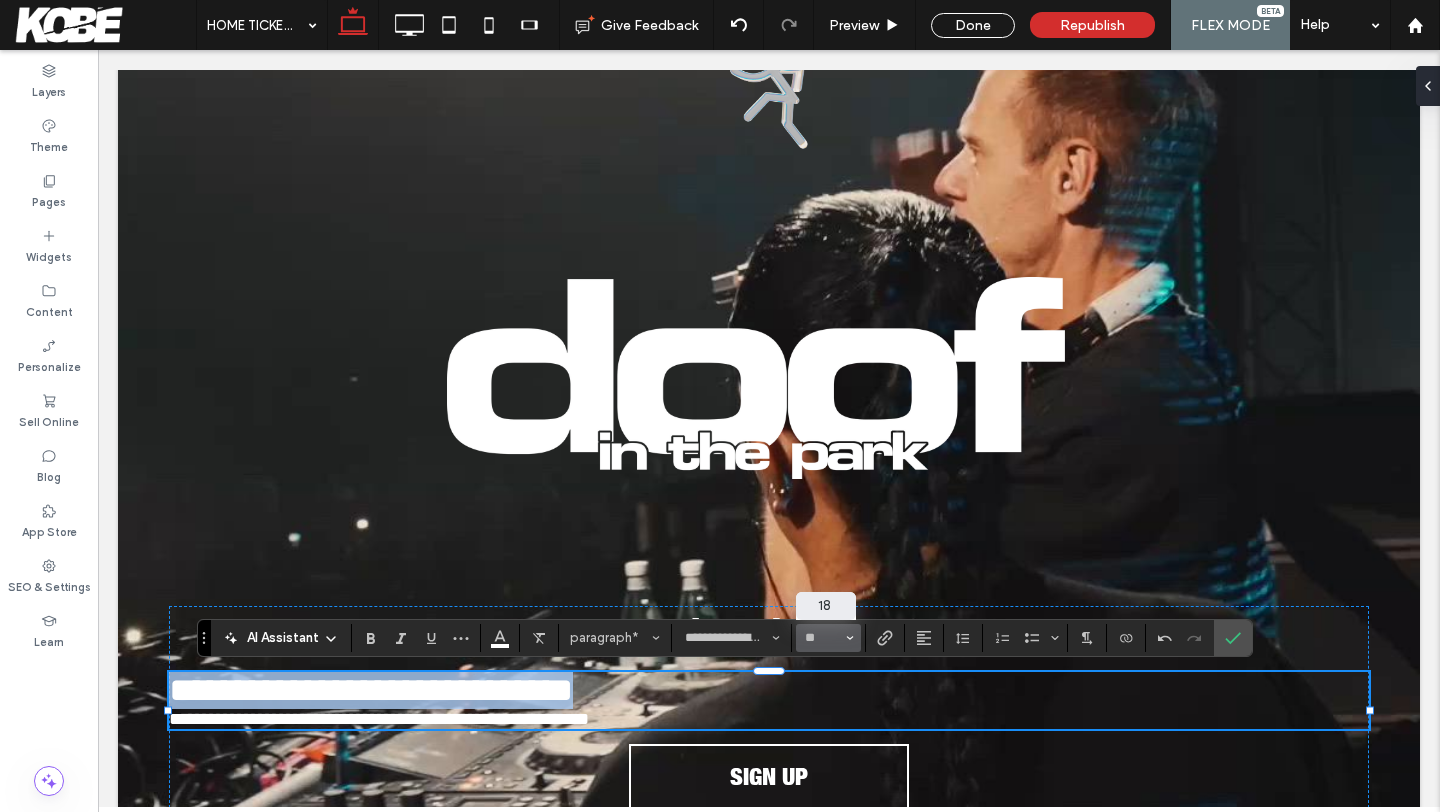 type on "**" 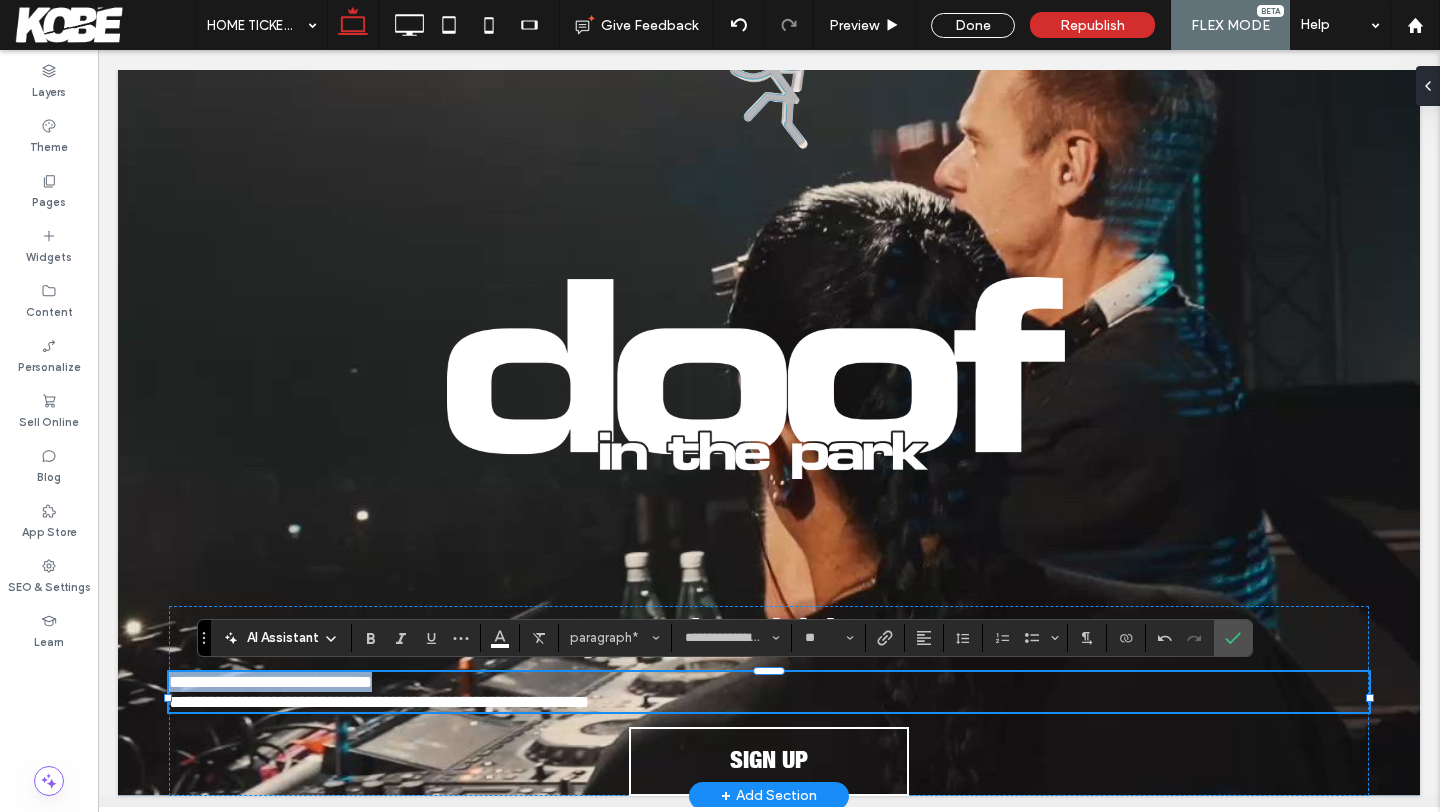 click on "**********" at bounding box center (769, 682) 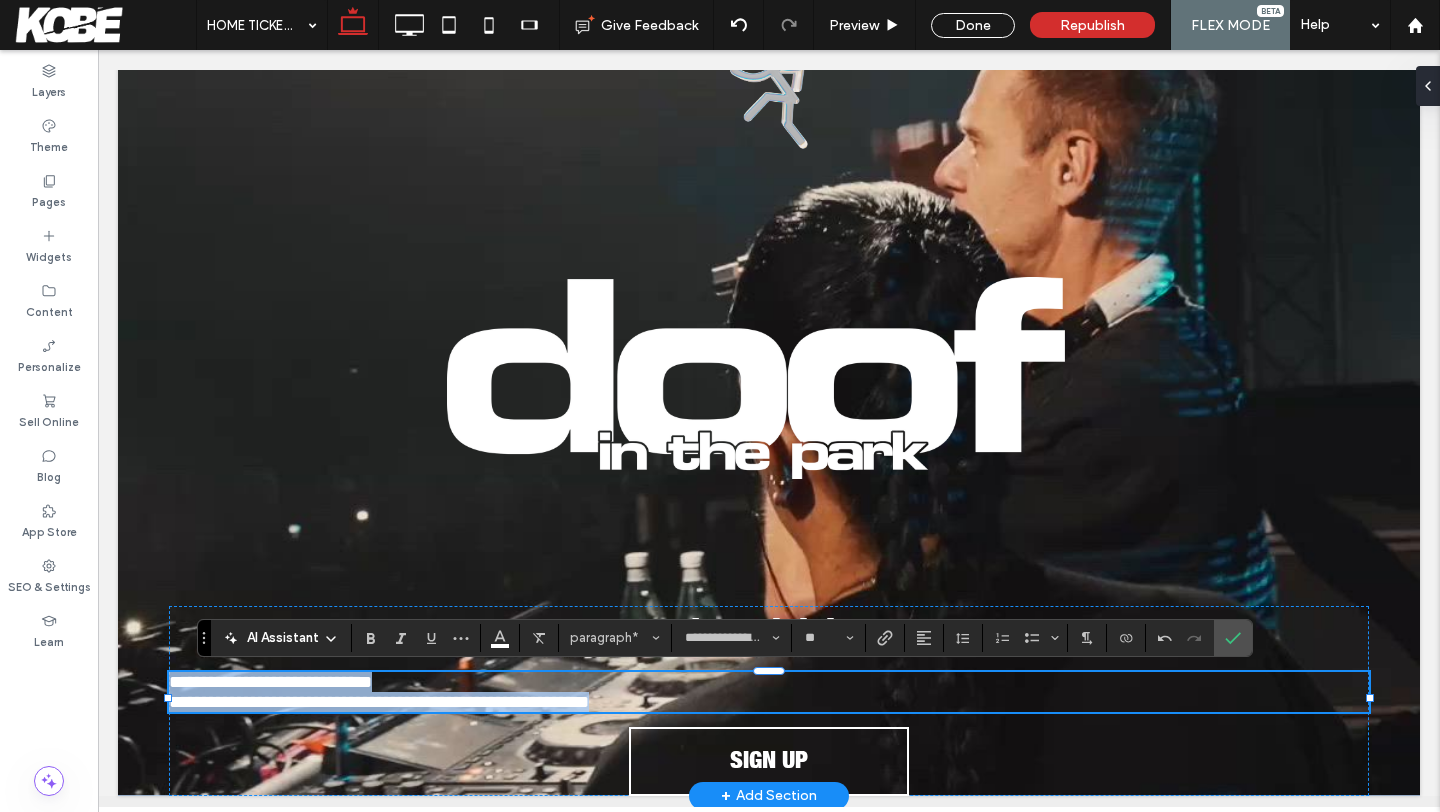 drag, startPoint x: 675, startPoint y: 710, endPoint x: 171, endPoint y: 684, distance: 504.6702 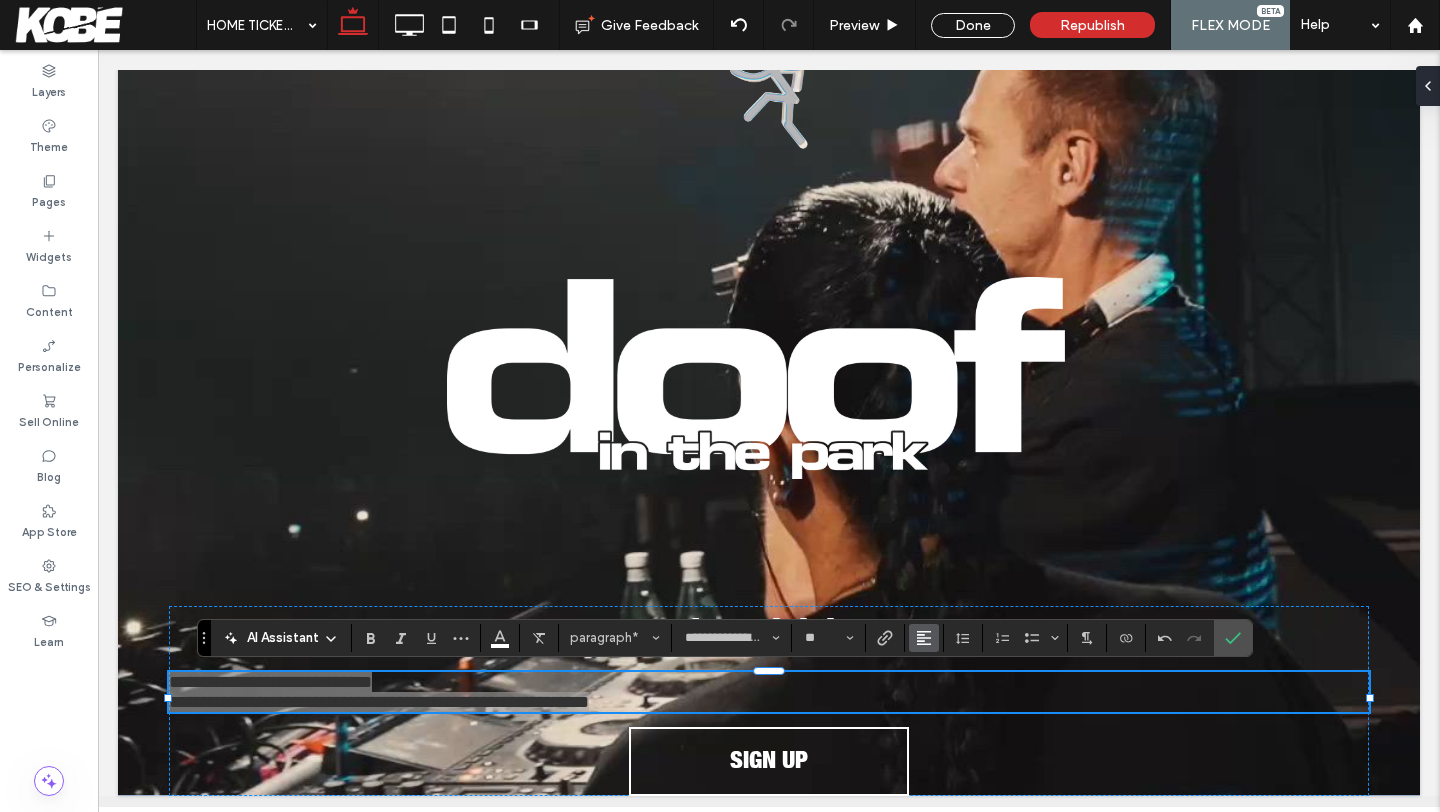 click 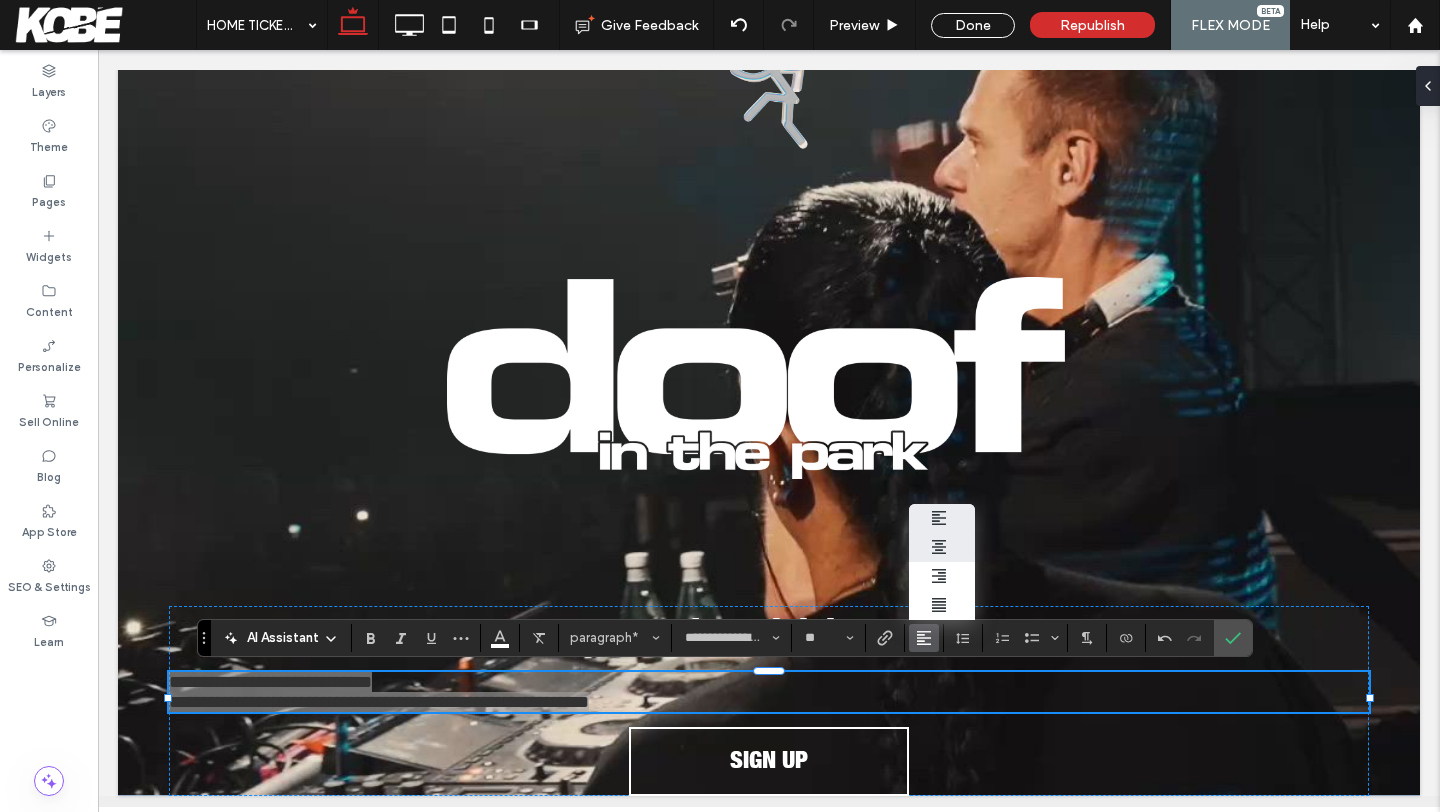click 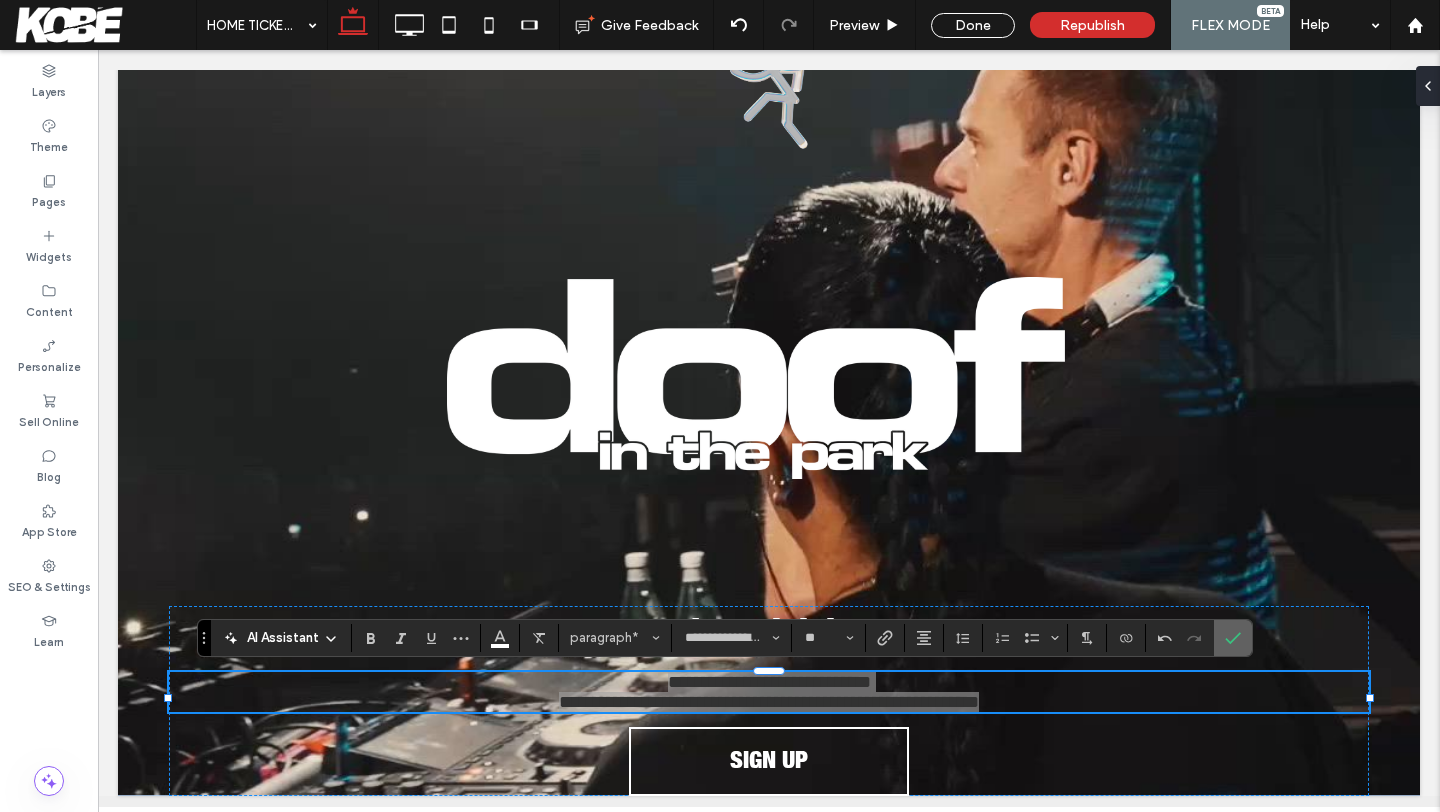 click 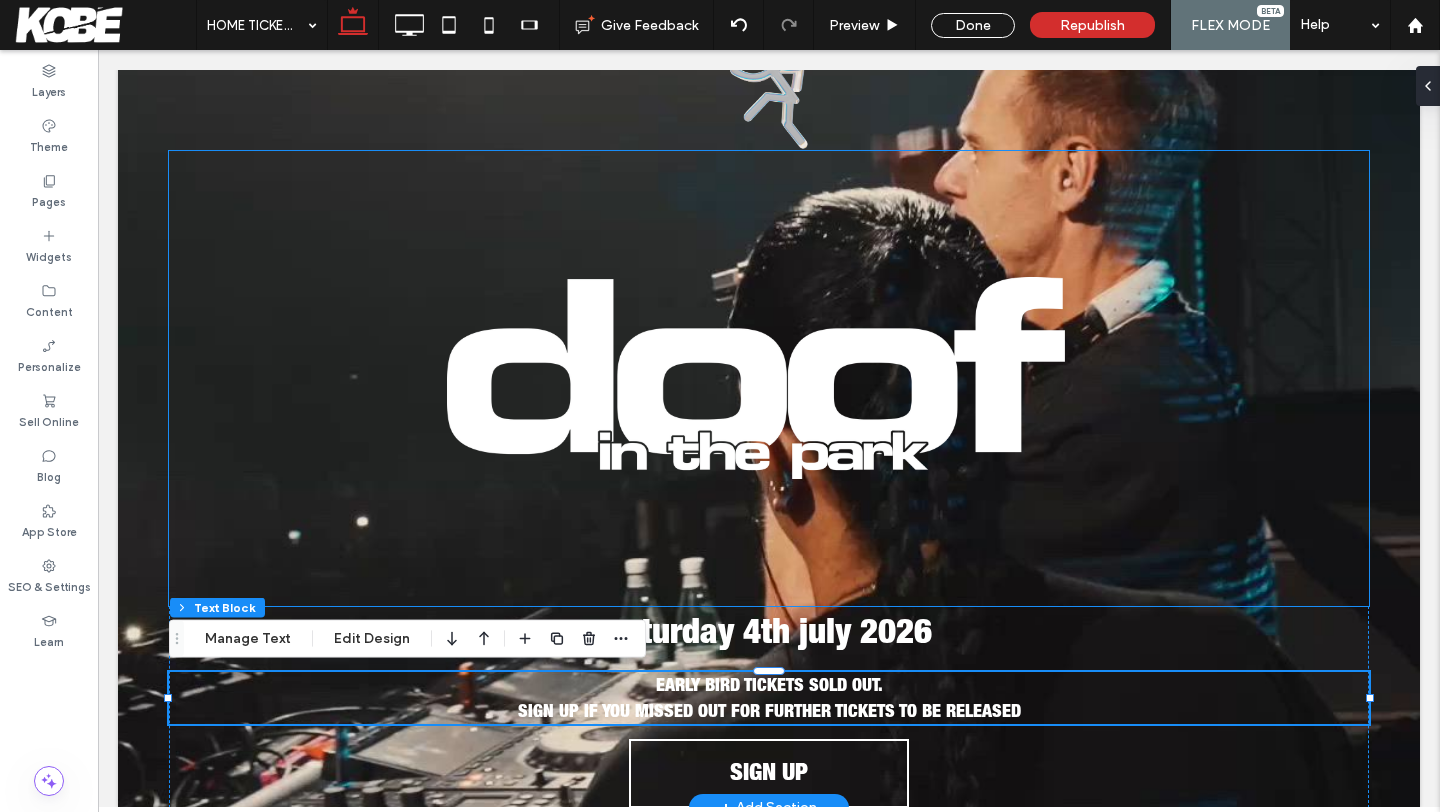 click at bounding box center (769, 378) 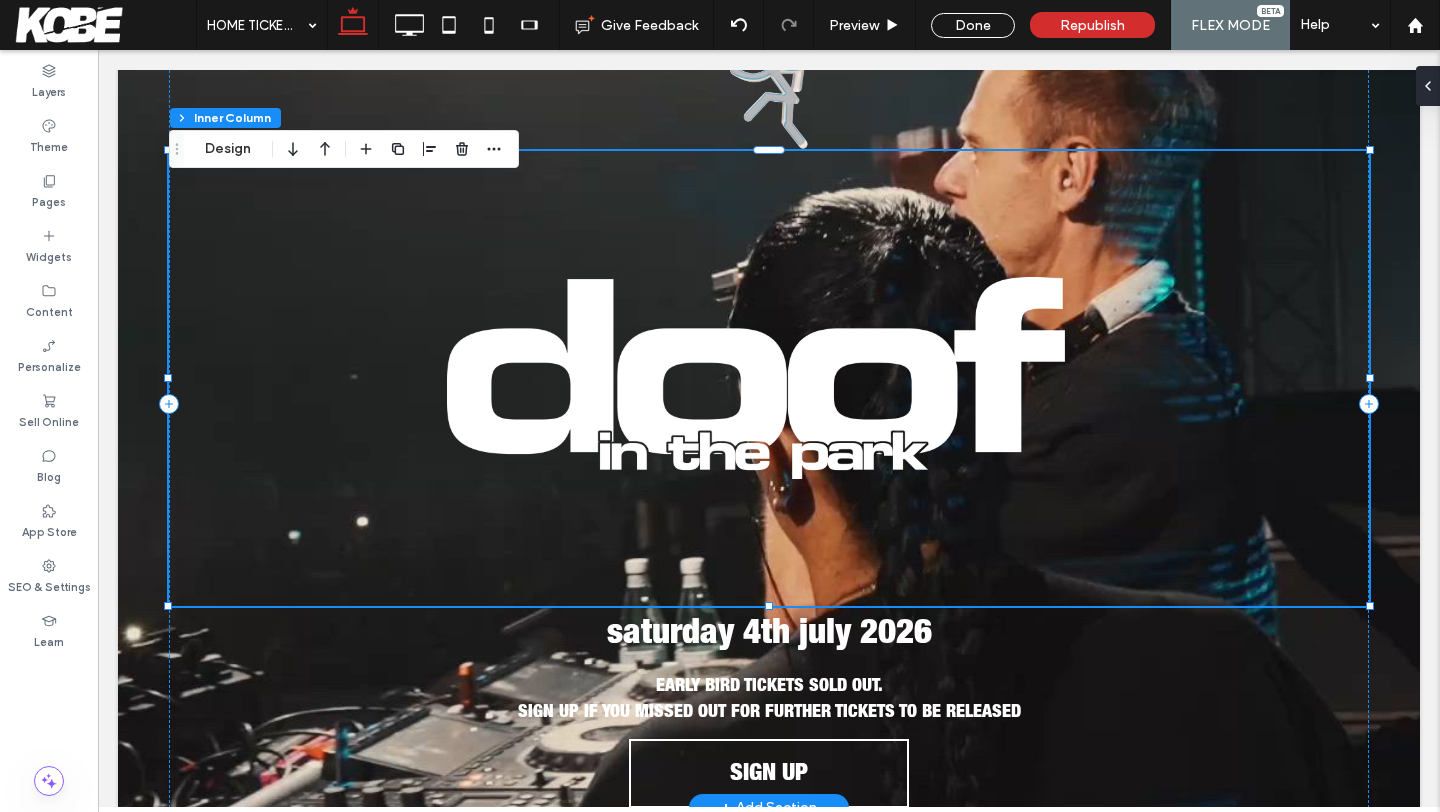 click at bounding box center [769, 378] 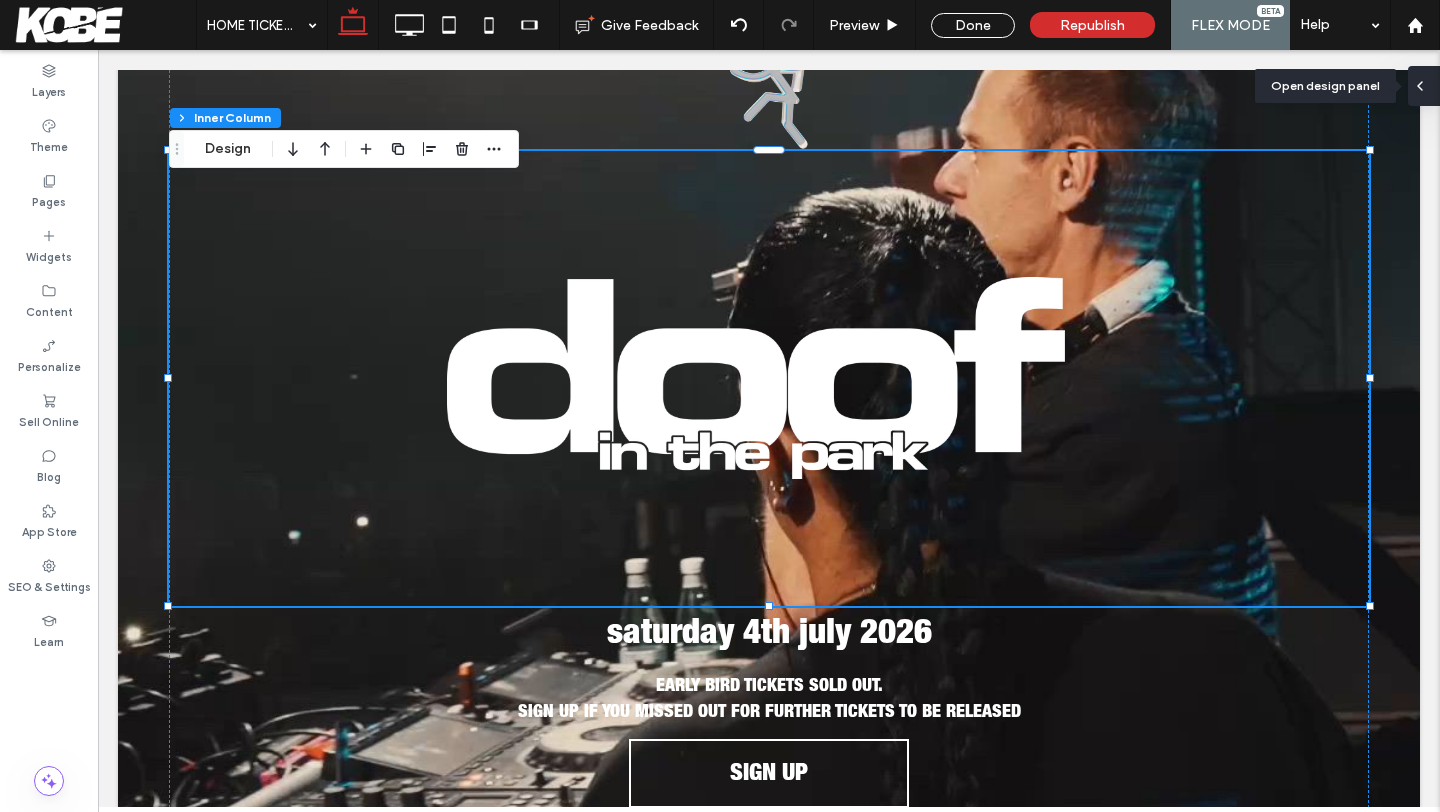 click 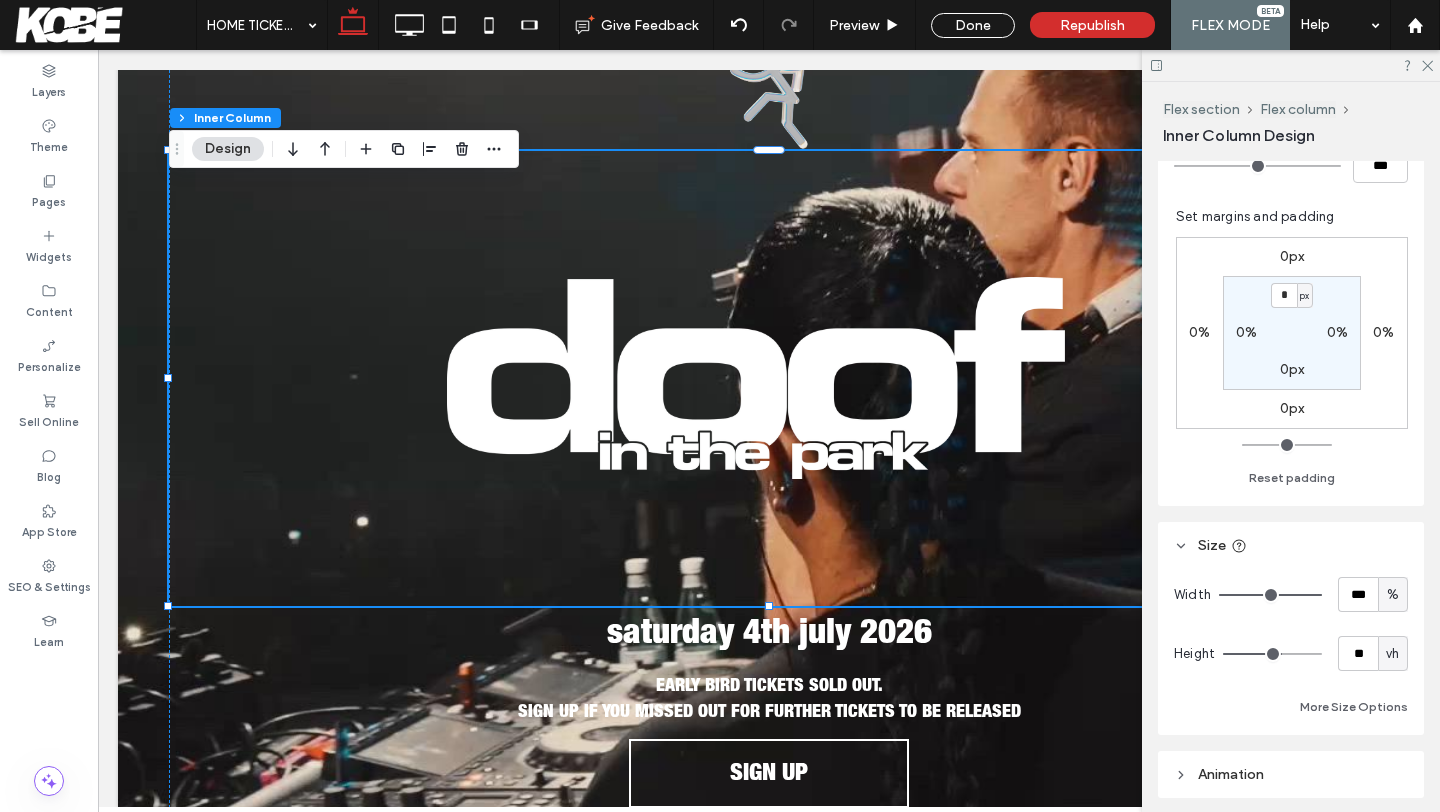 scroll, scrollTop: 490, scrollLeft: 0, axis: vertical 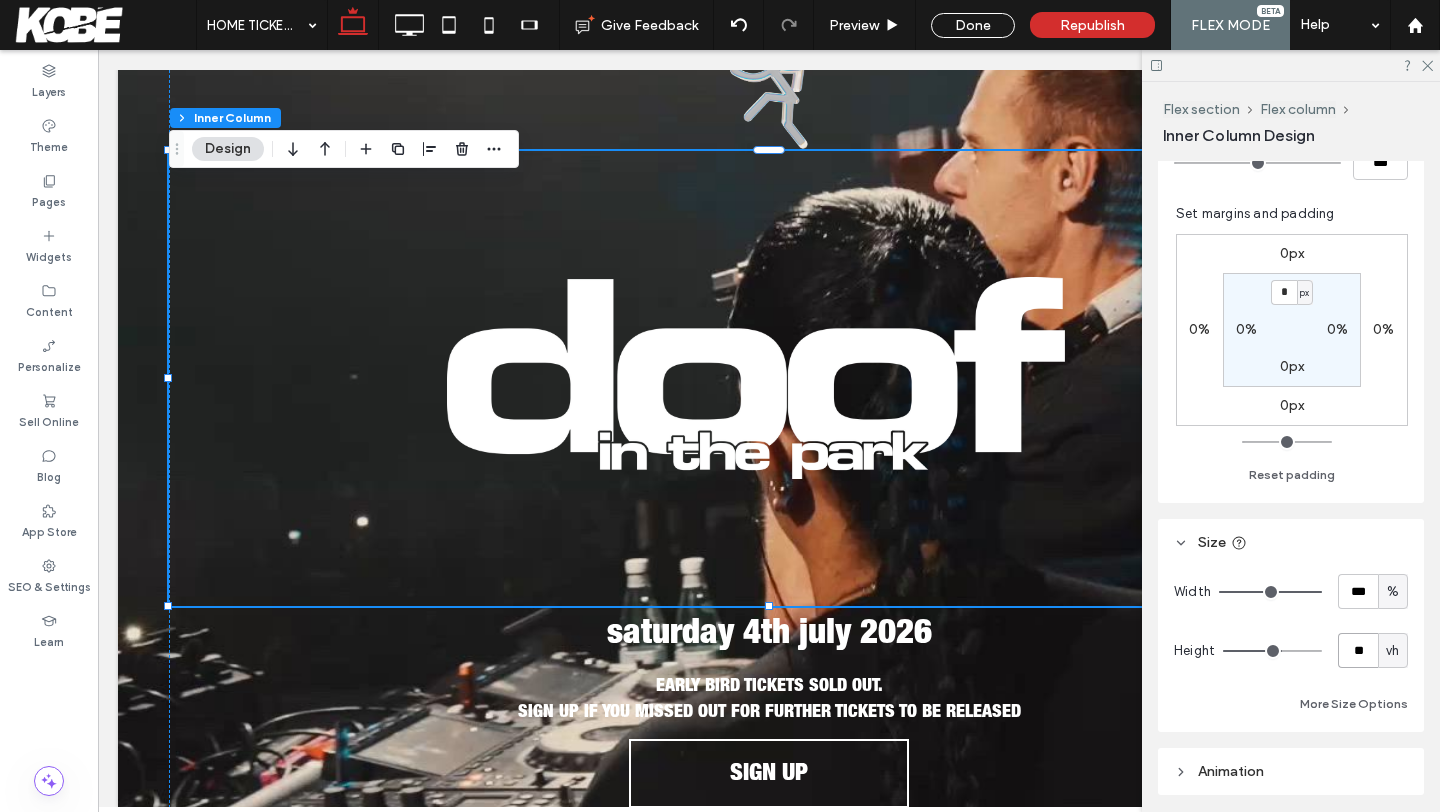 click on "**" at bounding box center [1358, 650] 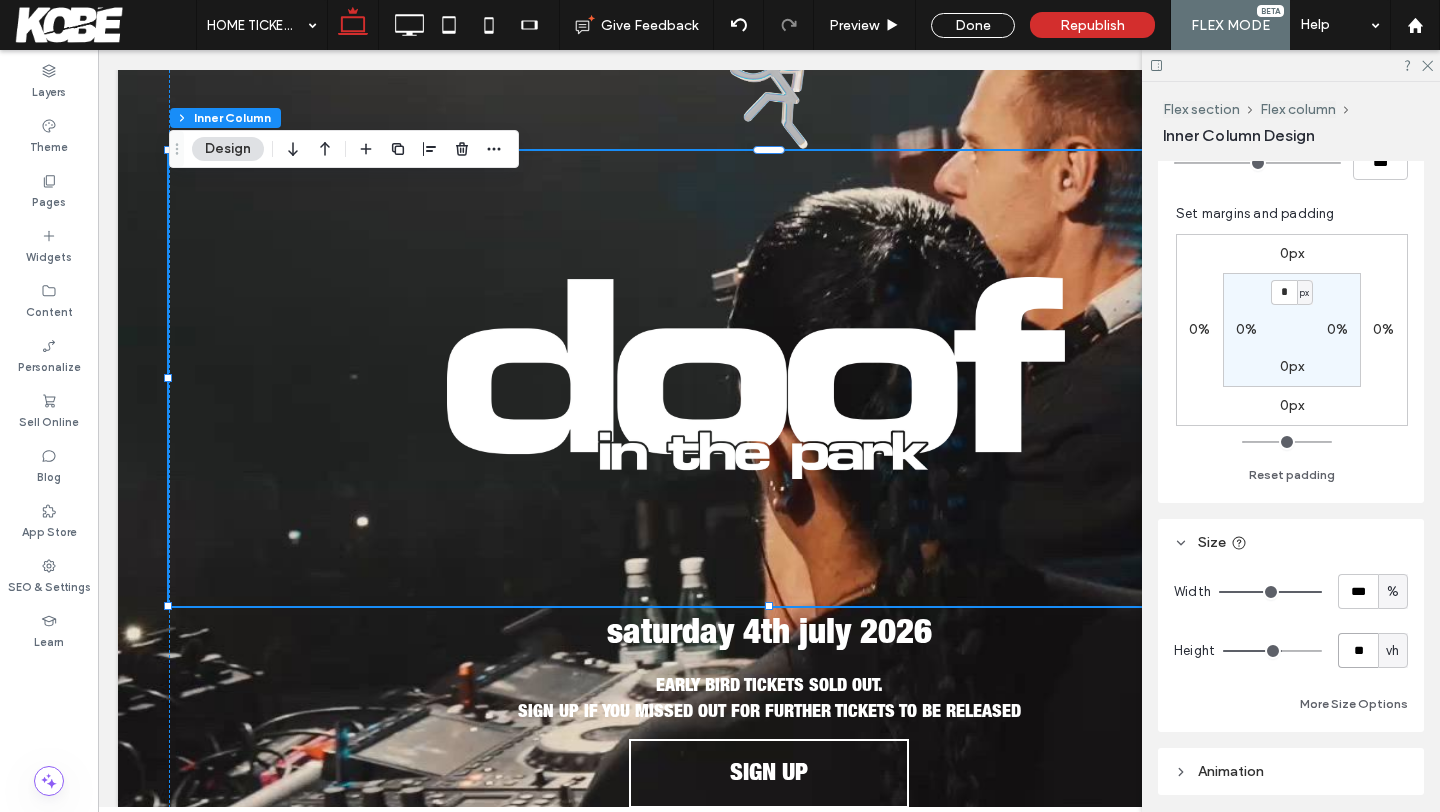type on "**" 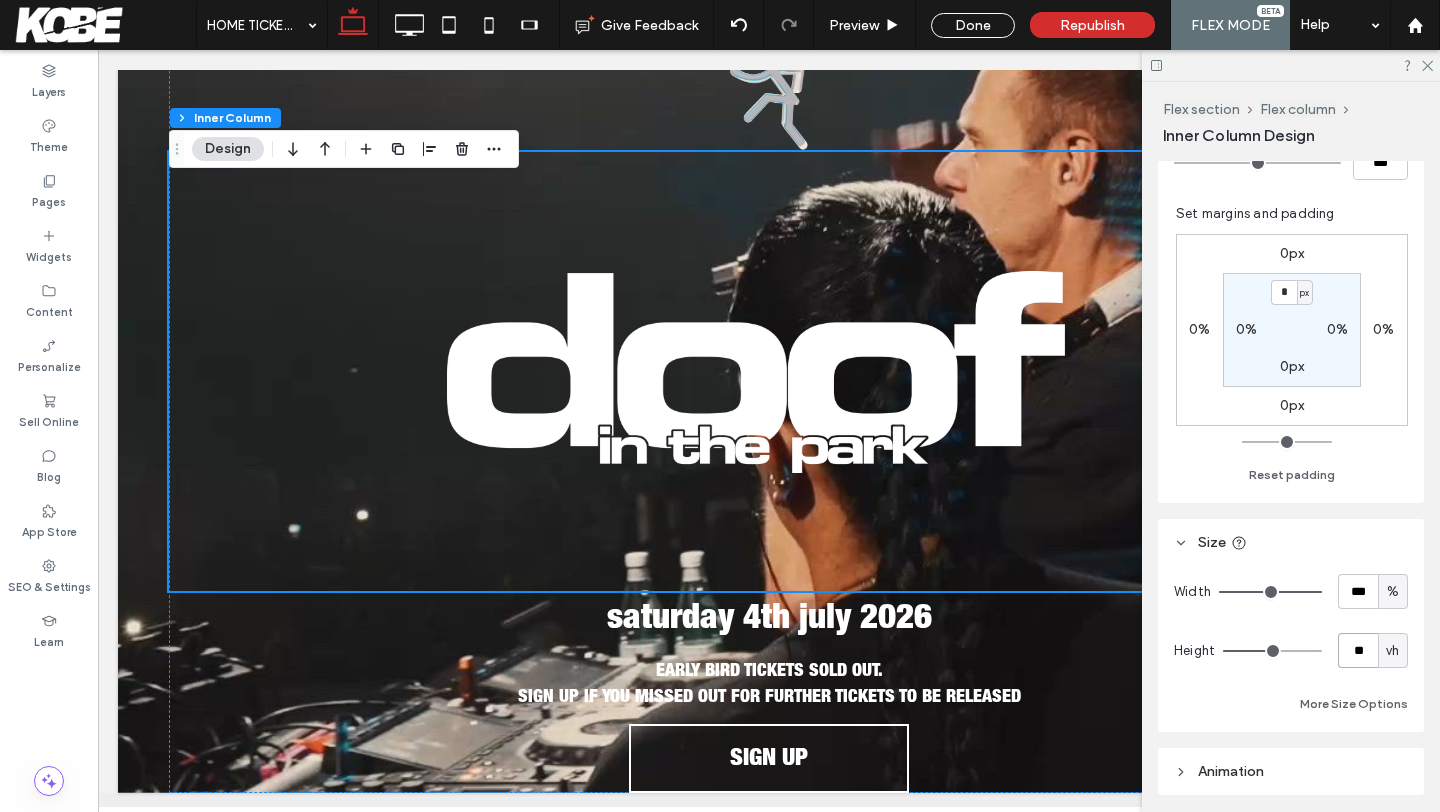 scroll, scrollTop: 69, scrollLeft: 0, axis: vertical 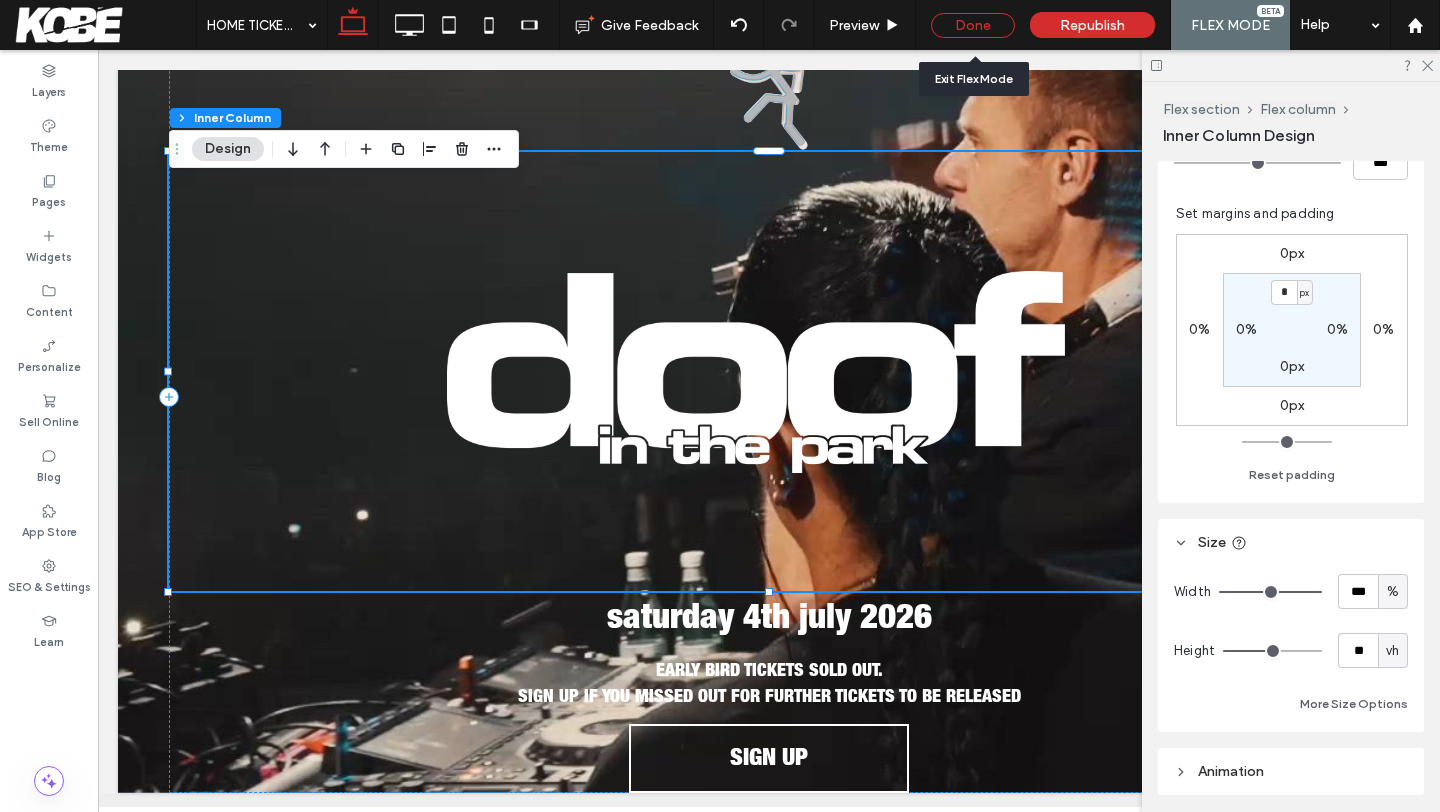 click on "Done" at bounding box center [973, 25] 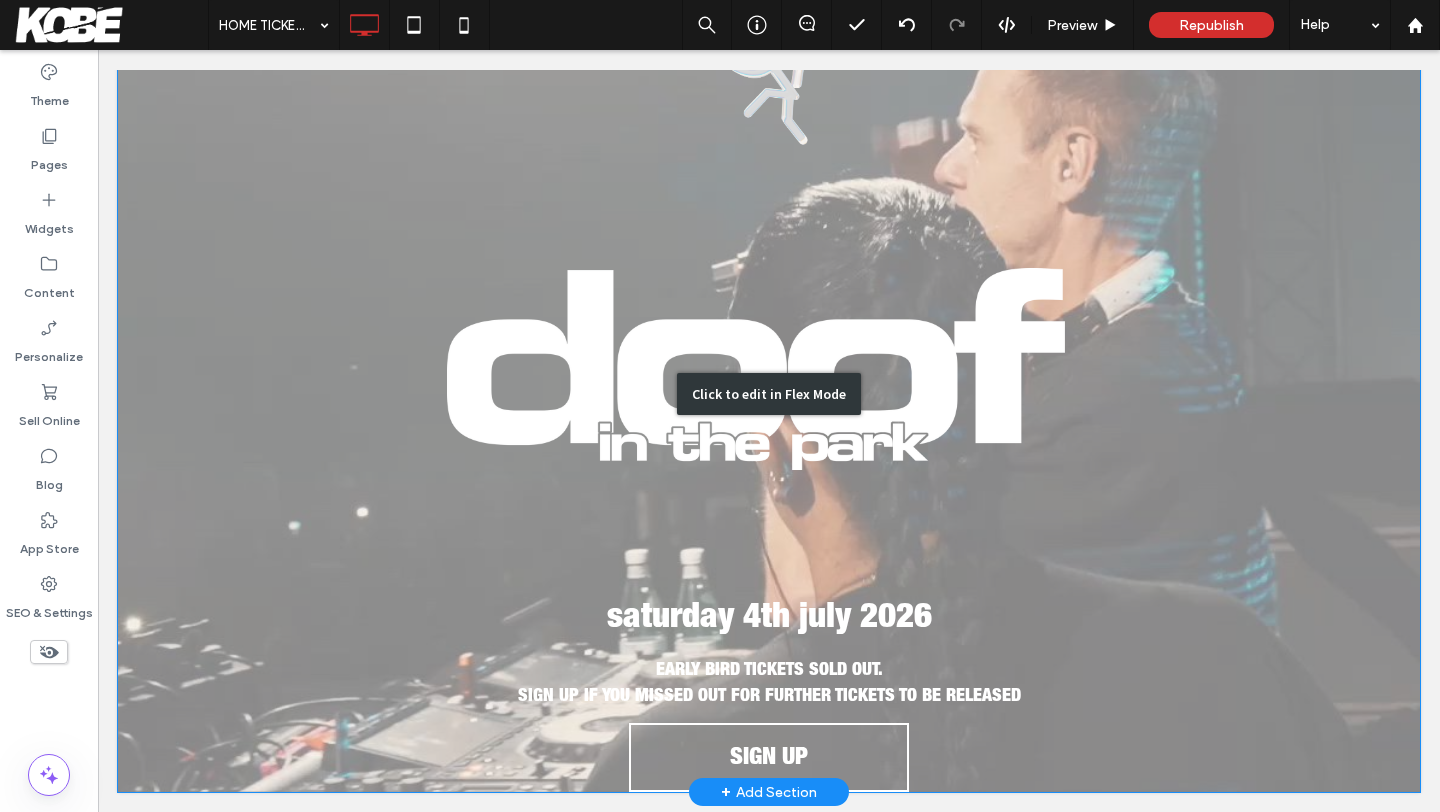scroll, scrollTop: 0, scrollLeft: 0, axis: both 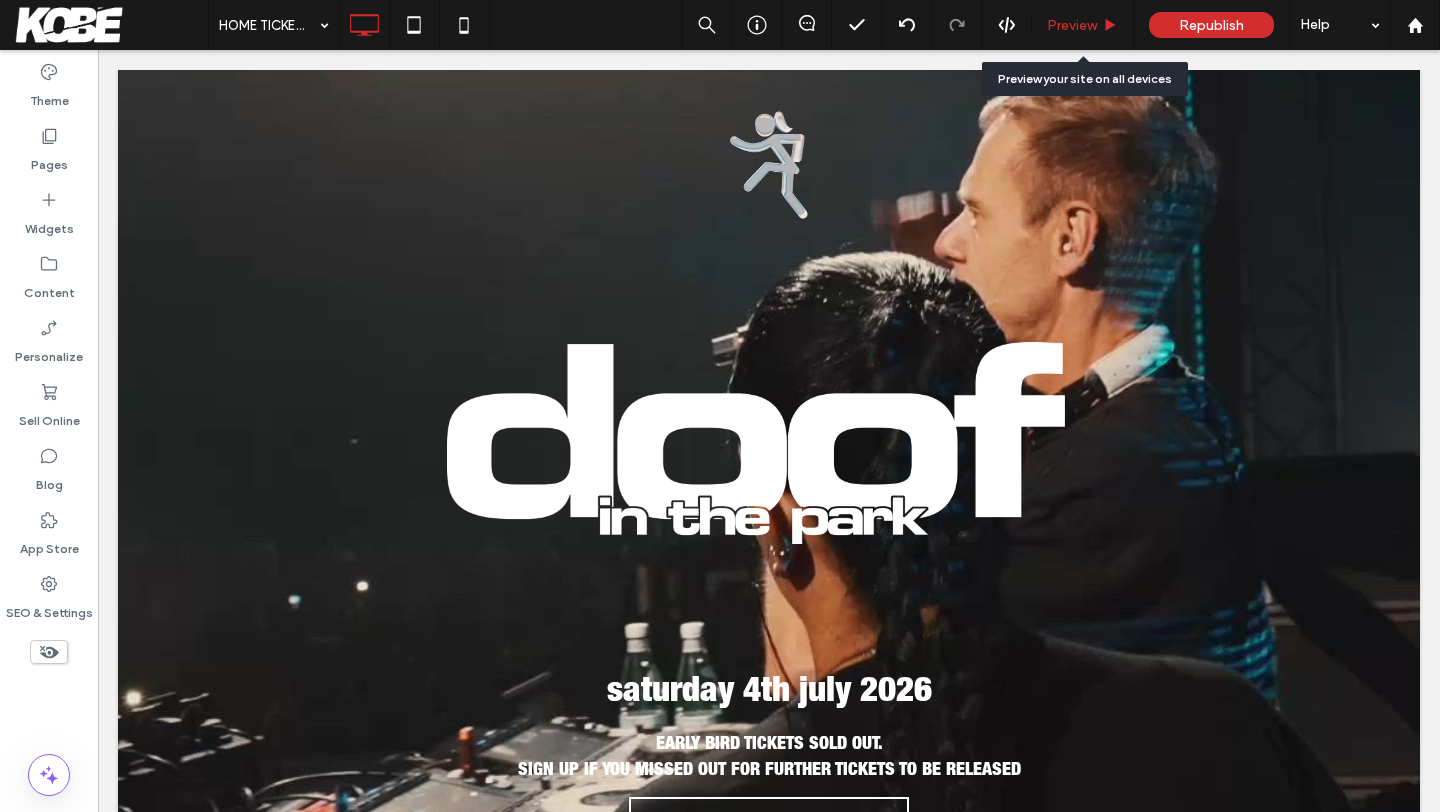 click on "Preview" at bounding box center [1083, 25] 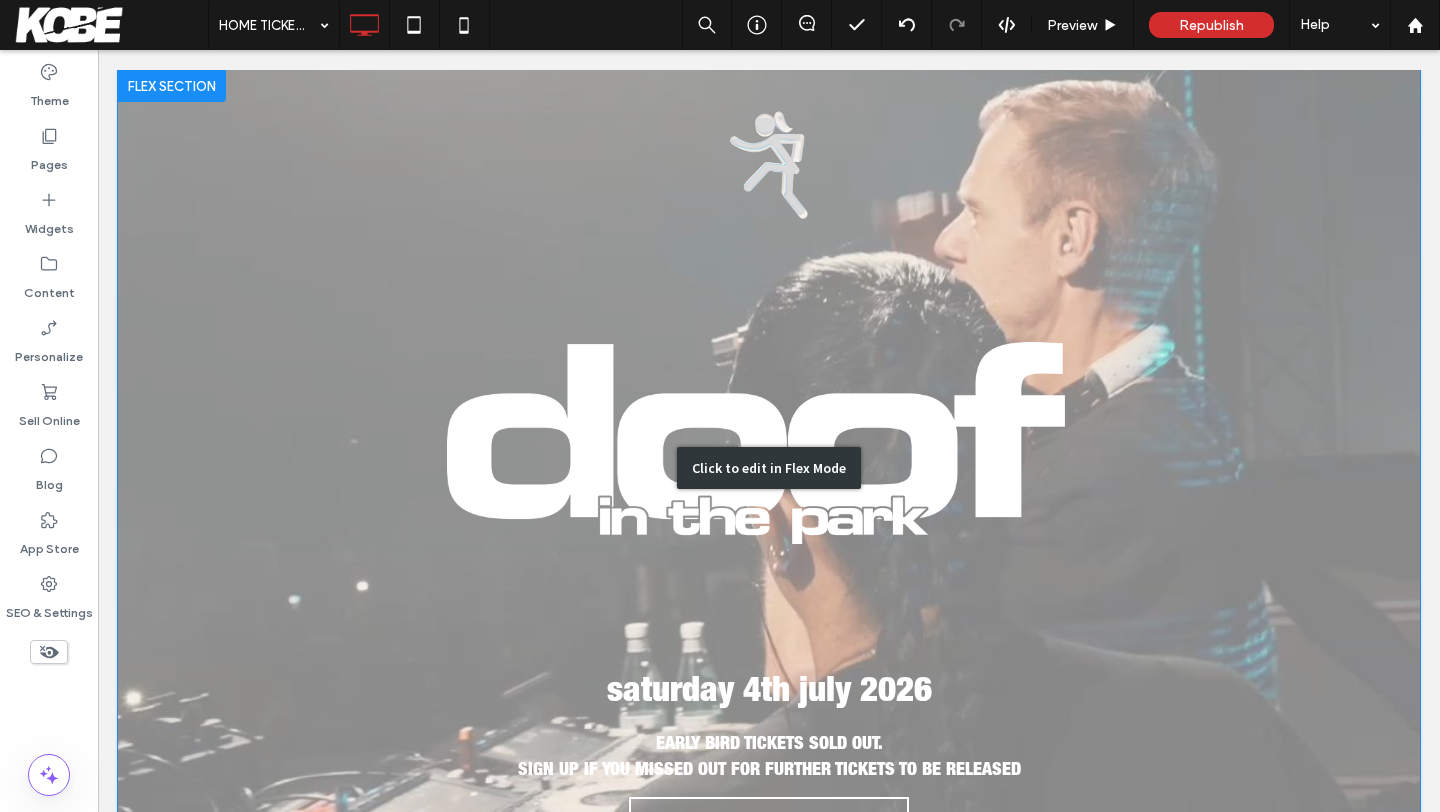 scroll, scrollTop: 74, scrollLeft: 0, axis: vertical 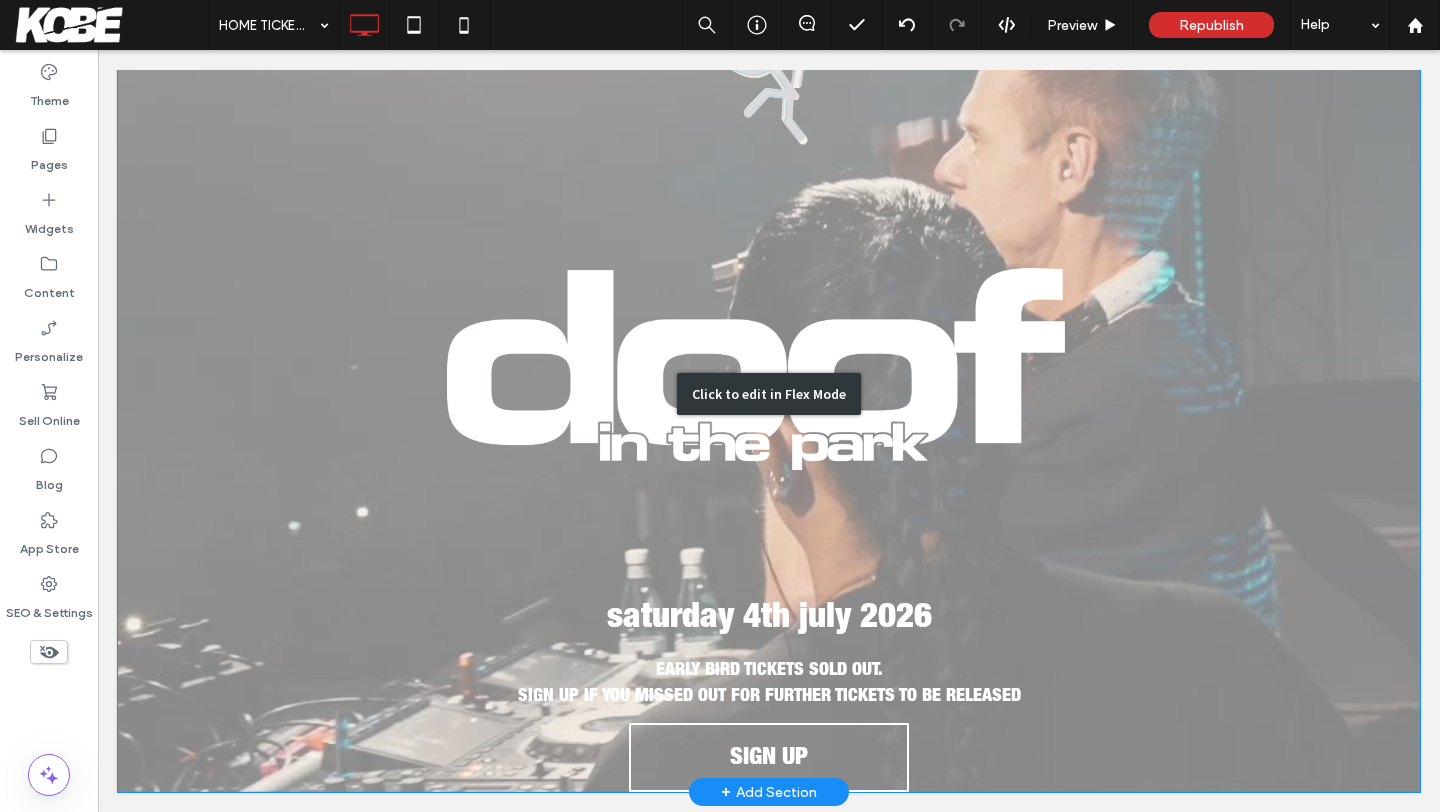 click on "Click to edit in Flex Mode" at bounding box center (769, 394) 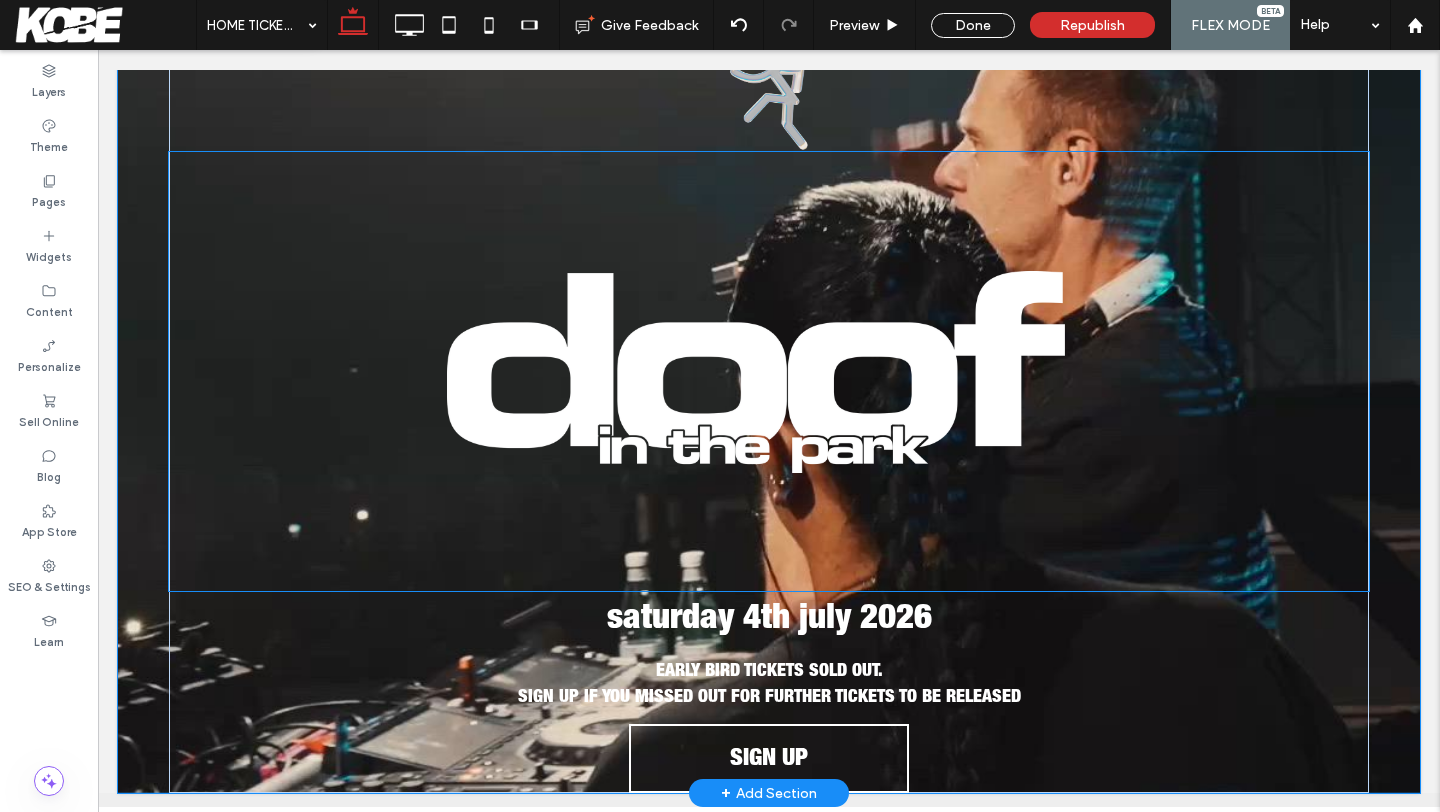 scroll, scrollTop: 69, scrollLeft: 0, axis: vertical 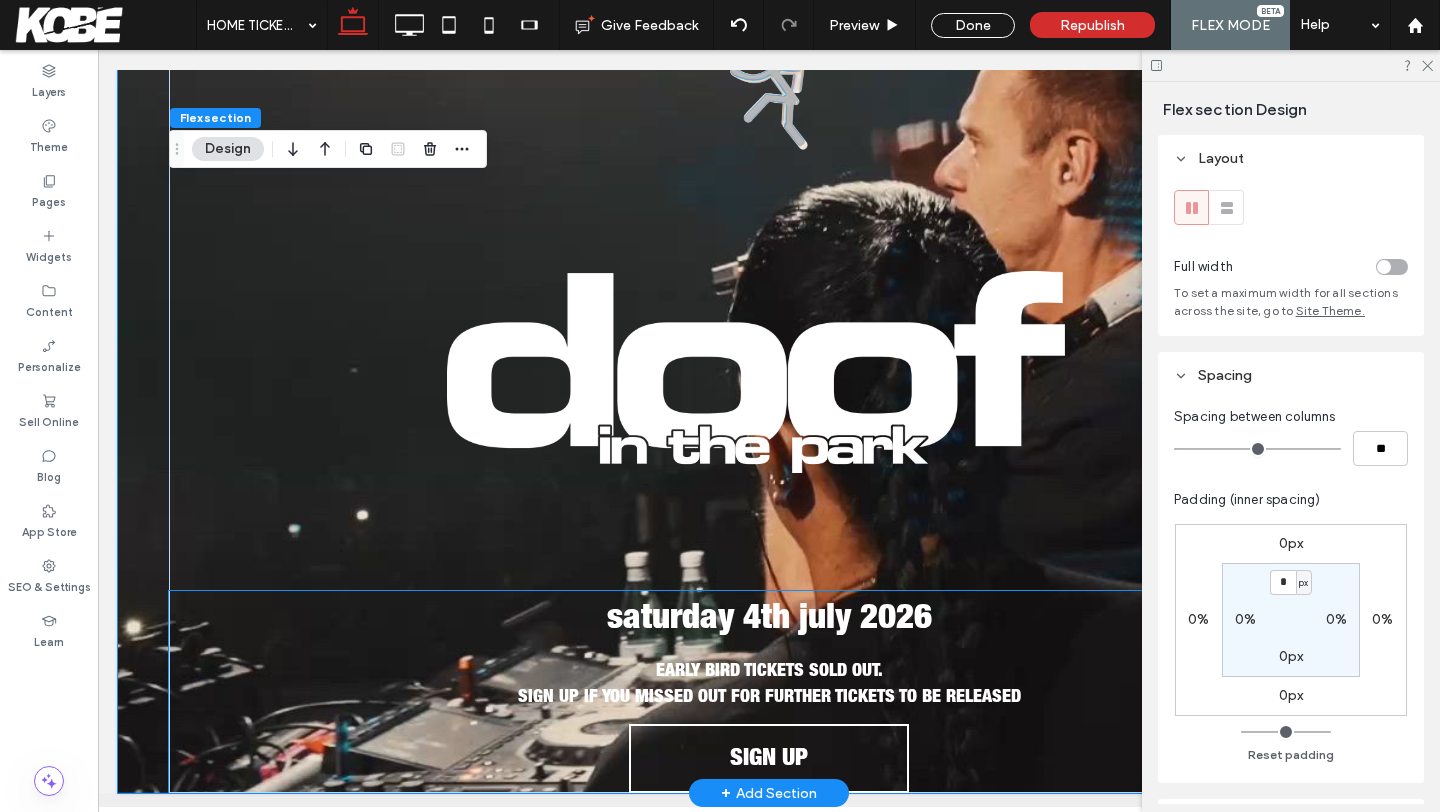 click on "saturday 4th july 2026
EARLY BIRD TICKETS SOLD OUT.   SIGN UP IF YOU MISSED OUT FOR FURTHER TICKETS TO BE RELEASED
SIGN UP" at bounding box center [769, 692] 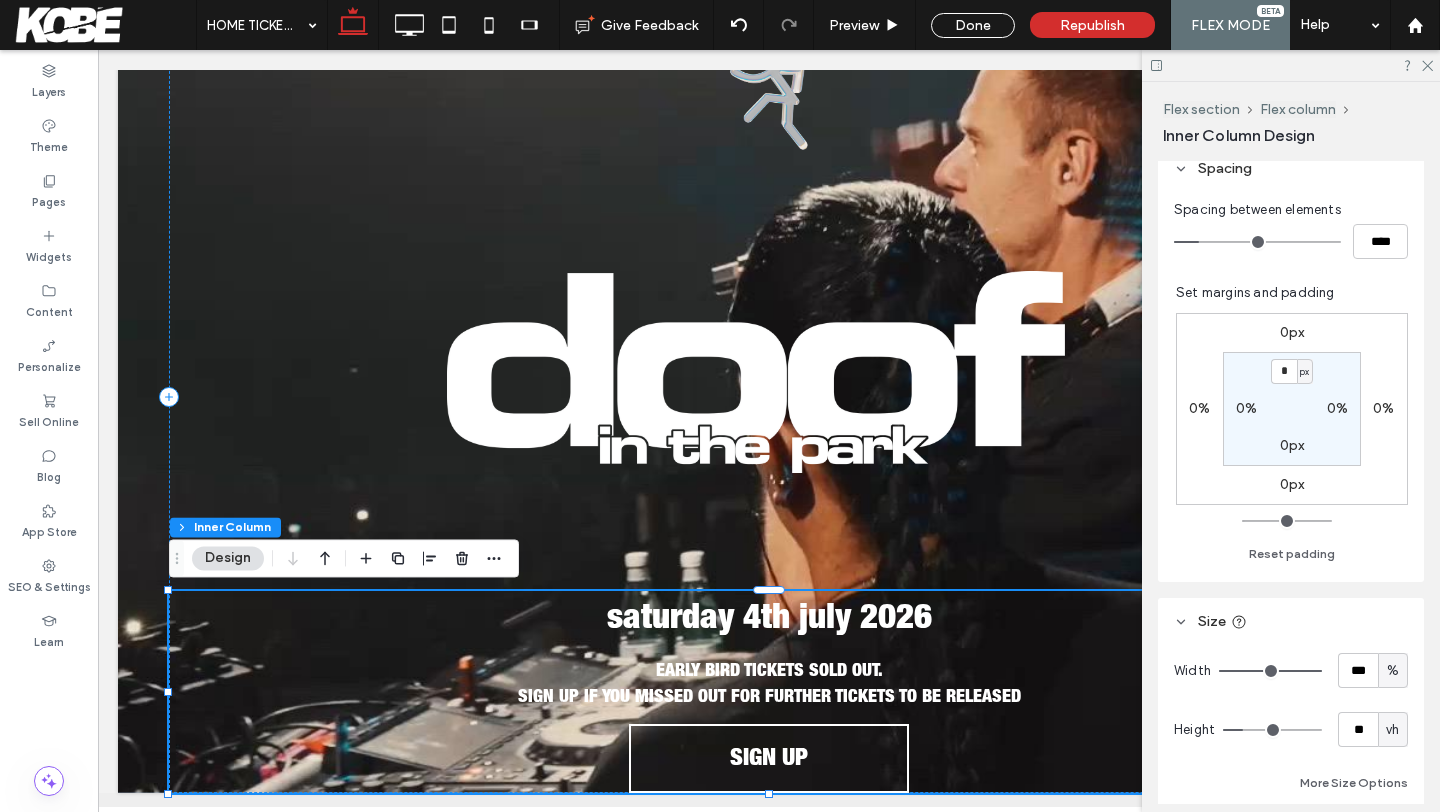 scroll, scrollTop: 400, scrollLeft: 0, axis: vertical 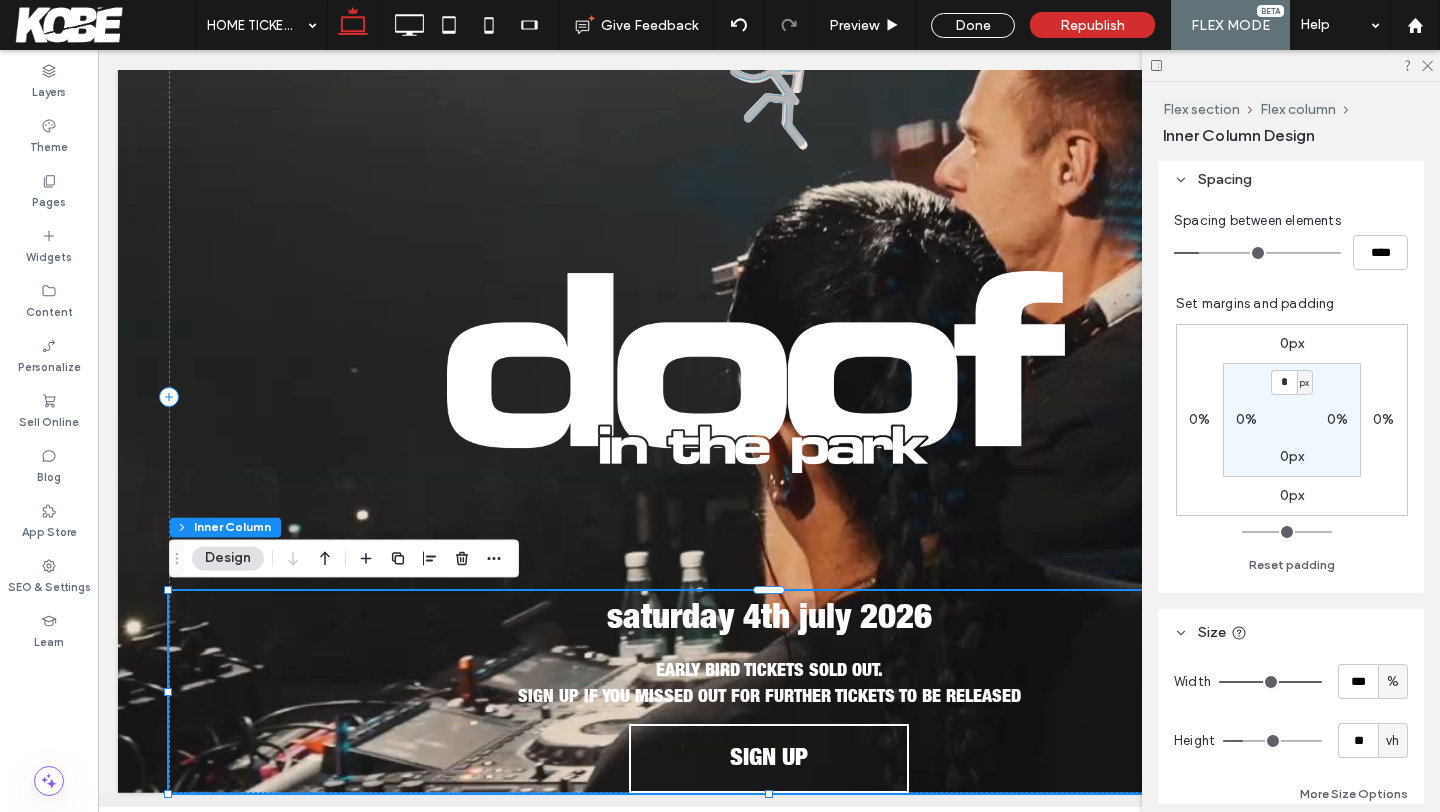 click on "0px" at bounding box center (1292, 495) 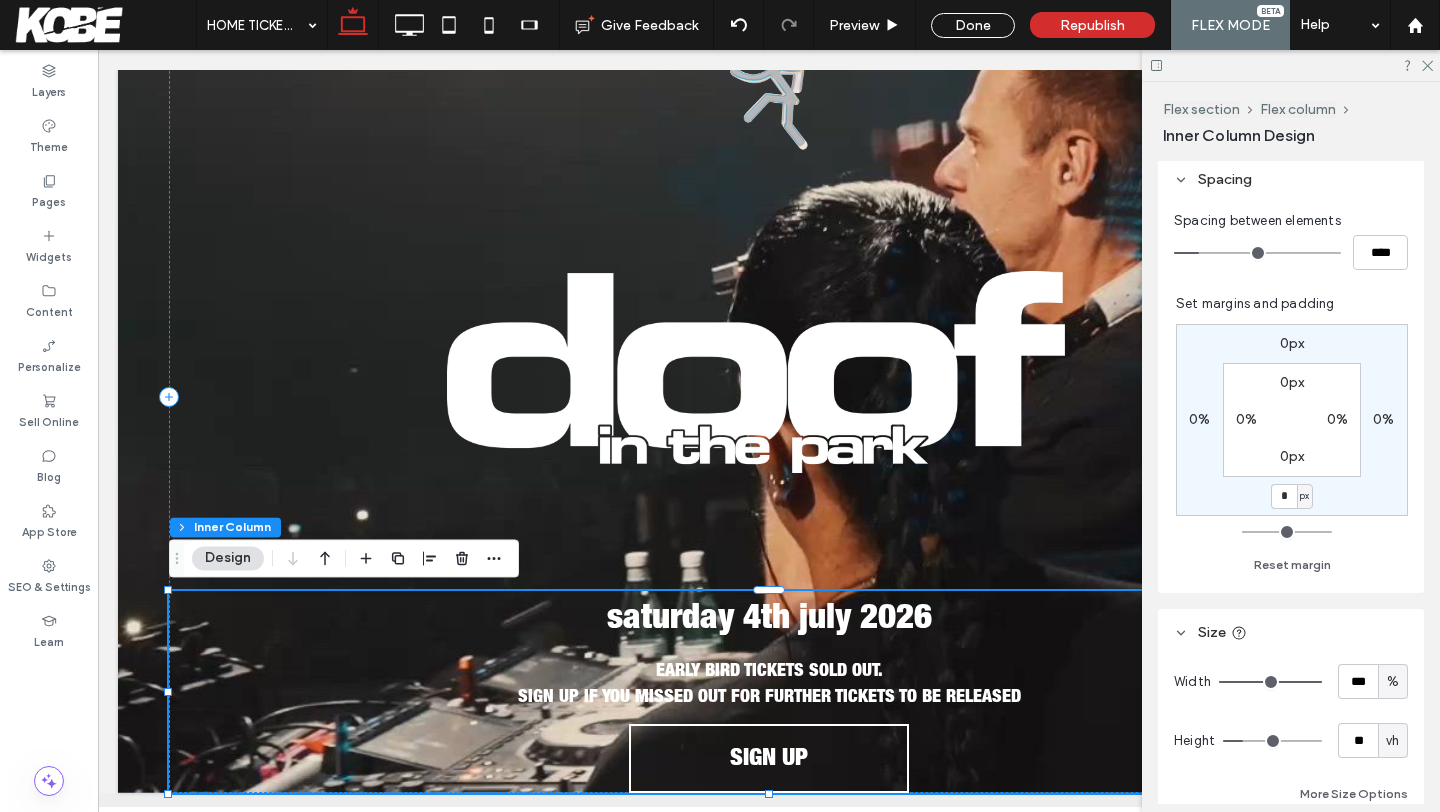 click on "px" at bounding box center (1304, 496) 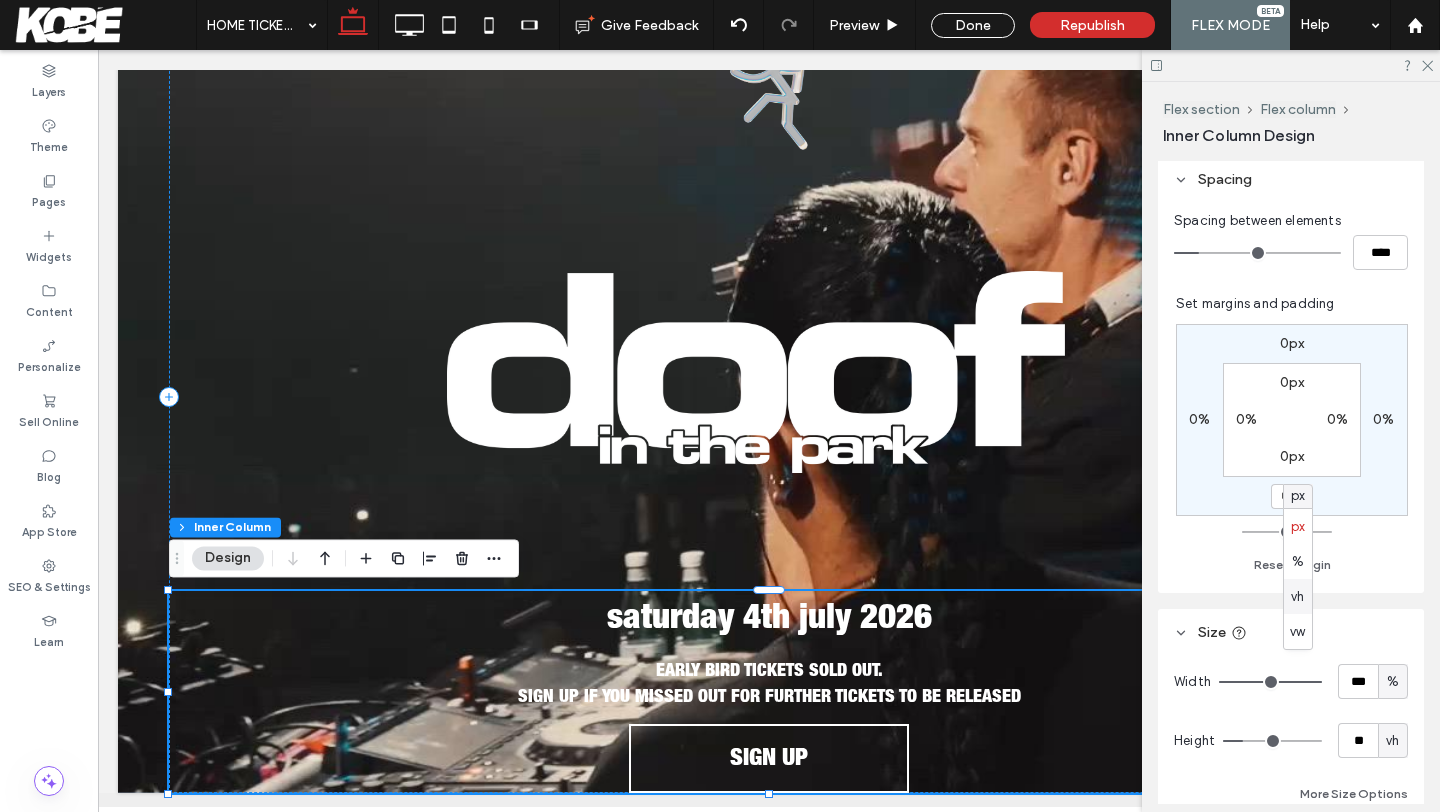 click on "vh" at bounding box center [1297, 597] 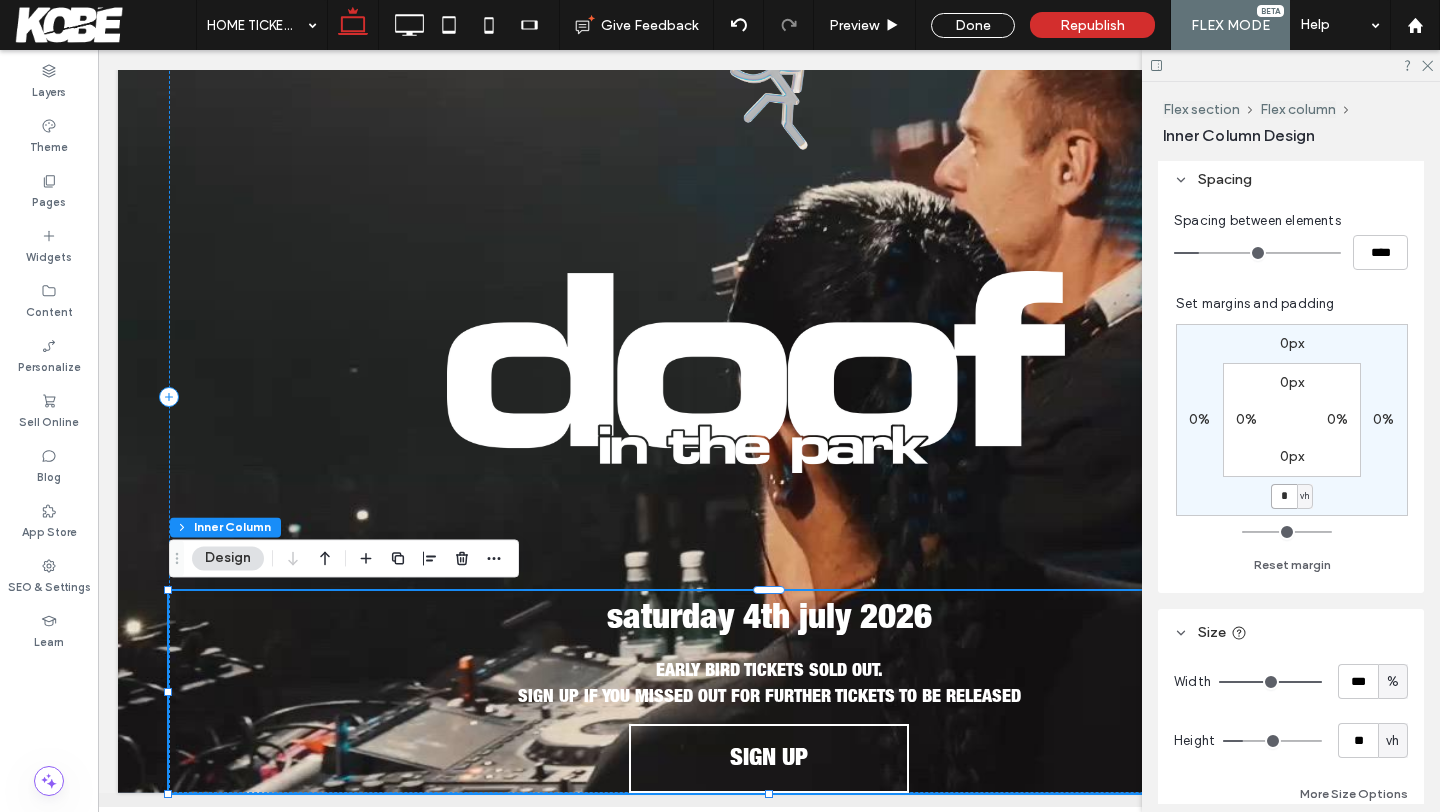 click on "*" at bounding box center (1284, 496) 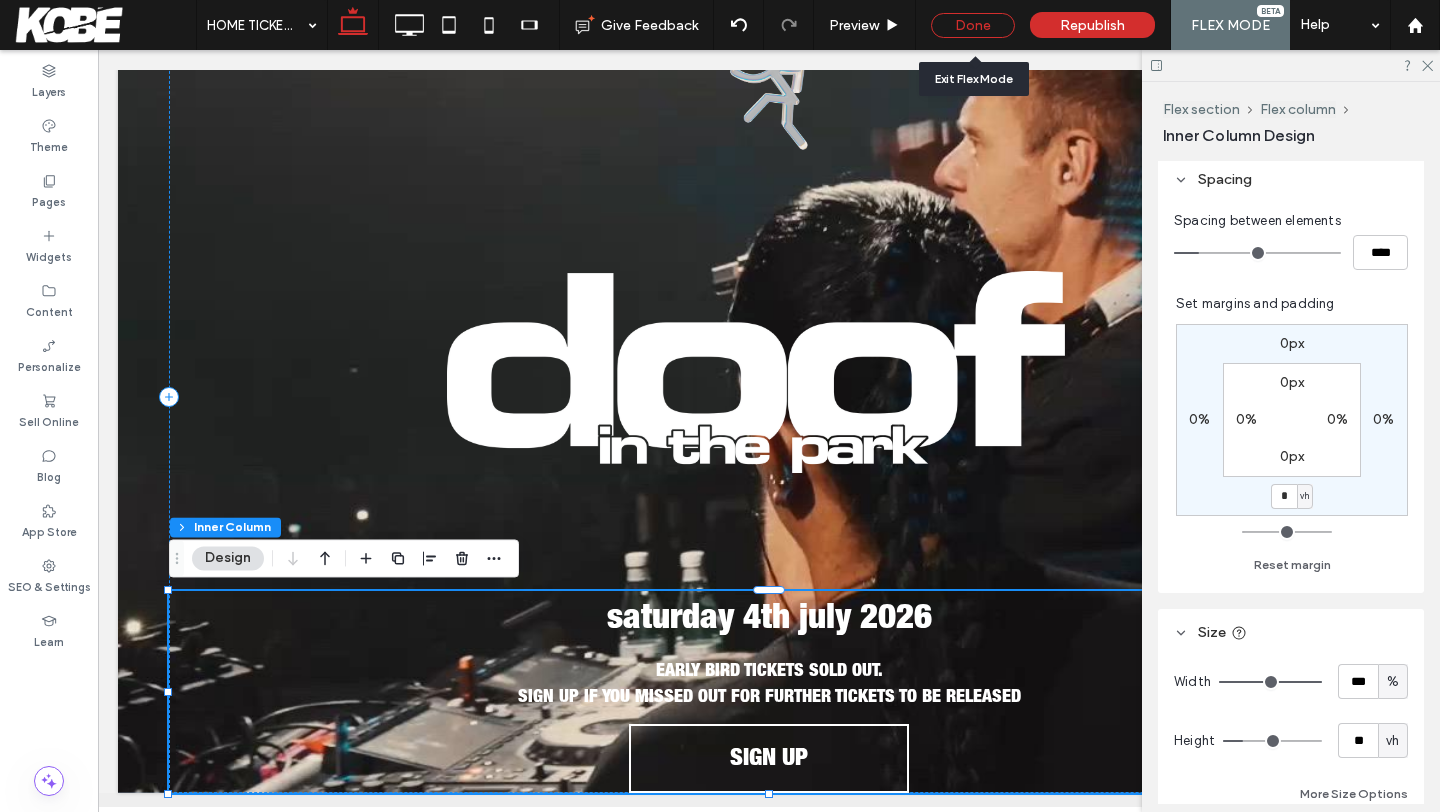 click on "Done" at bounding box center [973, 25] 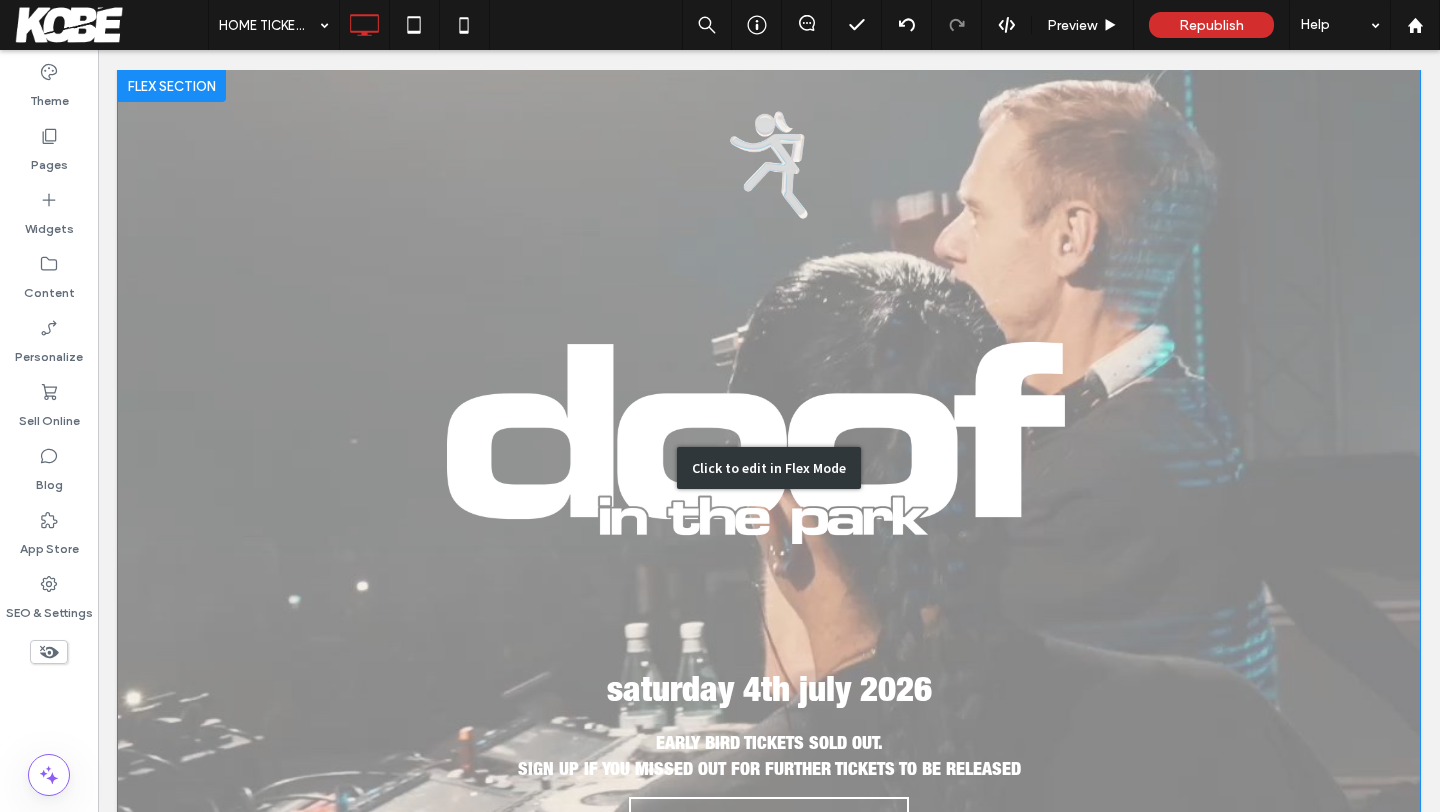 scroll, scrollTop: 74, scrollLeft: 0, axis: vertical 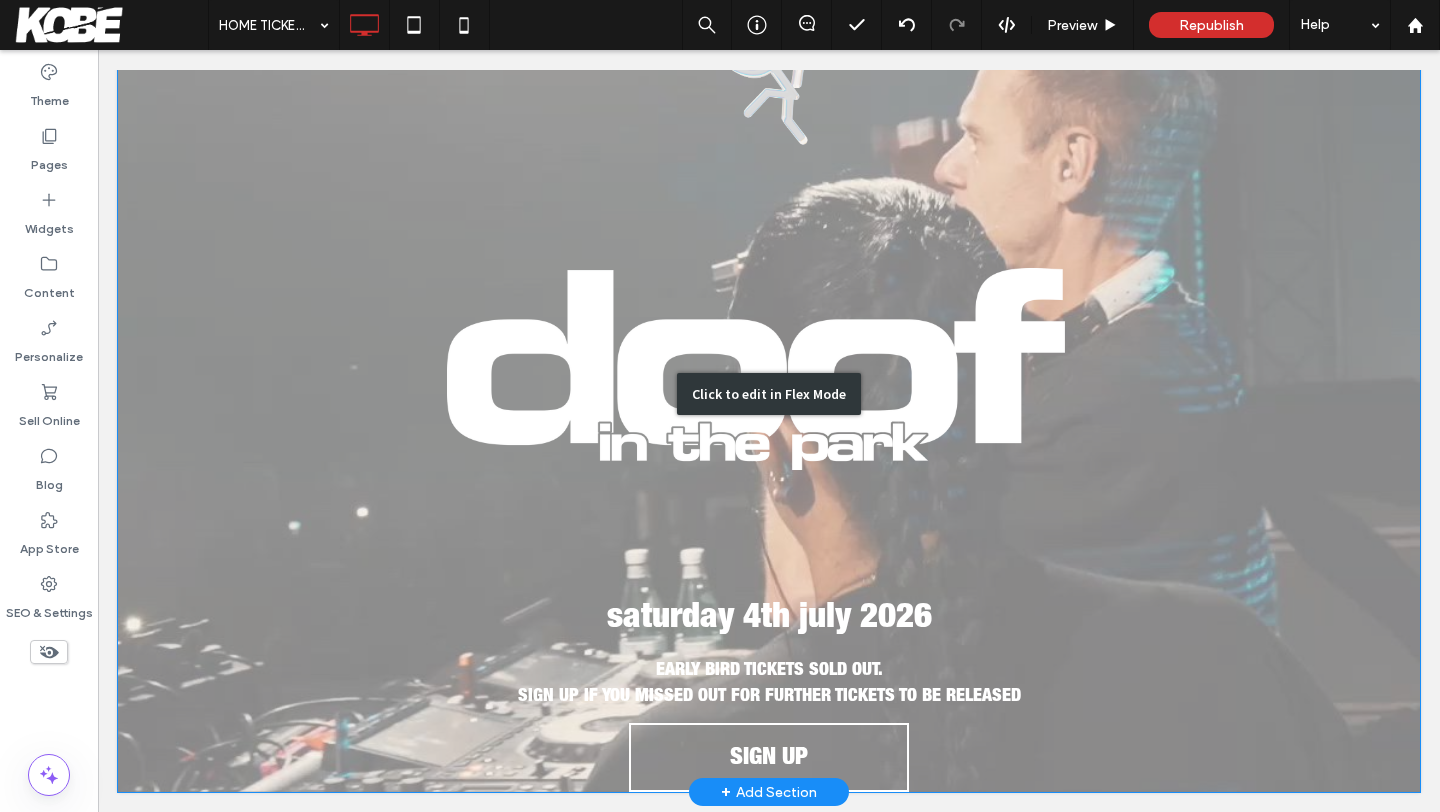 click on "Click to edit in Flex Mode" at bounding box center (769, 394) 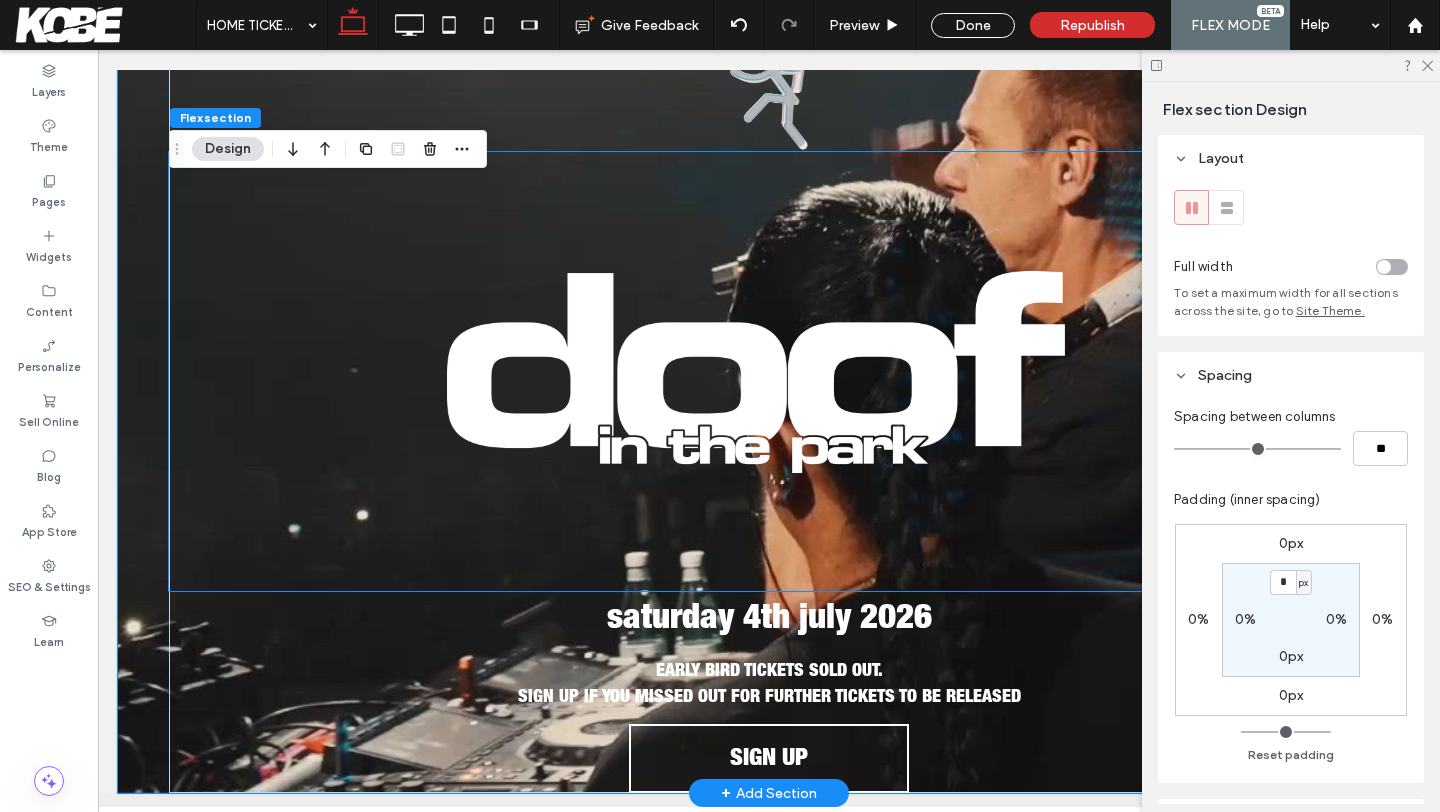scroll, scrollTop: 0, scrollLeft: 0, axis: both 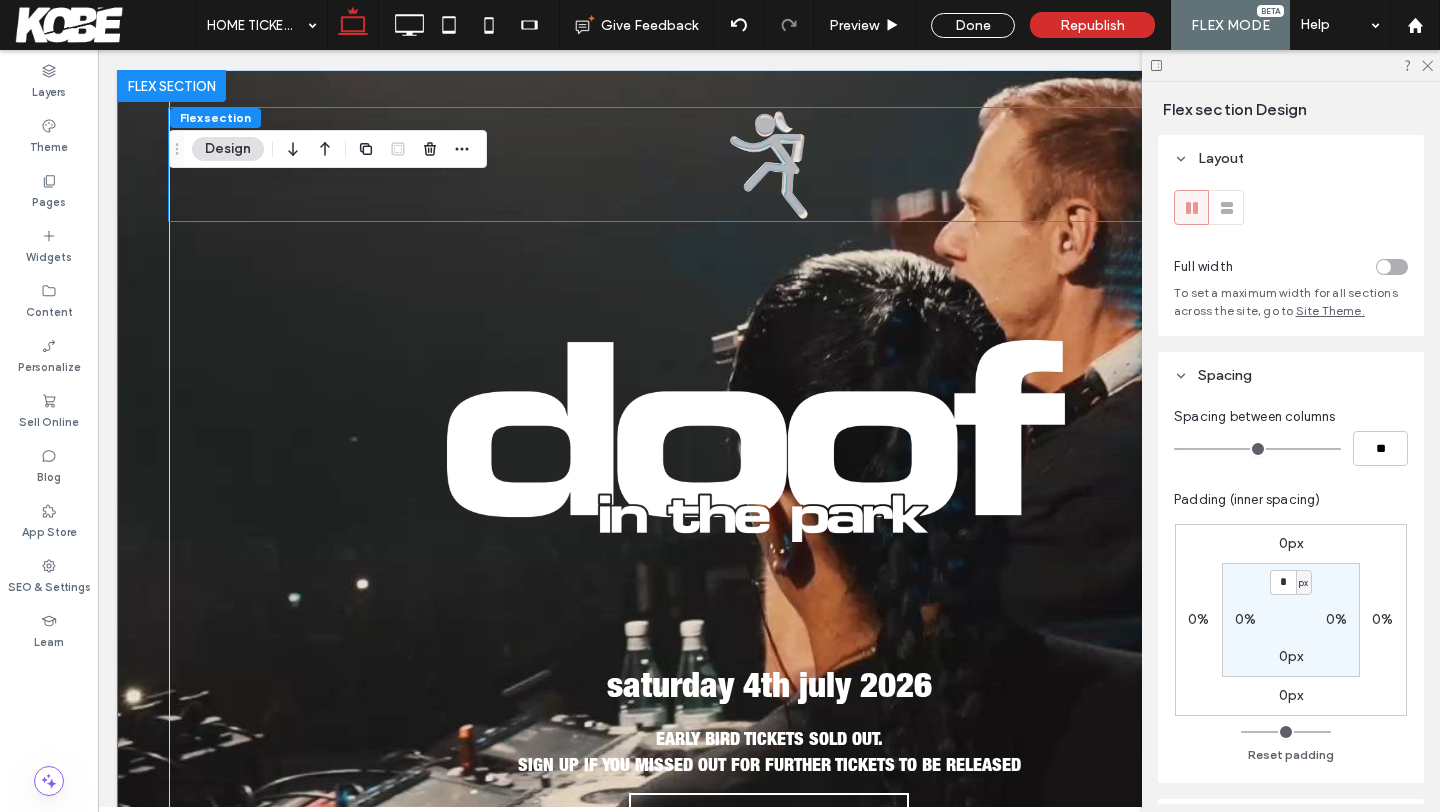 click at bounding box center (769, 165) 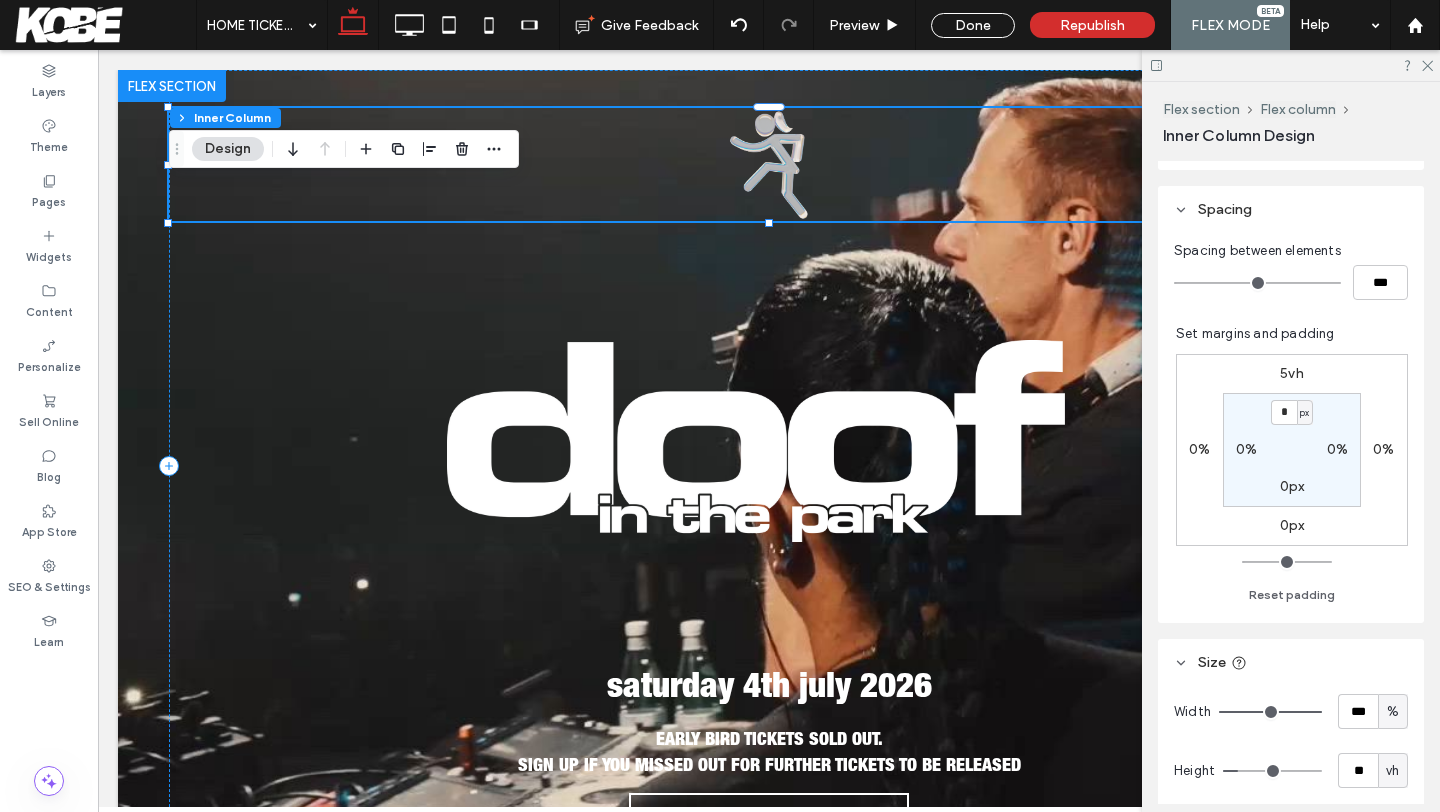 scroll, scrollTop: 386, scrollLeft: 0, axis: vertical 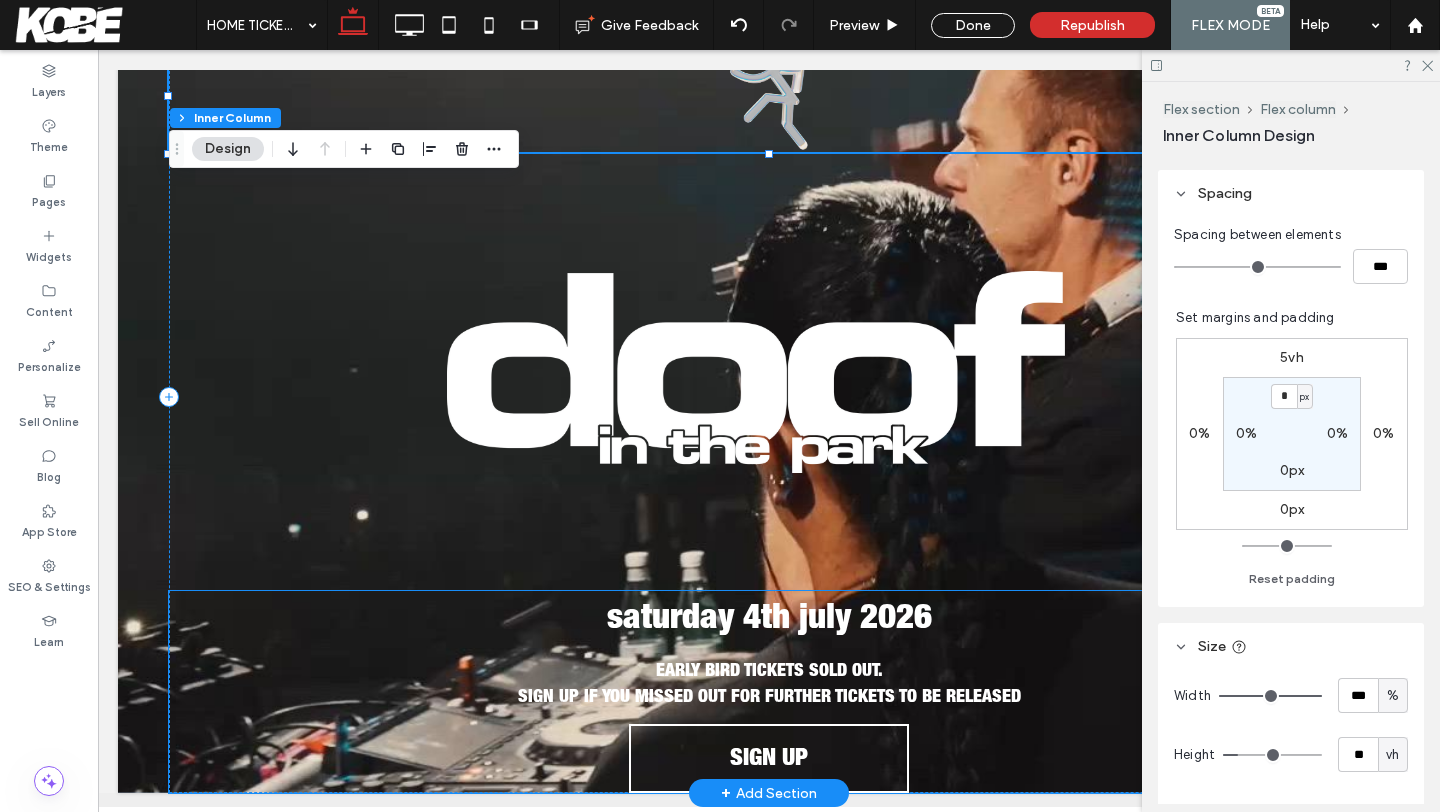 click on "saturday 4th july 2026" at bounding box center (769, 616) 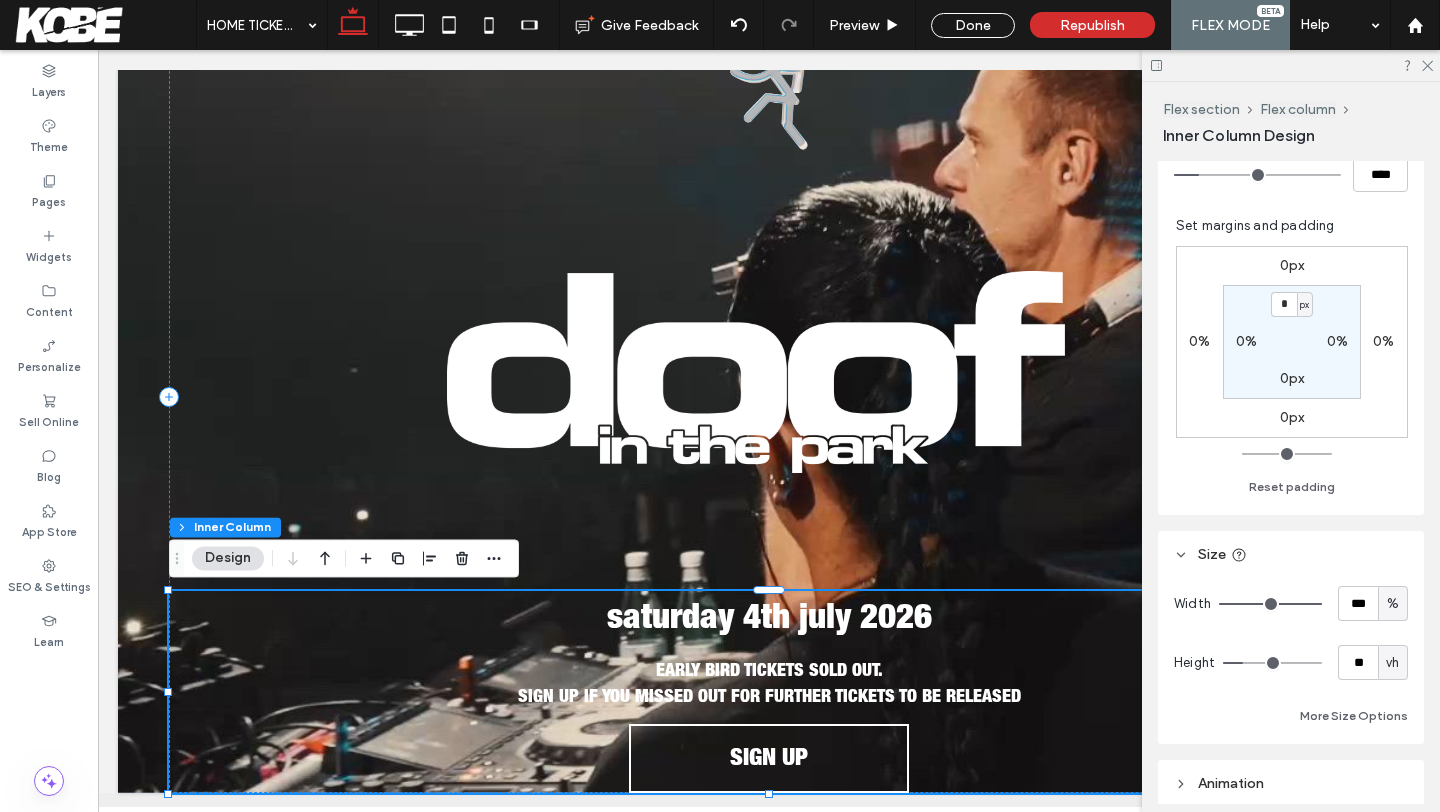 scroll, scrollTop: 460, scrollLeft: 0, axis: vertical 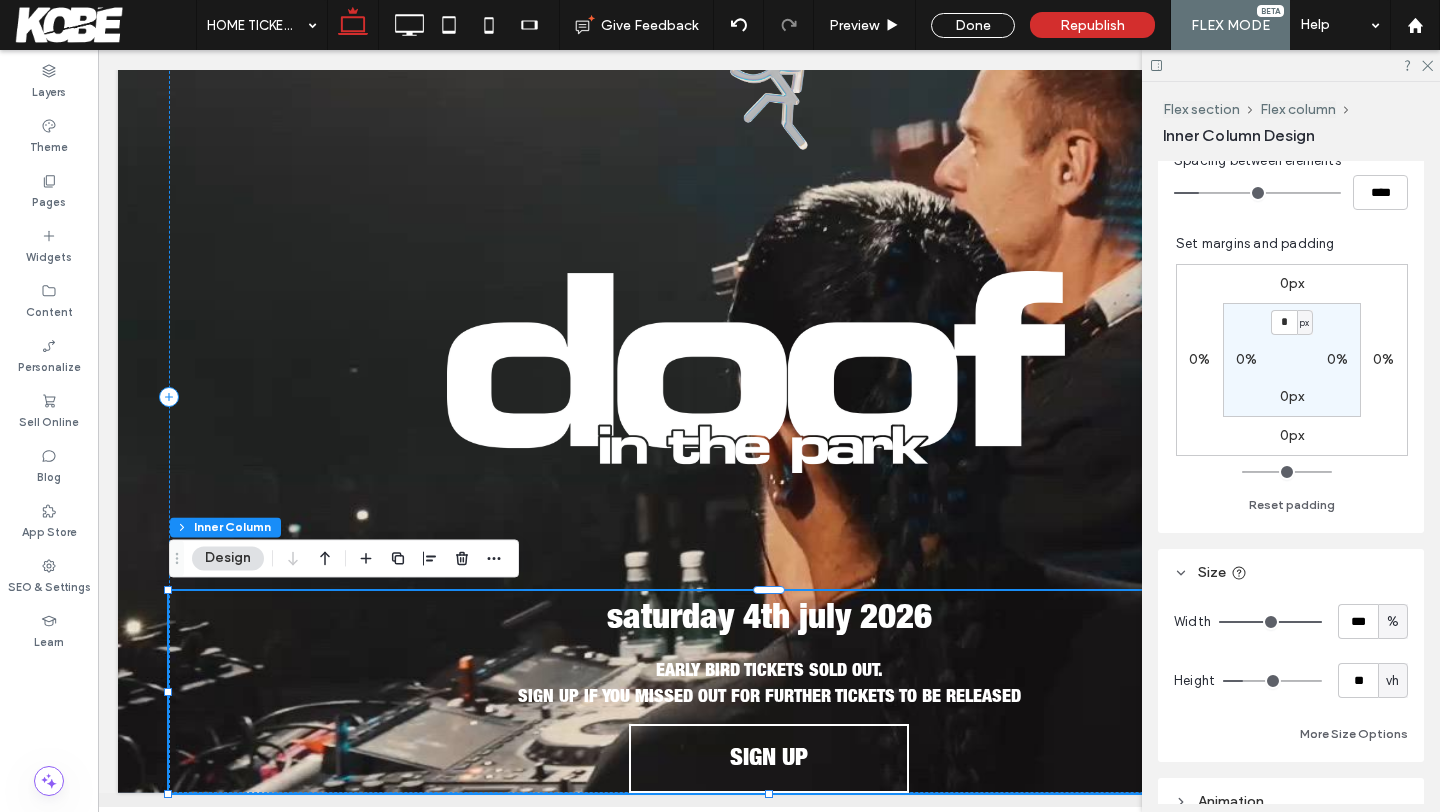 click on "0px" at bounding box center (1292, 435) 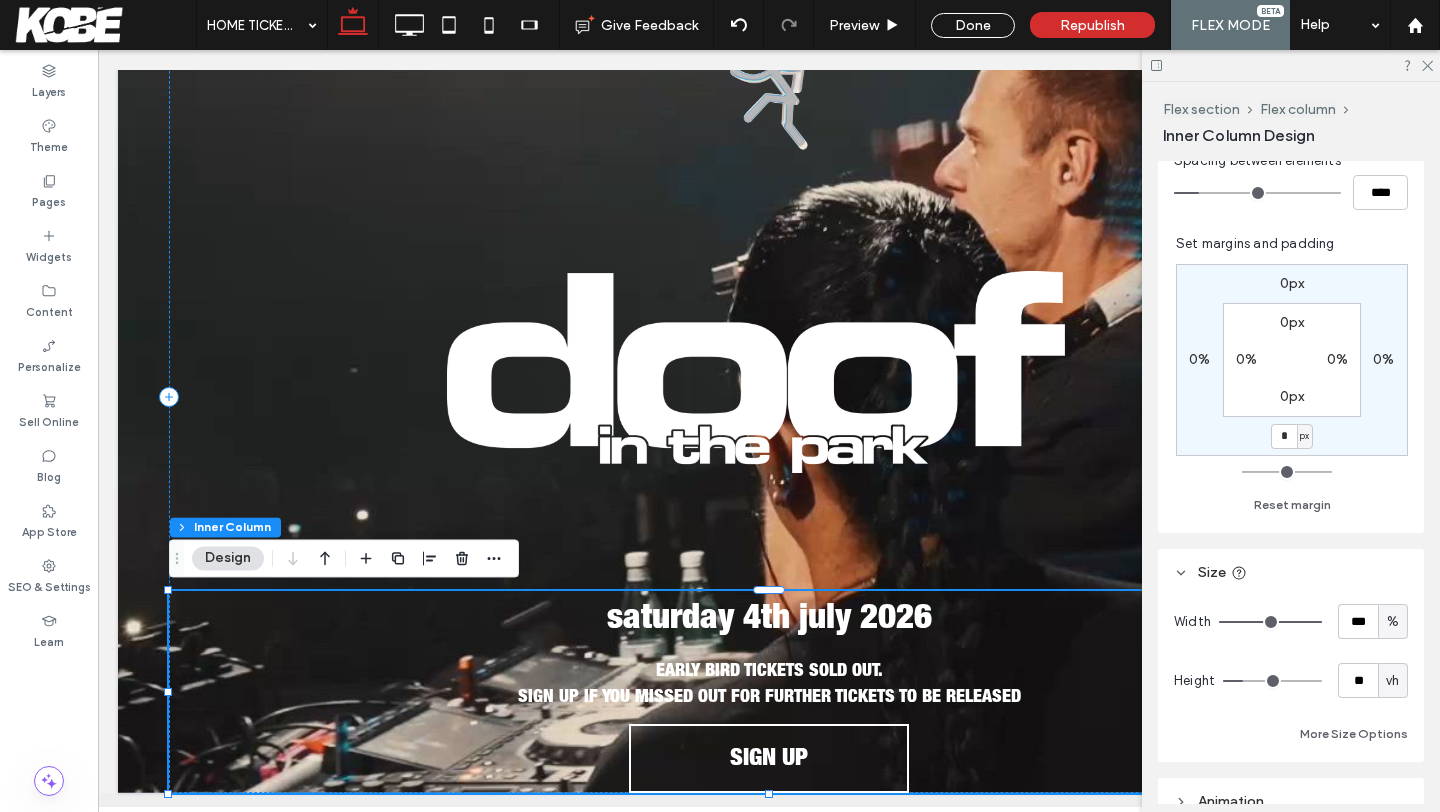 click on "px" at bounding box center [1304, 436] 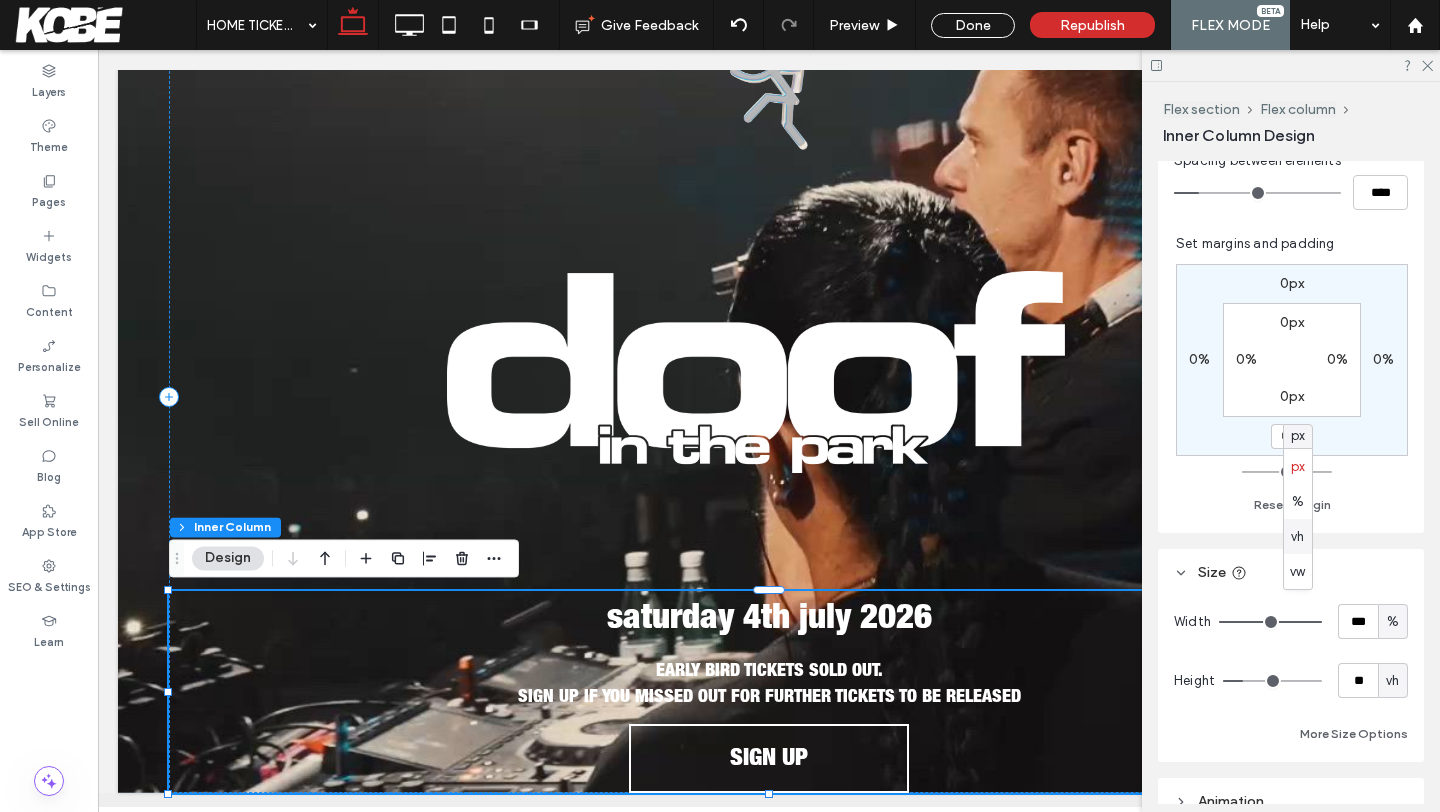 click on "vh" at bounding box center [1297, 537] 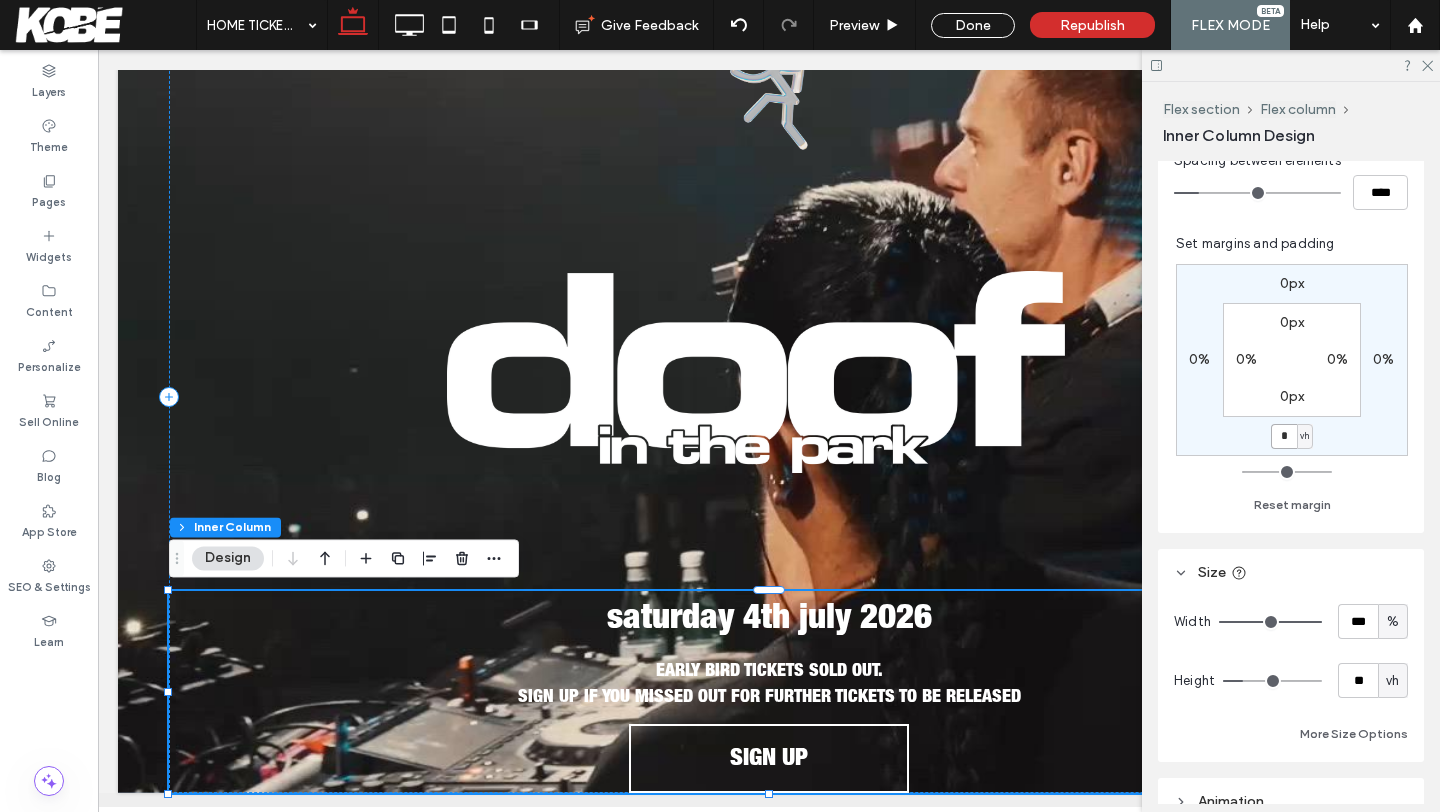 click on "*" at bounding box center (1284, 436) 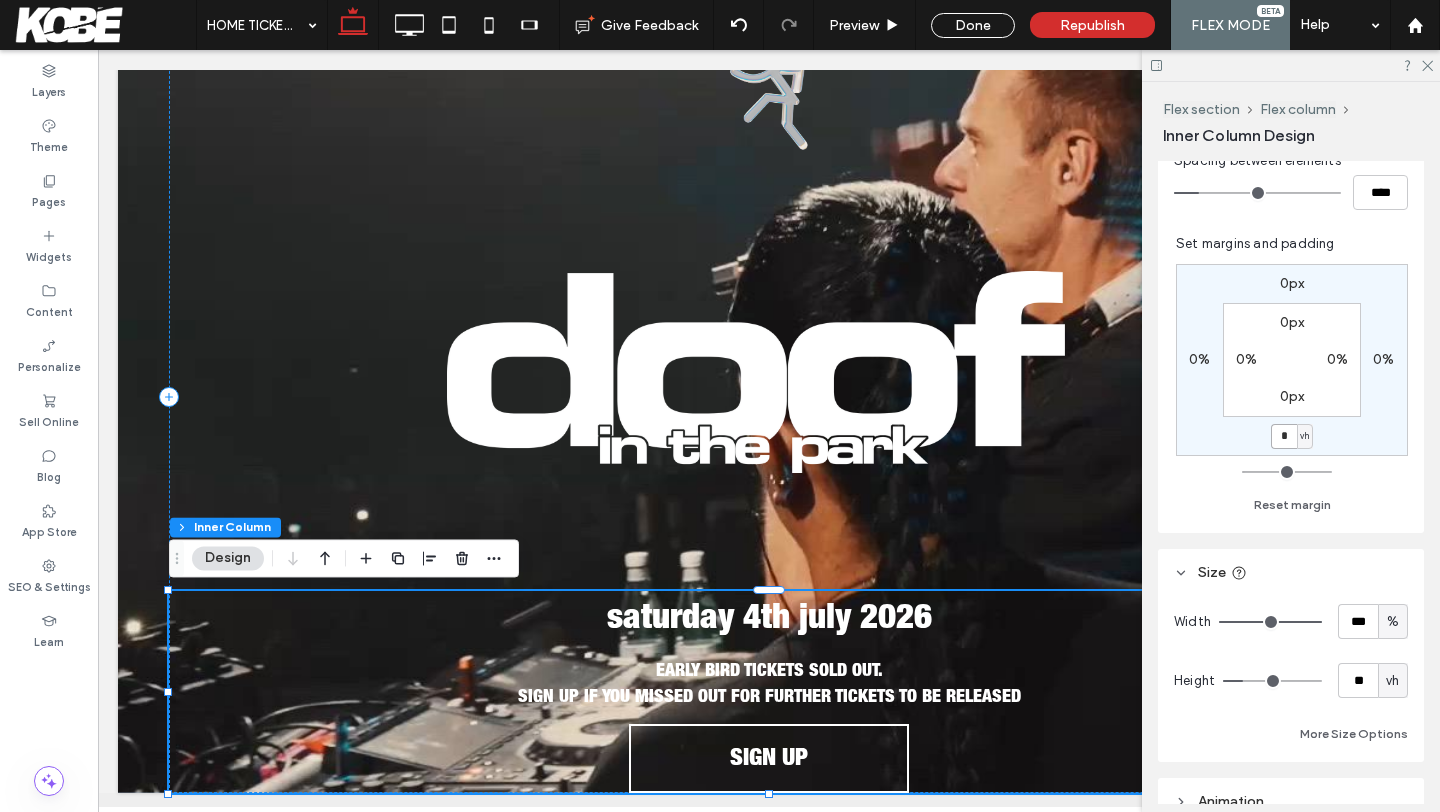 type on "*" 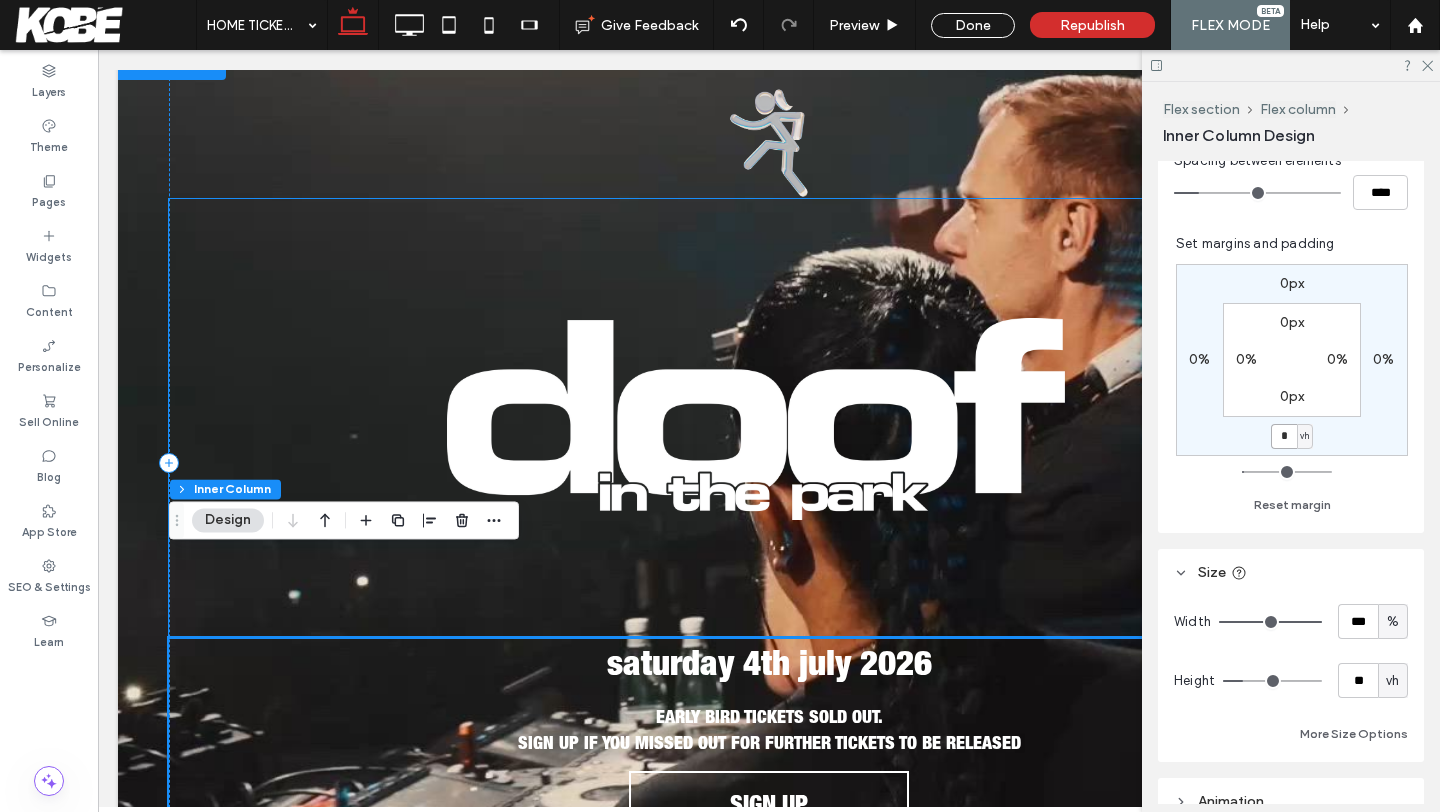 scroll, scrollTop: 0, scrollLeft: 0, axis: both 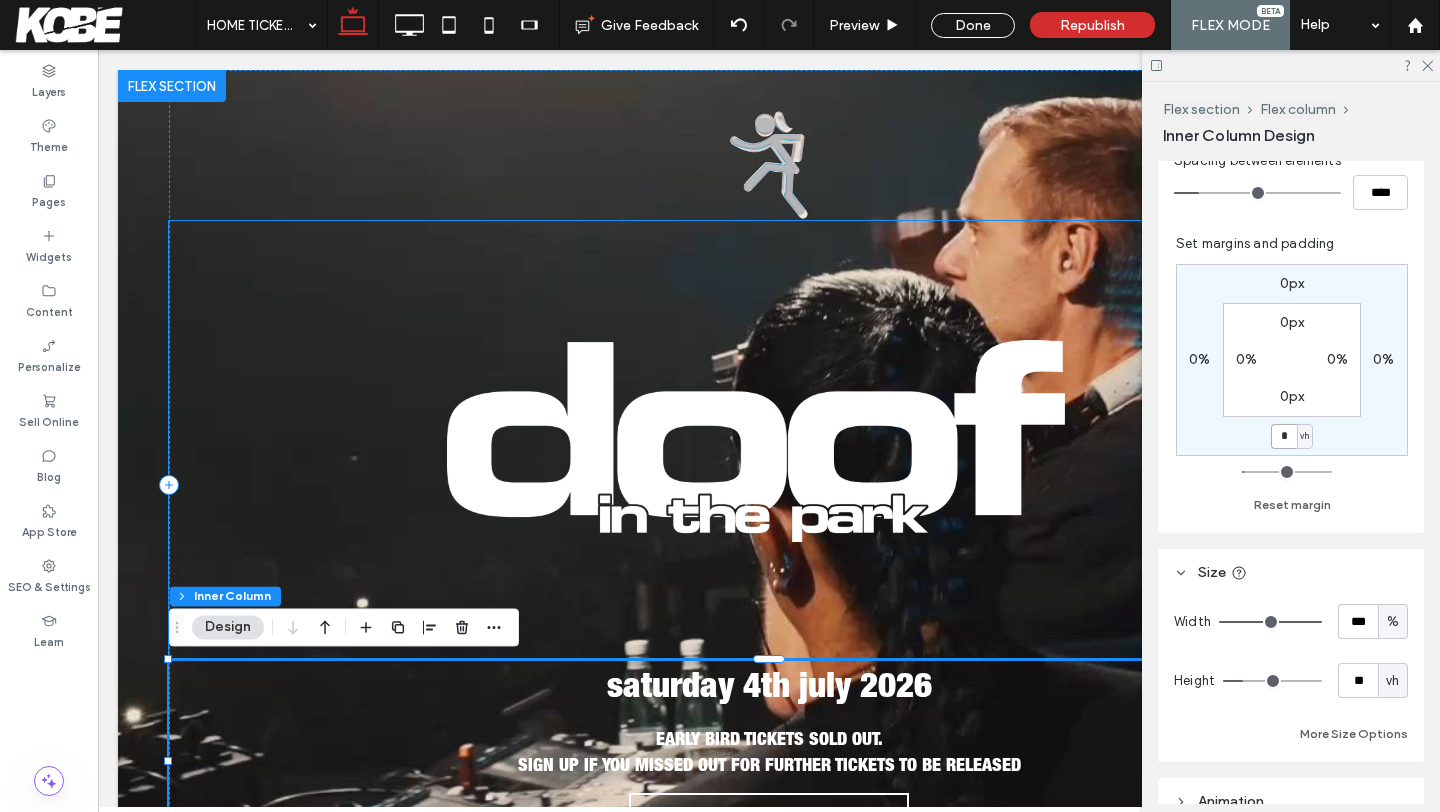 click at bounding box center [769, 440] 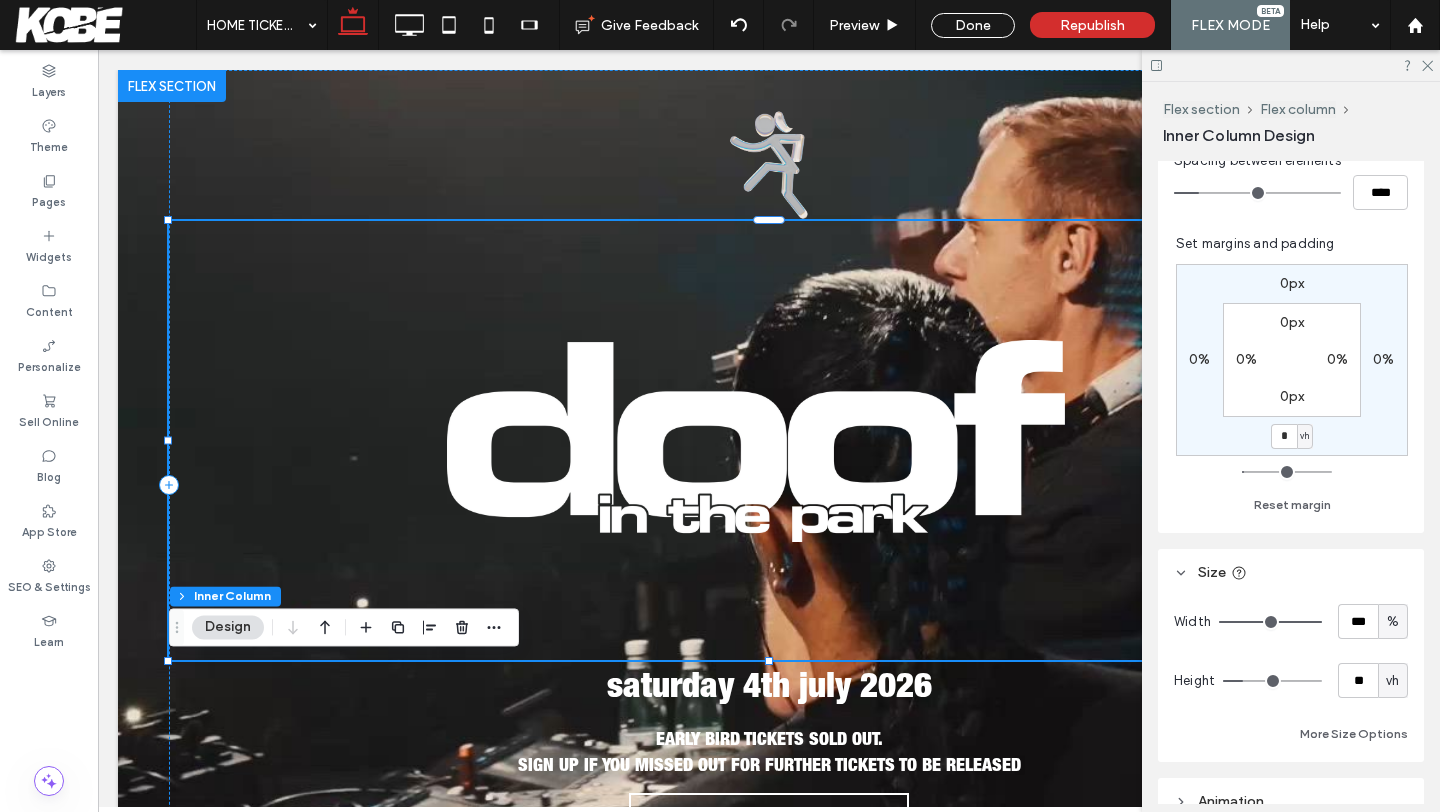 click at bounding box center [769, 440] 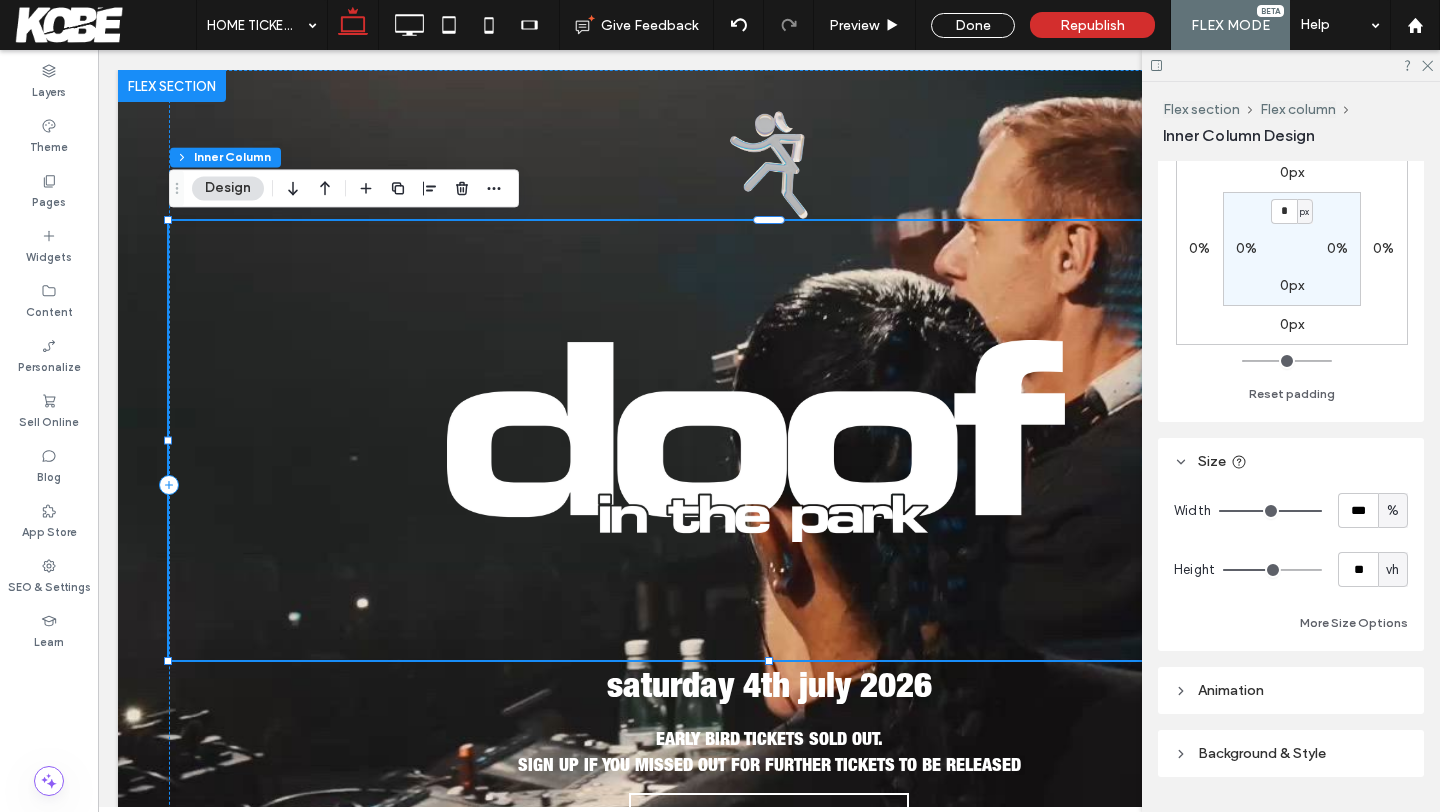 scroll, scrollTop: 595, scrollLeft: 0, axis: vertical 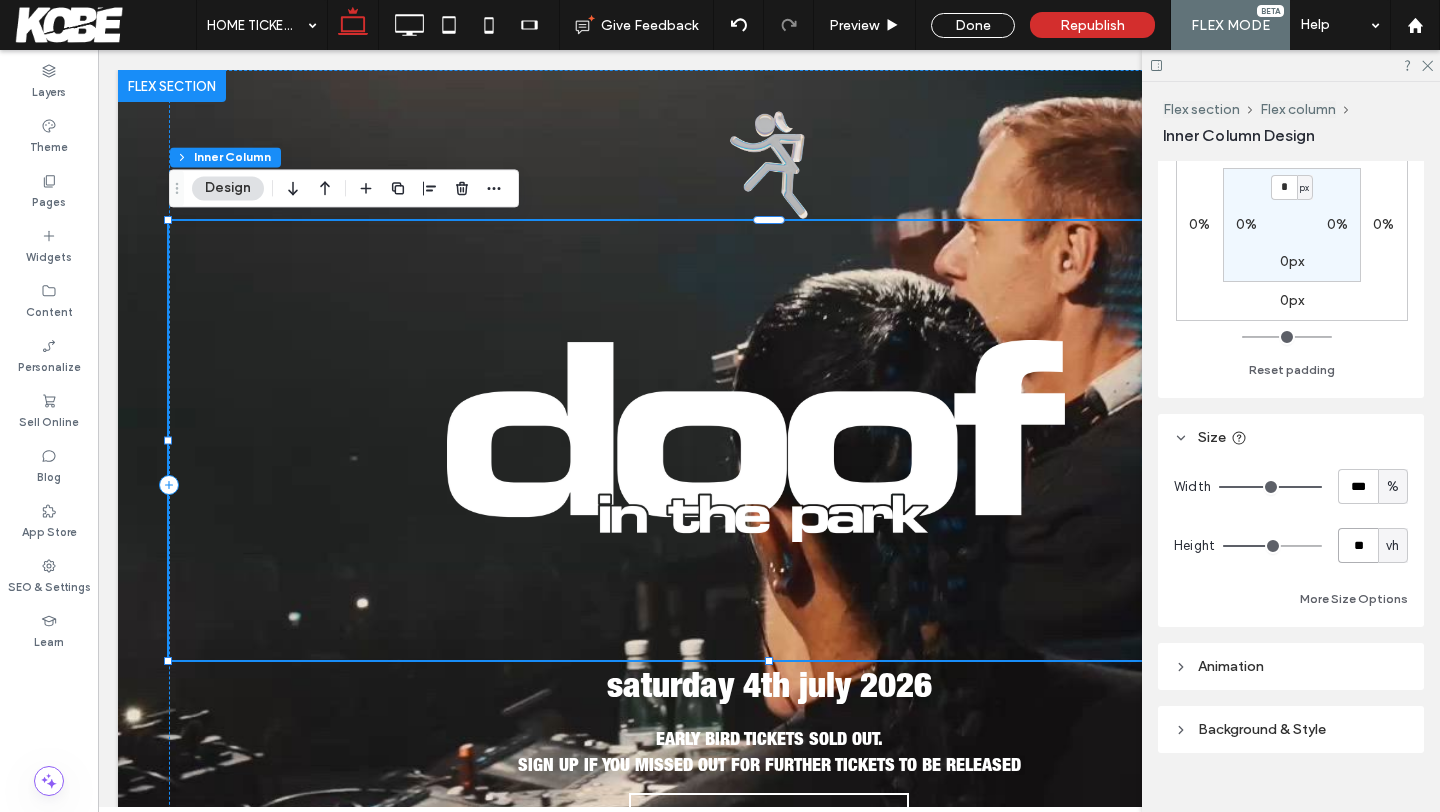 click on "**" at bounding box center (1358, 545) 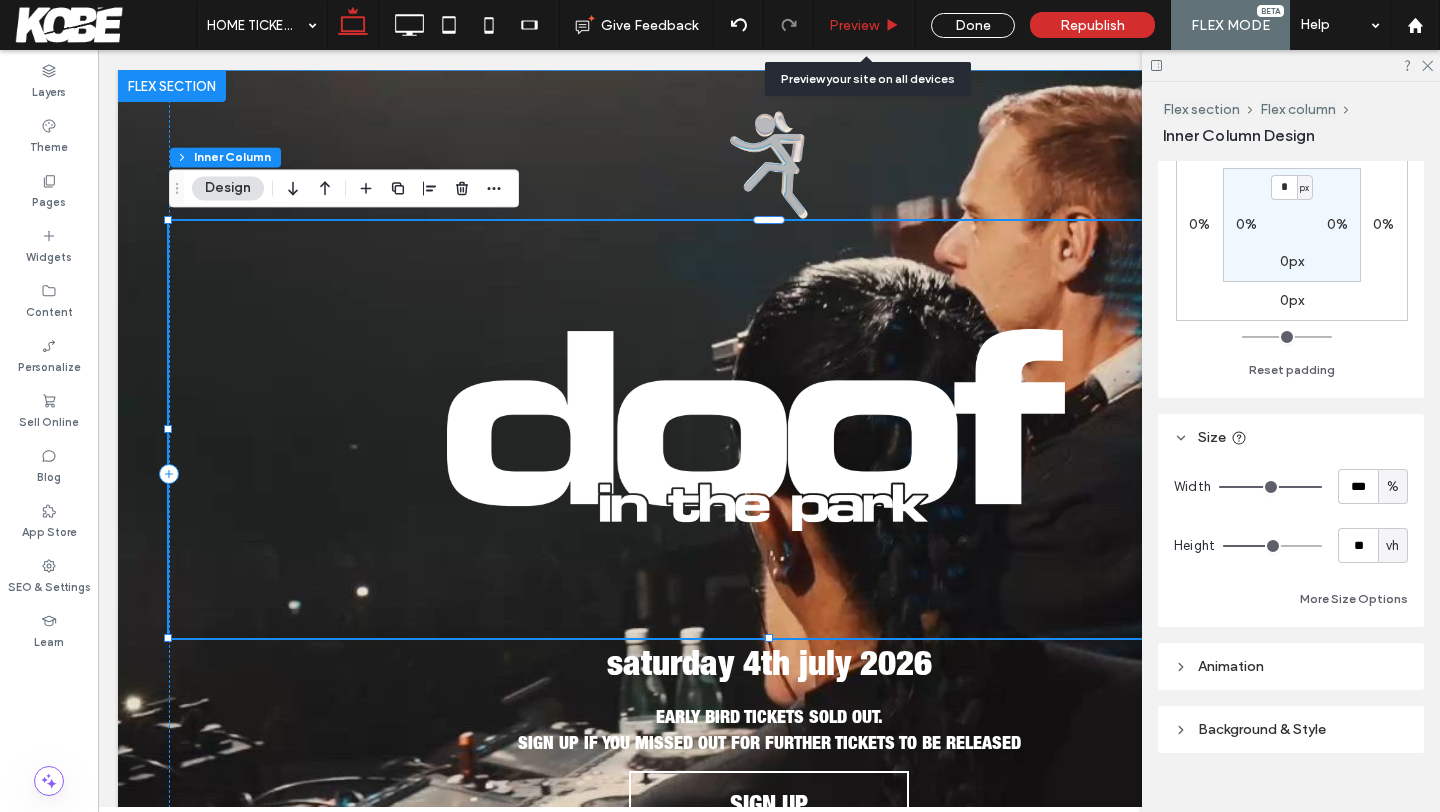 click on "Preview" at bounding box center (854, 25) 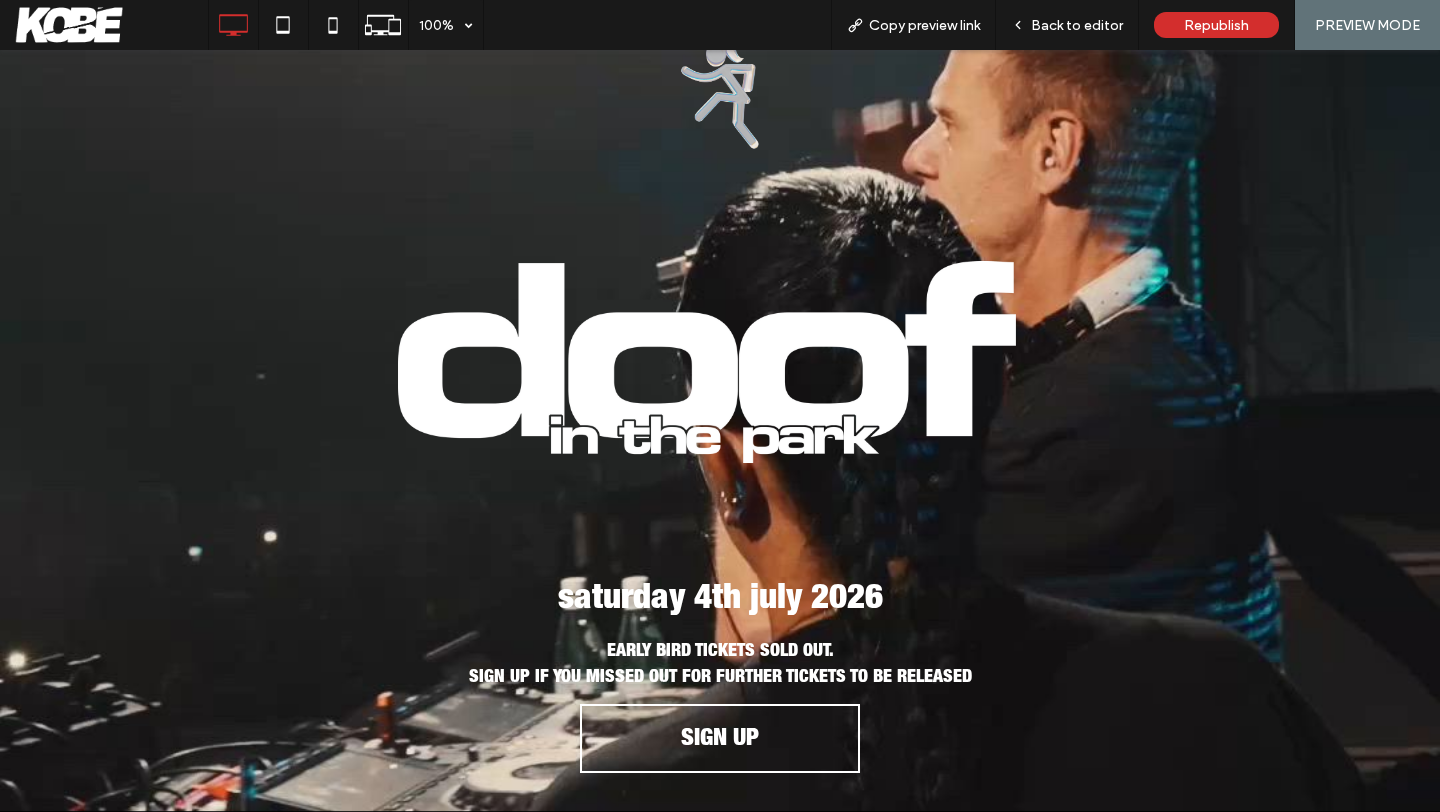 scroll, scrollTop: 0, scrollLeft: 0, axis: both 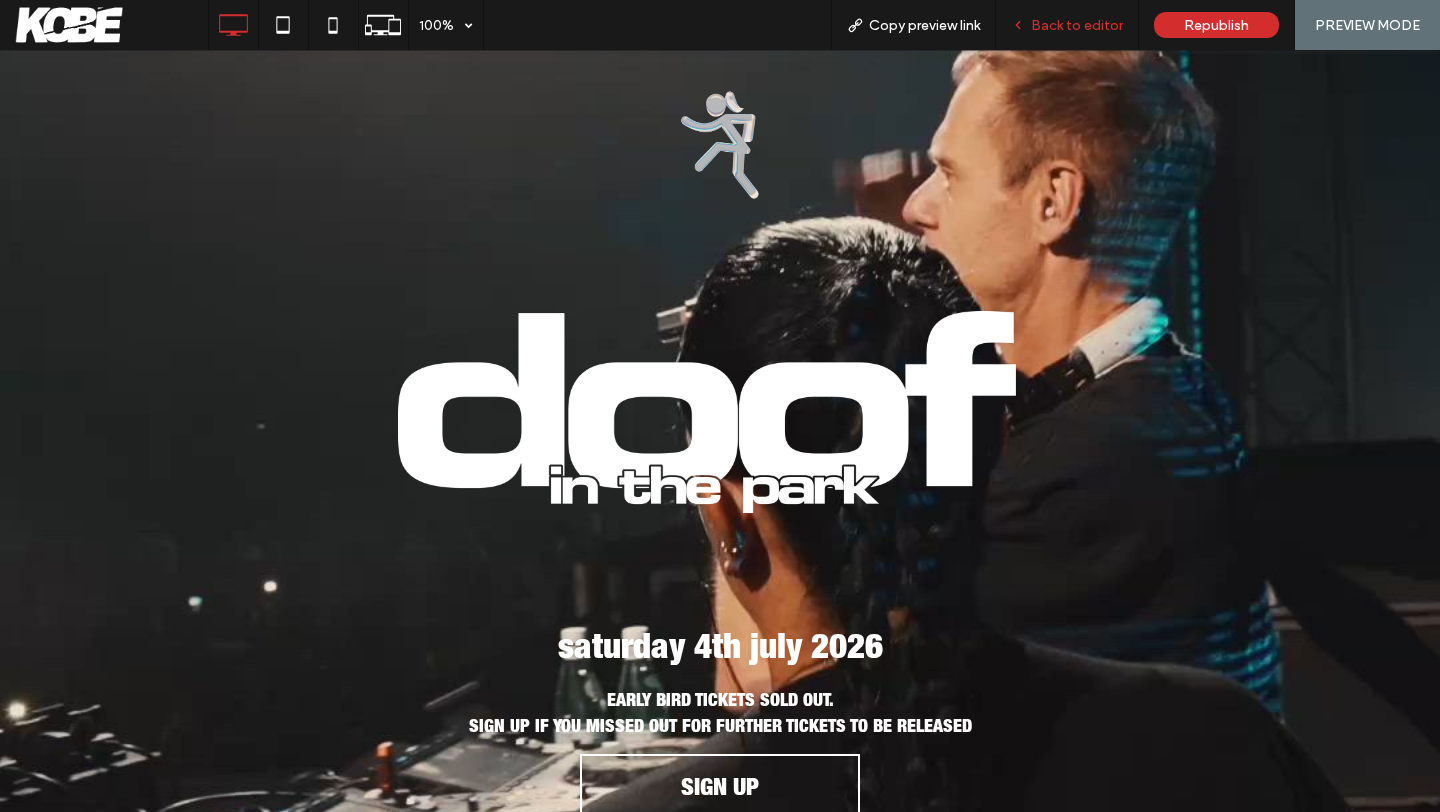 click on "Back to editor" at bounding box center [1077, 25] 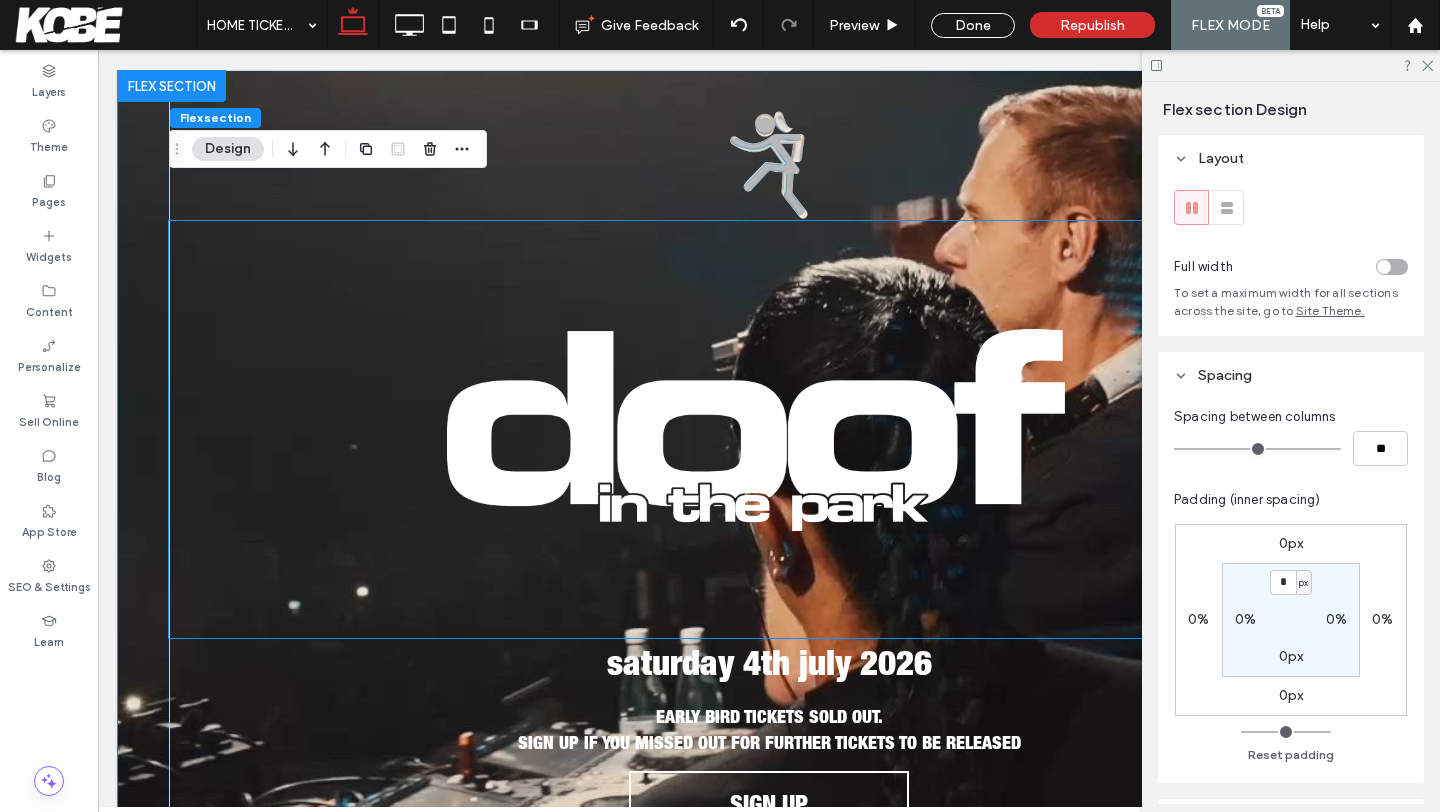click at bounding box center [769, 429] 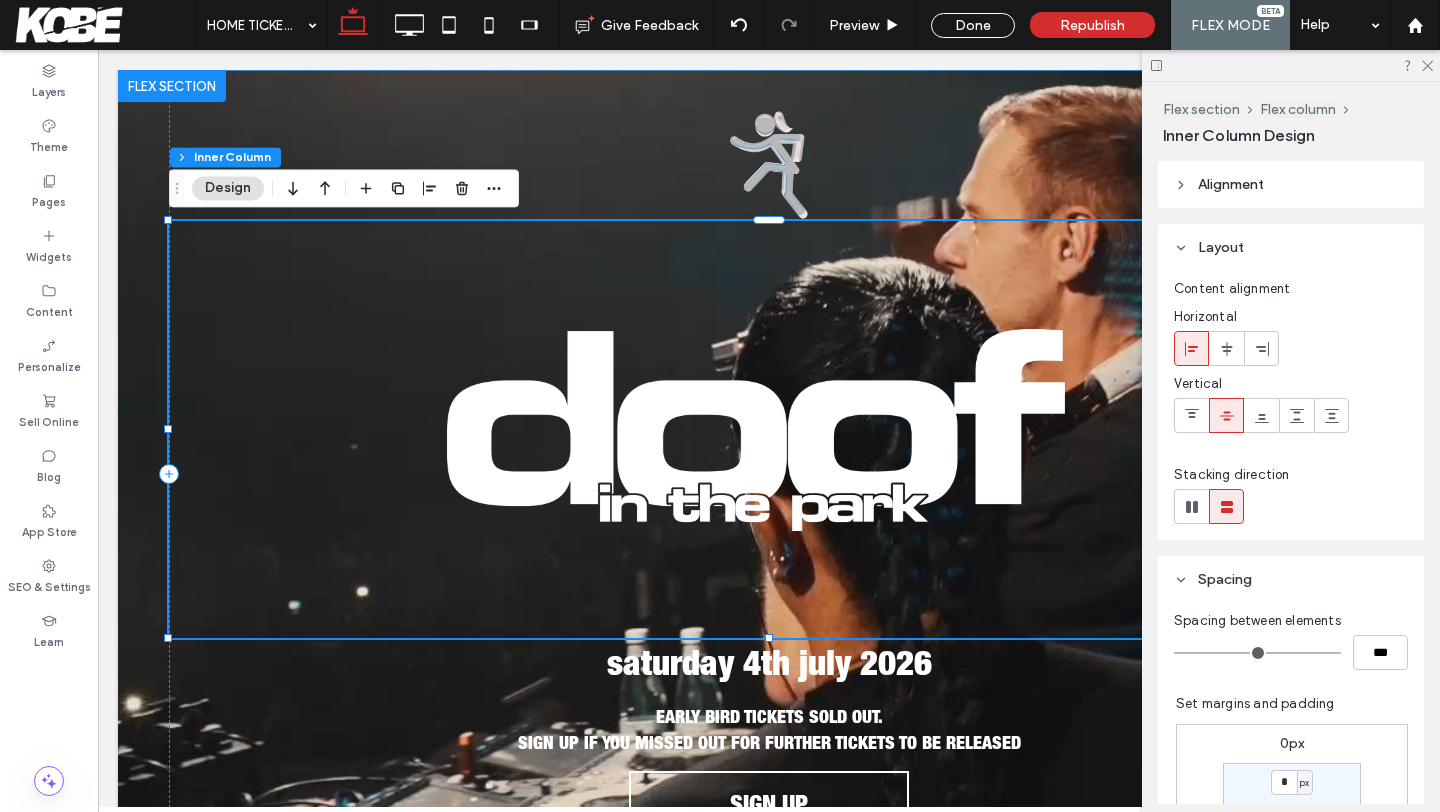 click at bounding box center (769, 429) 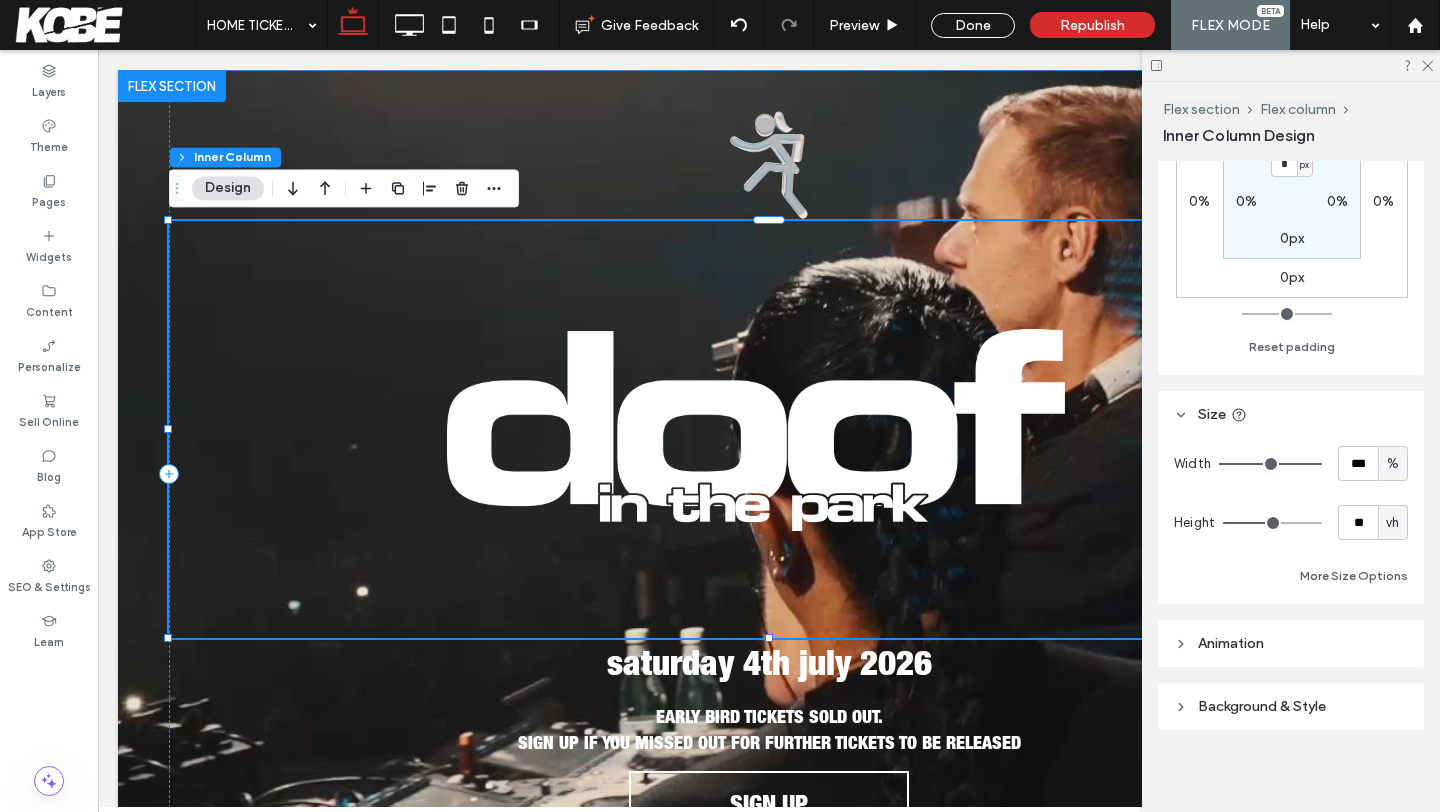 scroll, scrollTop: 624, scrollLeft: 0, axis: vertical 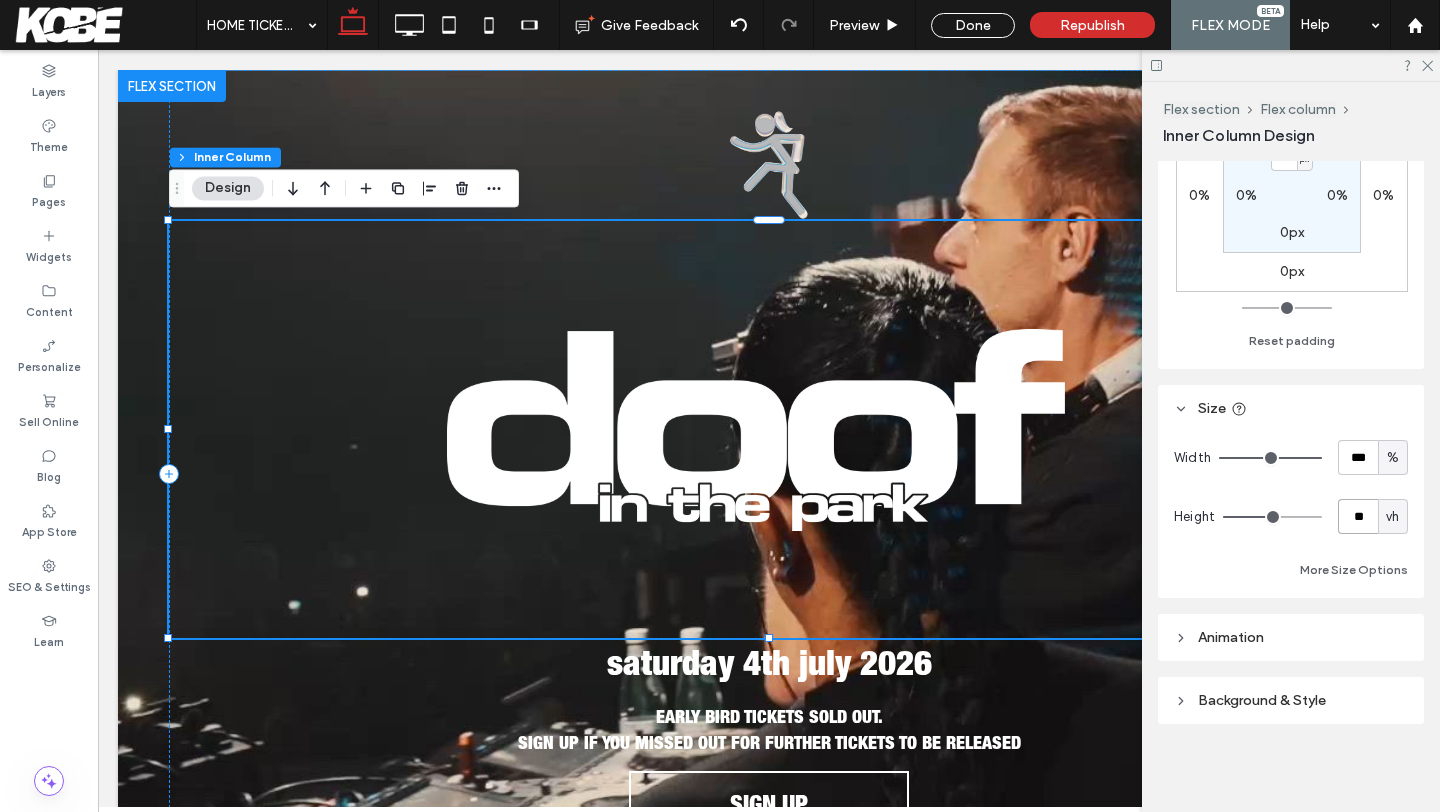 click on "**" at bounding box center (1358, 516) 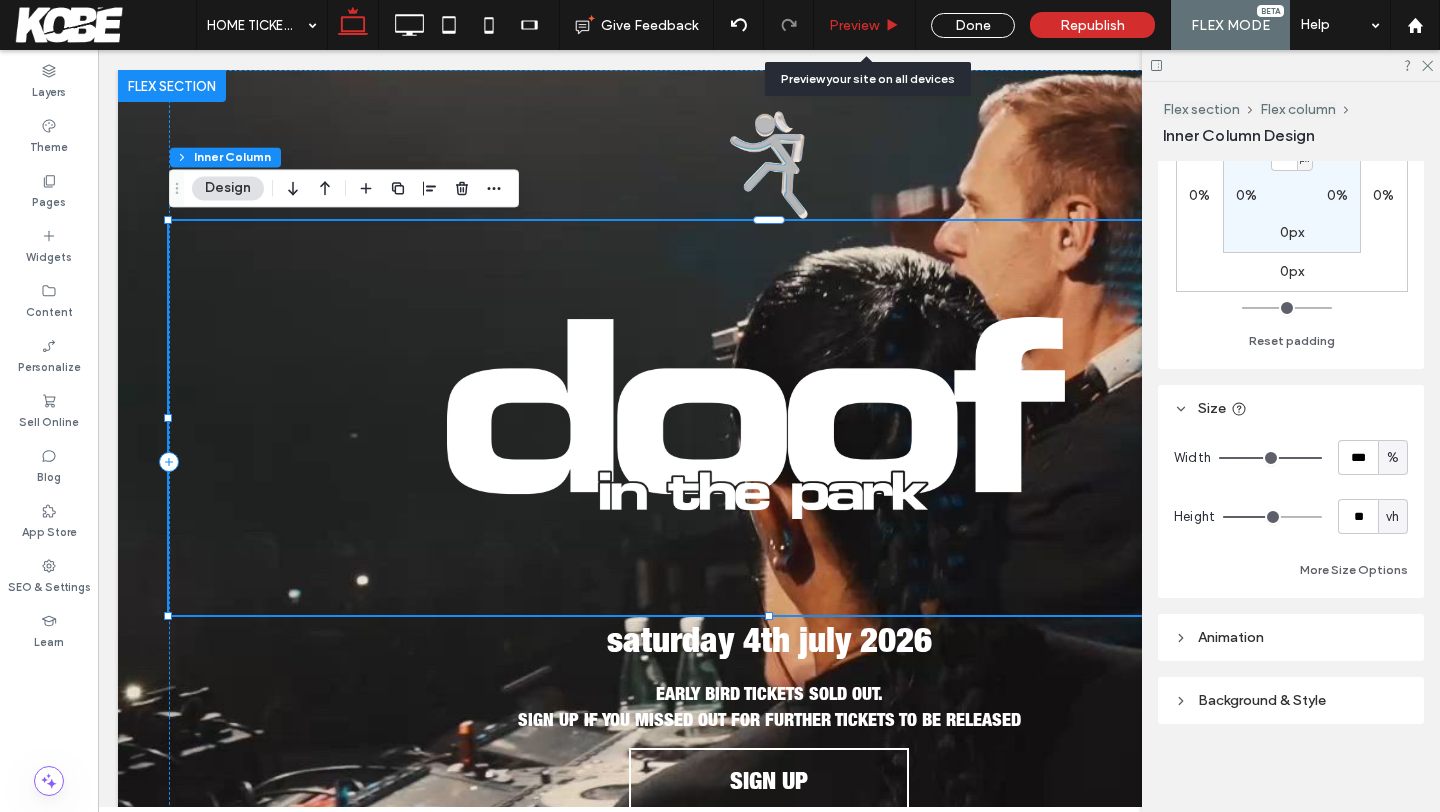 click 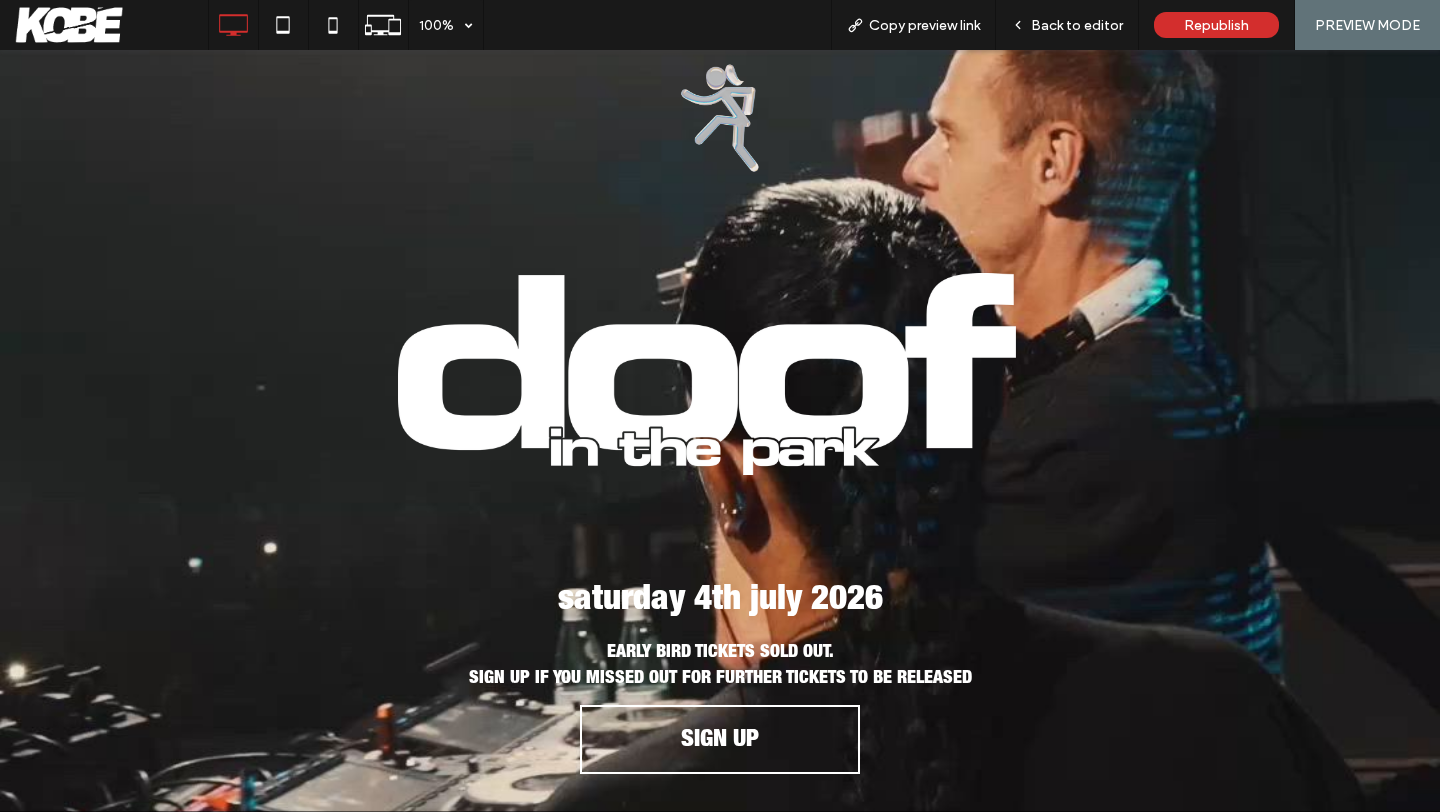 scroll, scrollTop: 0, scrollLeft: 0, axis: both 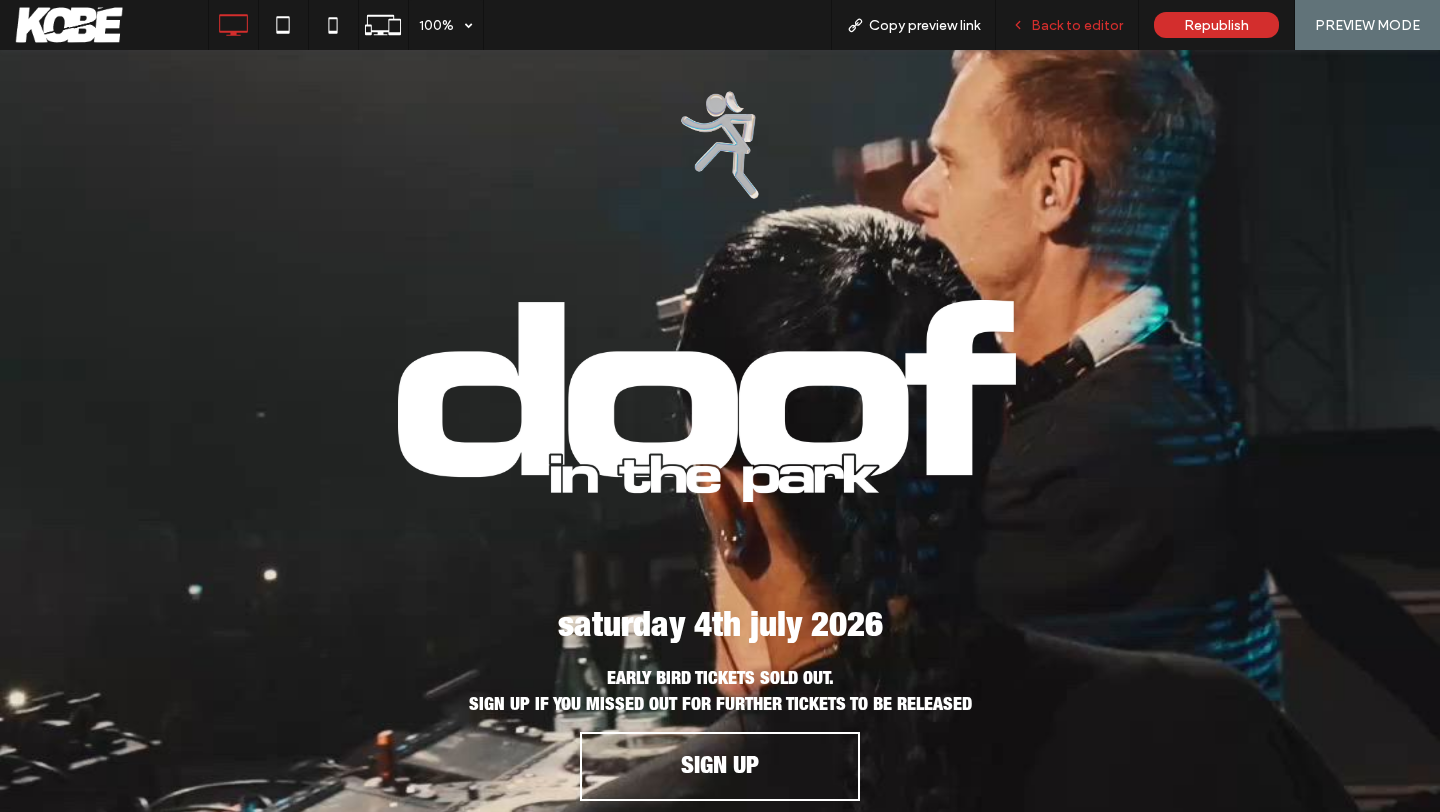 click on "Back to editor" at bounding box center [1067, 25] 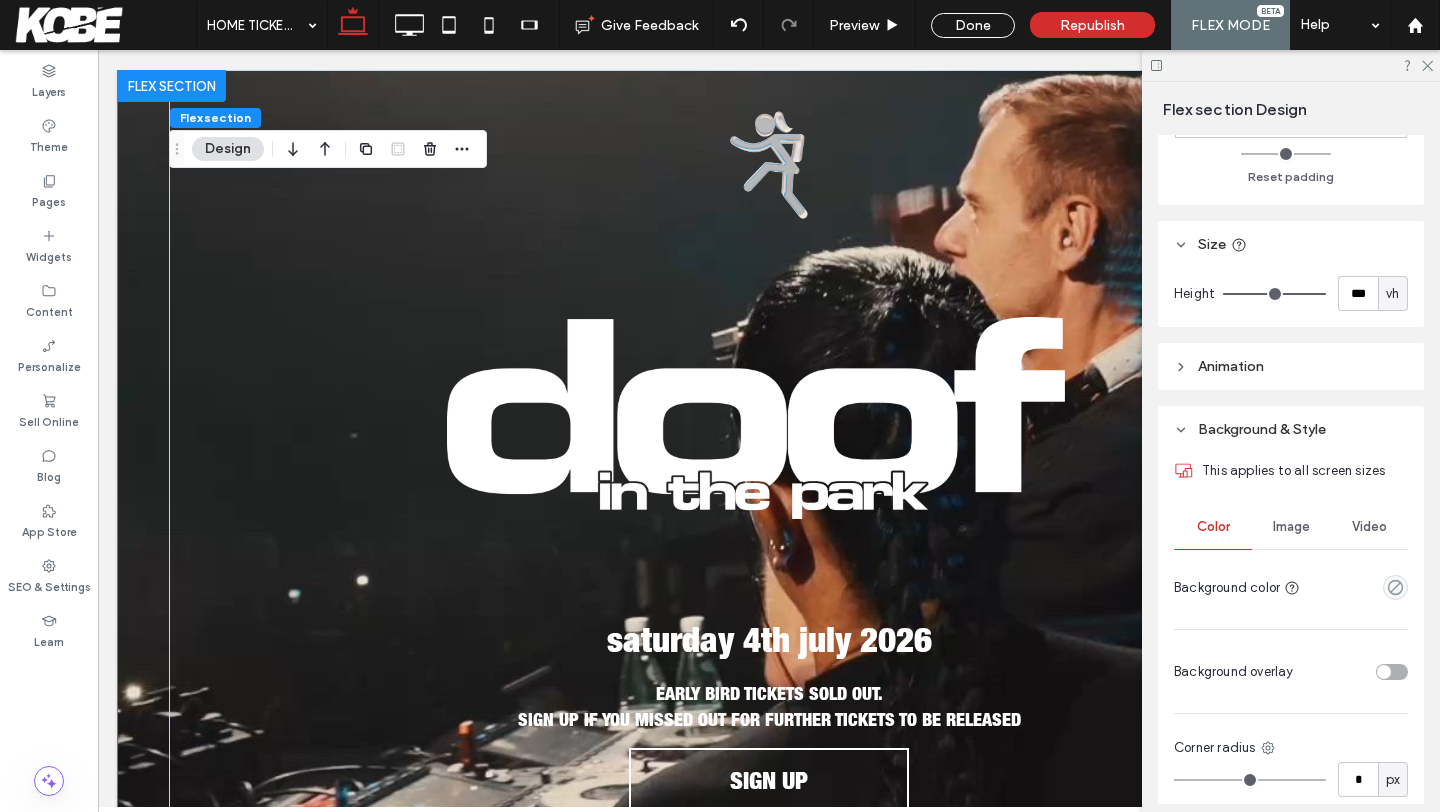 scroll, scrollTop: 577, scrollLeft: 0, axis: vertical 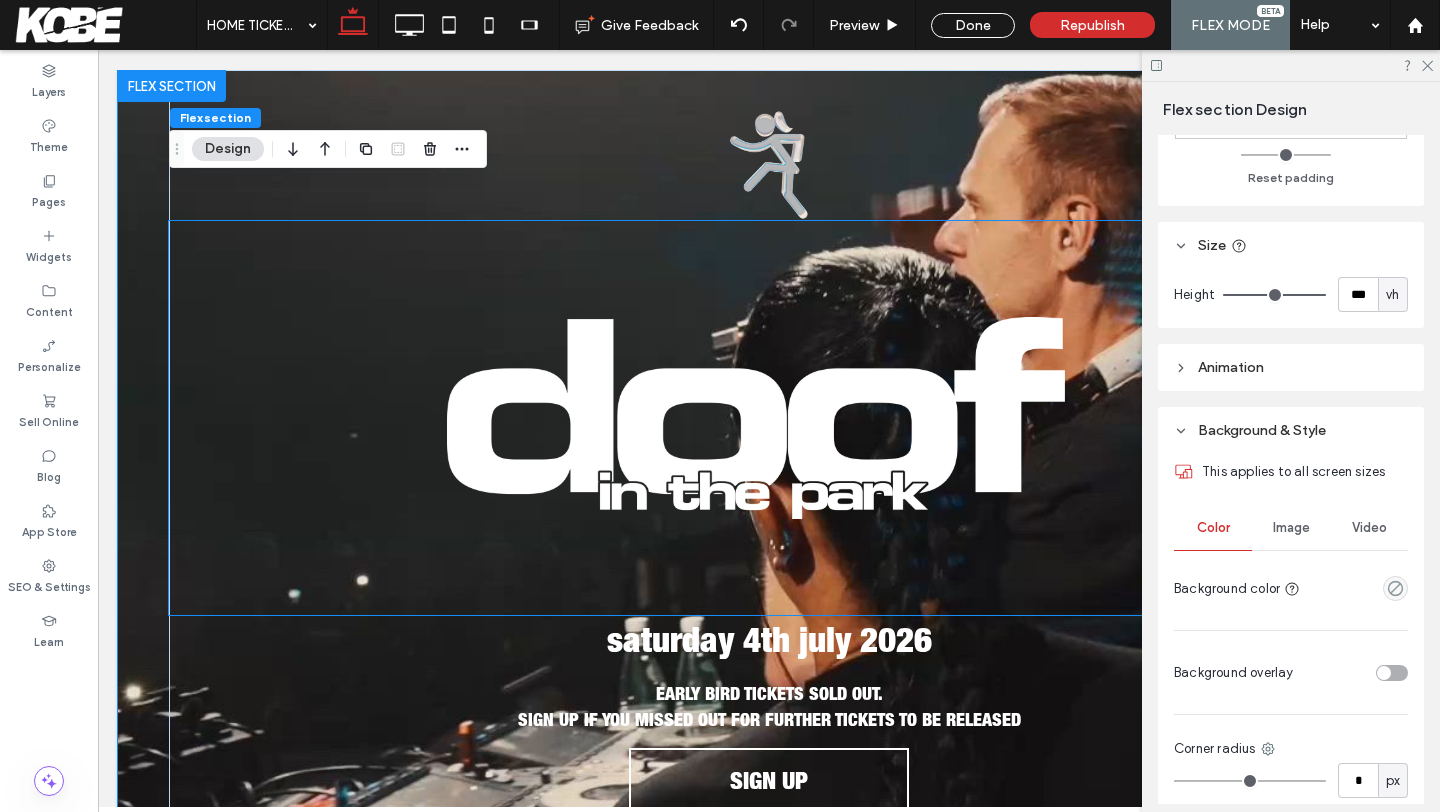click at bounding box center [769, 418] 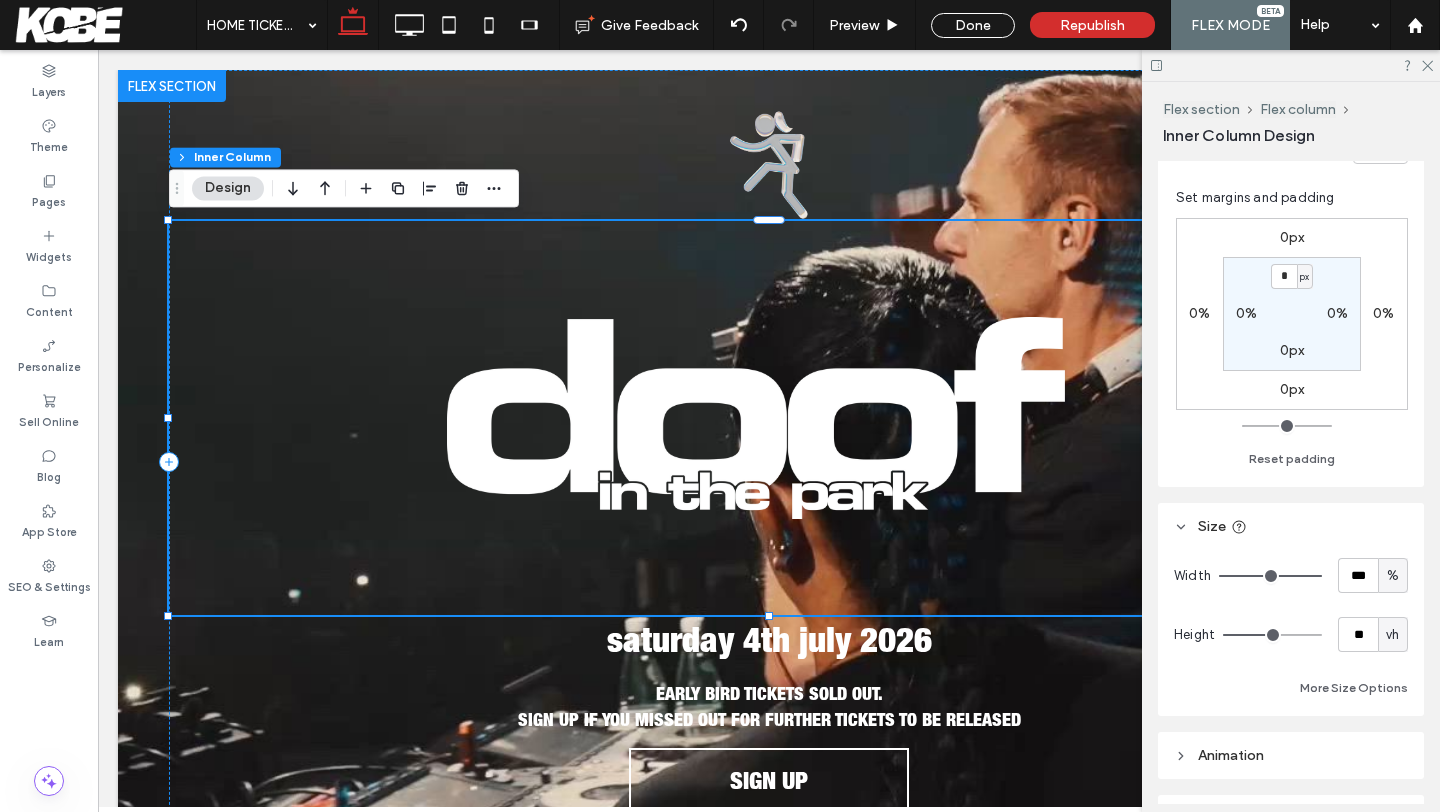 scroll, scrollTop: 529, scrollLeft: 0, axis: vertical 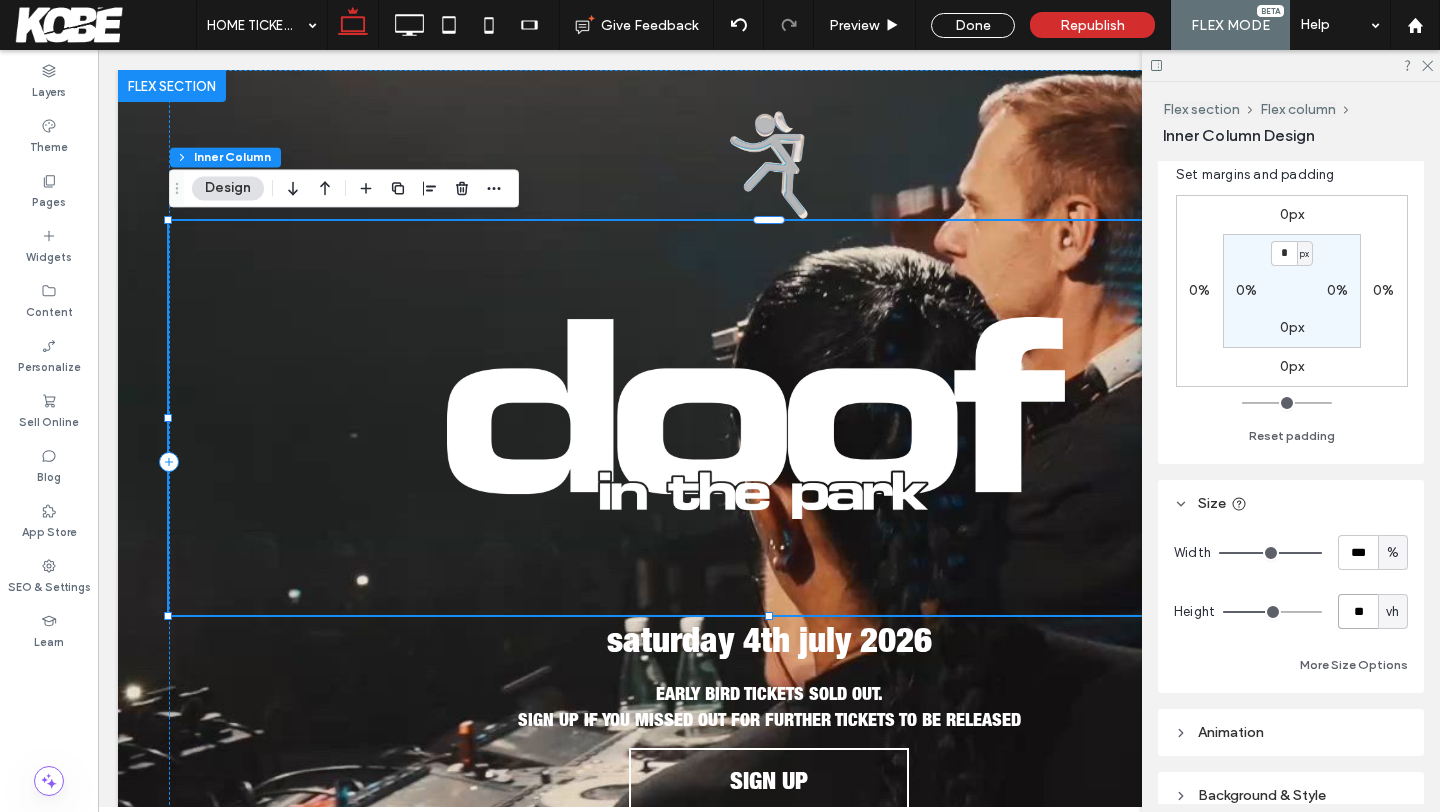 click on "**" at bounding box center [1358, 611] 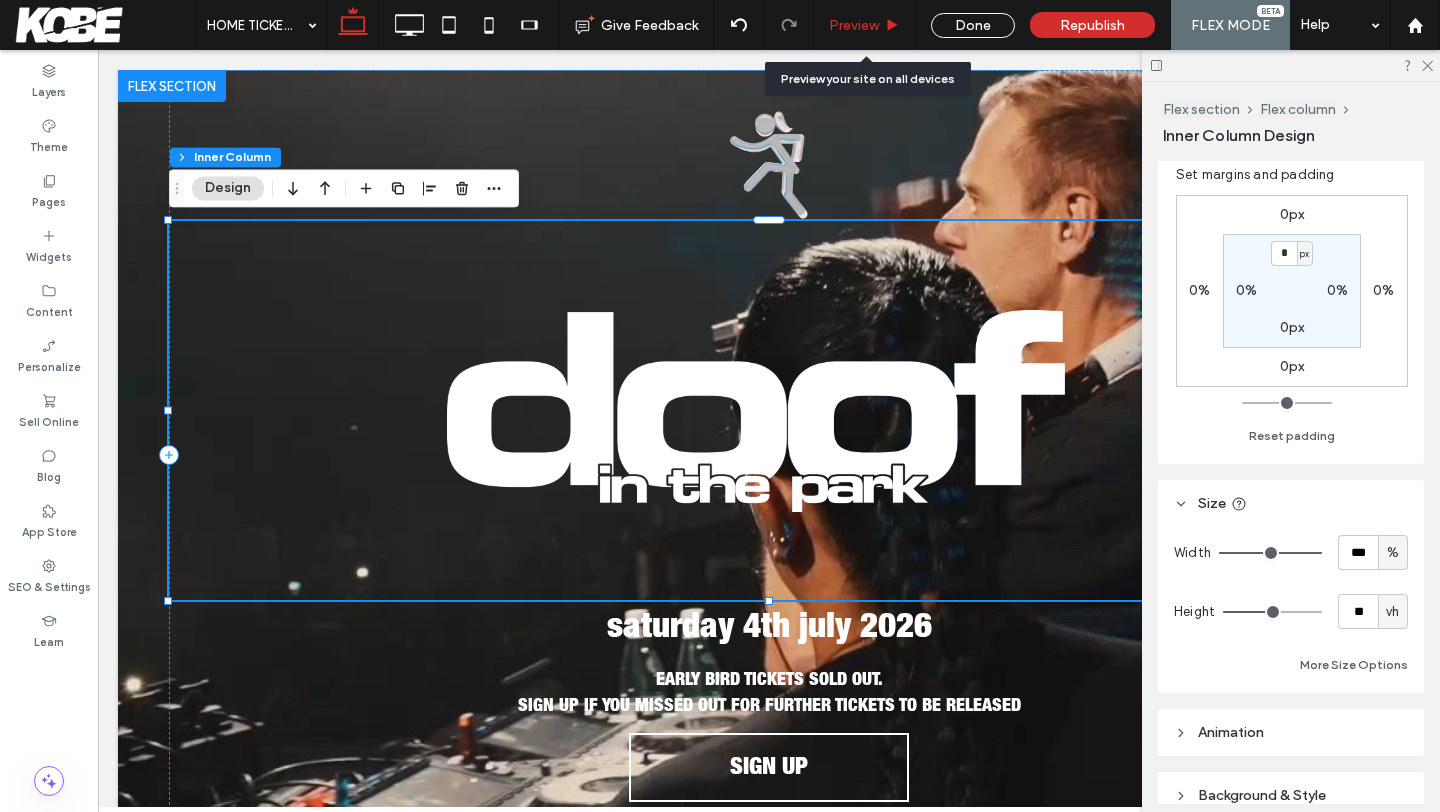 click on "Preview" at bounding box center (864, 25) 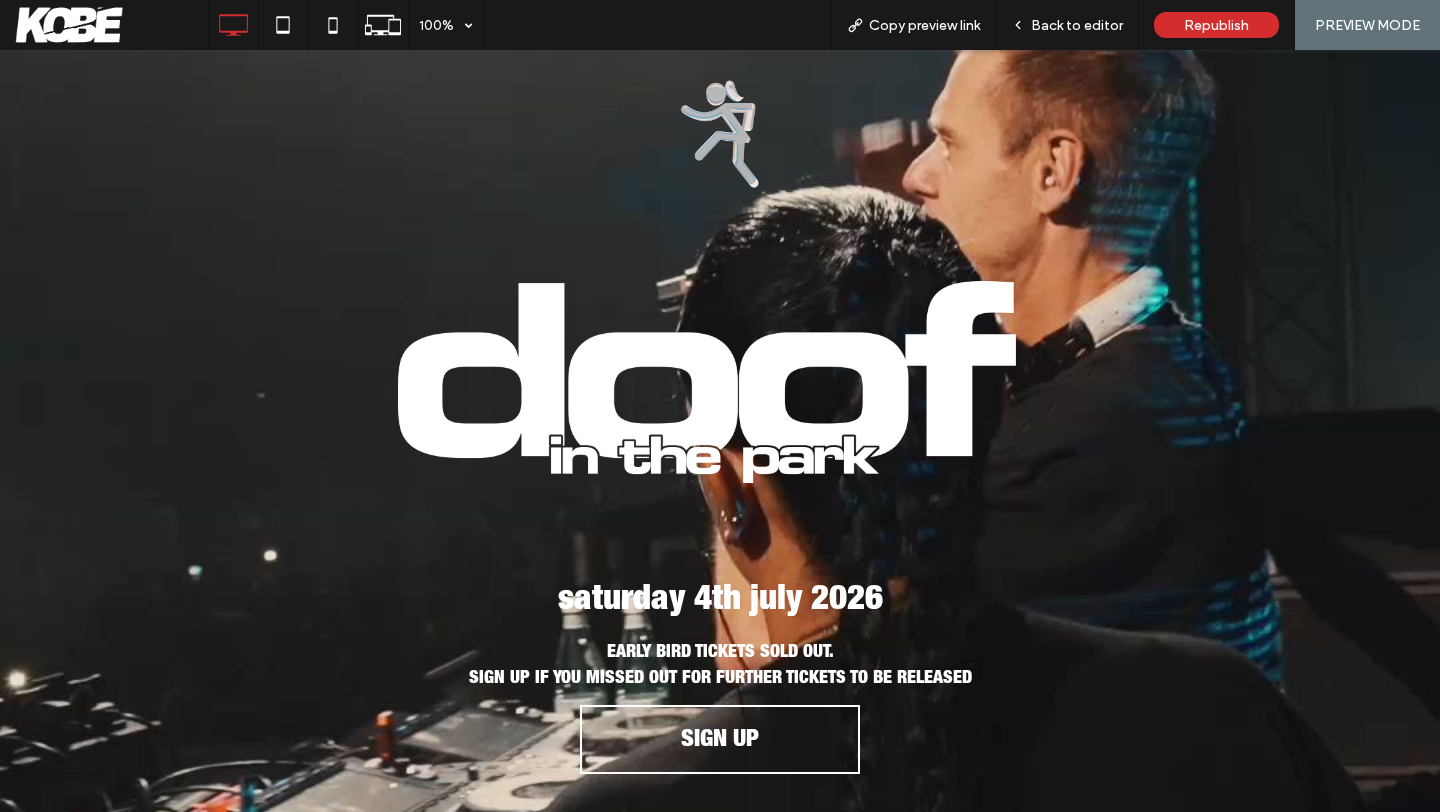 scroll, scrollTop: 0, scrollLeft: 0, axis: both 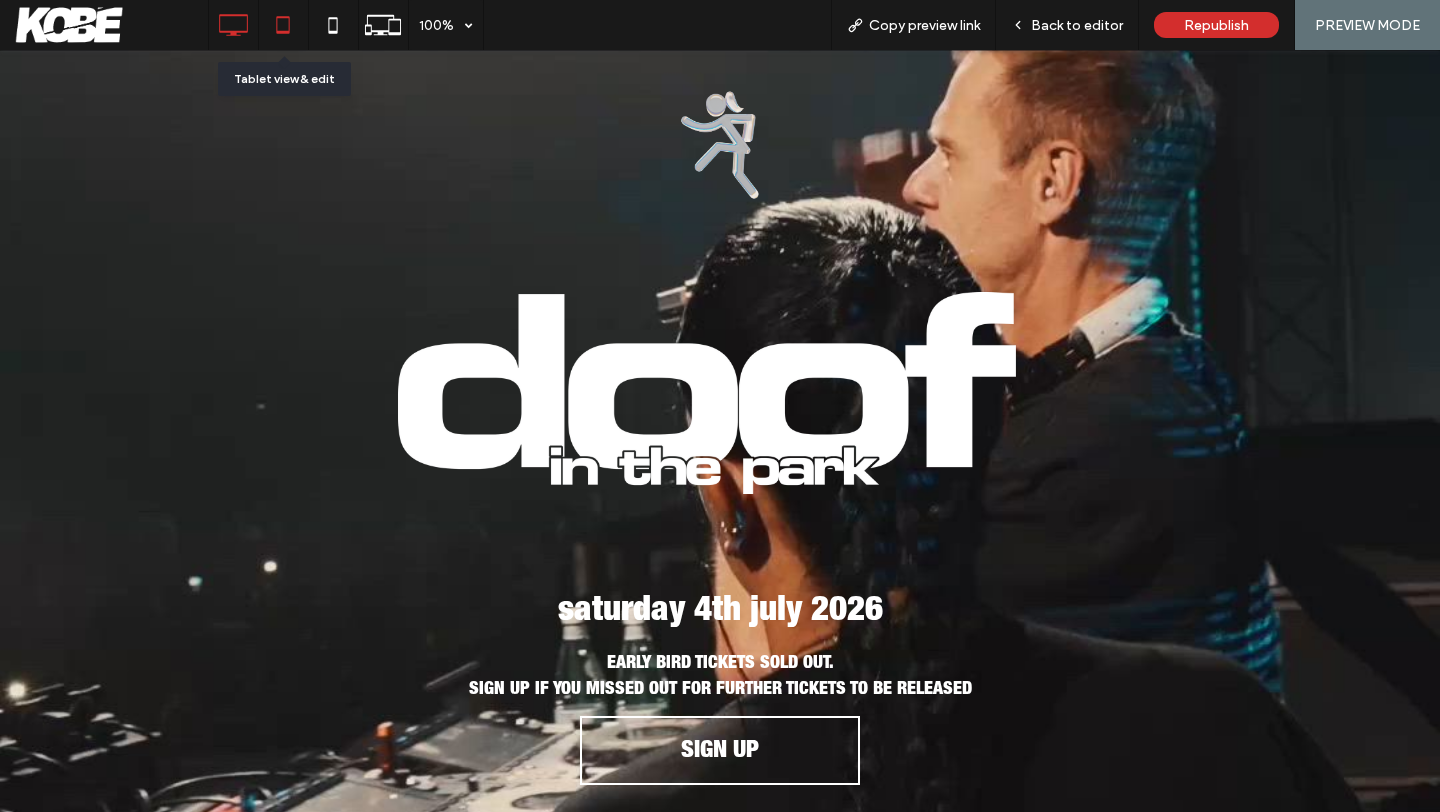 click 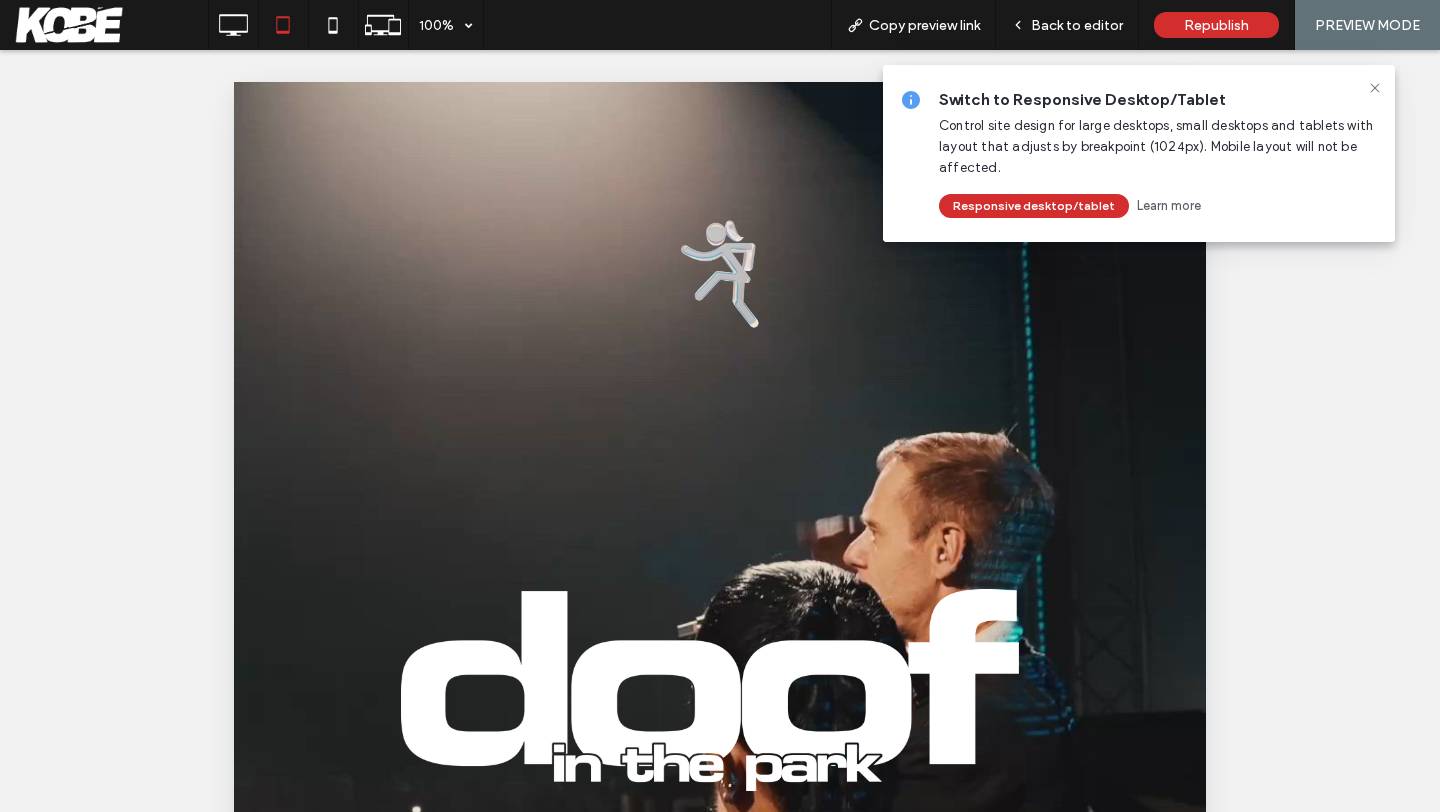 click on "Switch to Responsive Desktop/Tablet
Control site design for large desktops, small desktops and tablets with layout that adjusts by breakpoint (1024px). Mobile layout will not be affected. Responsive desktop/tablet Learn more" at bounding box center (1139, 153) 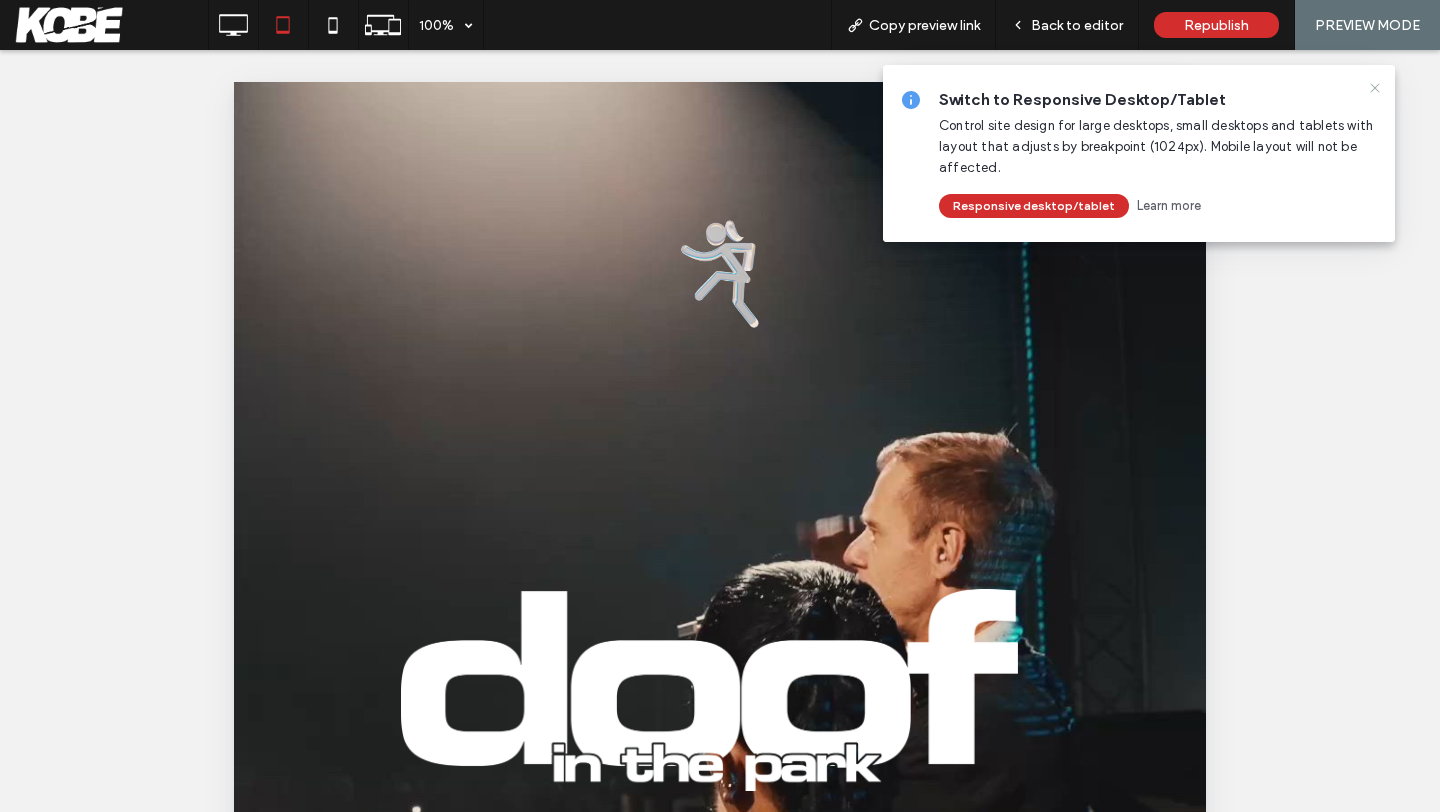 scroll, scrollTop: 0, scrollLeft: 0, axis: both 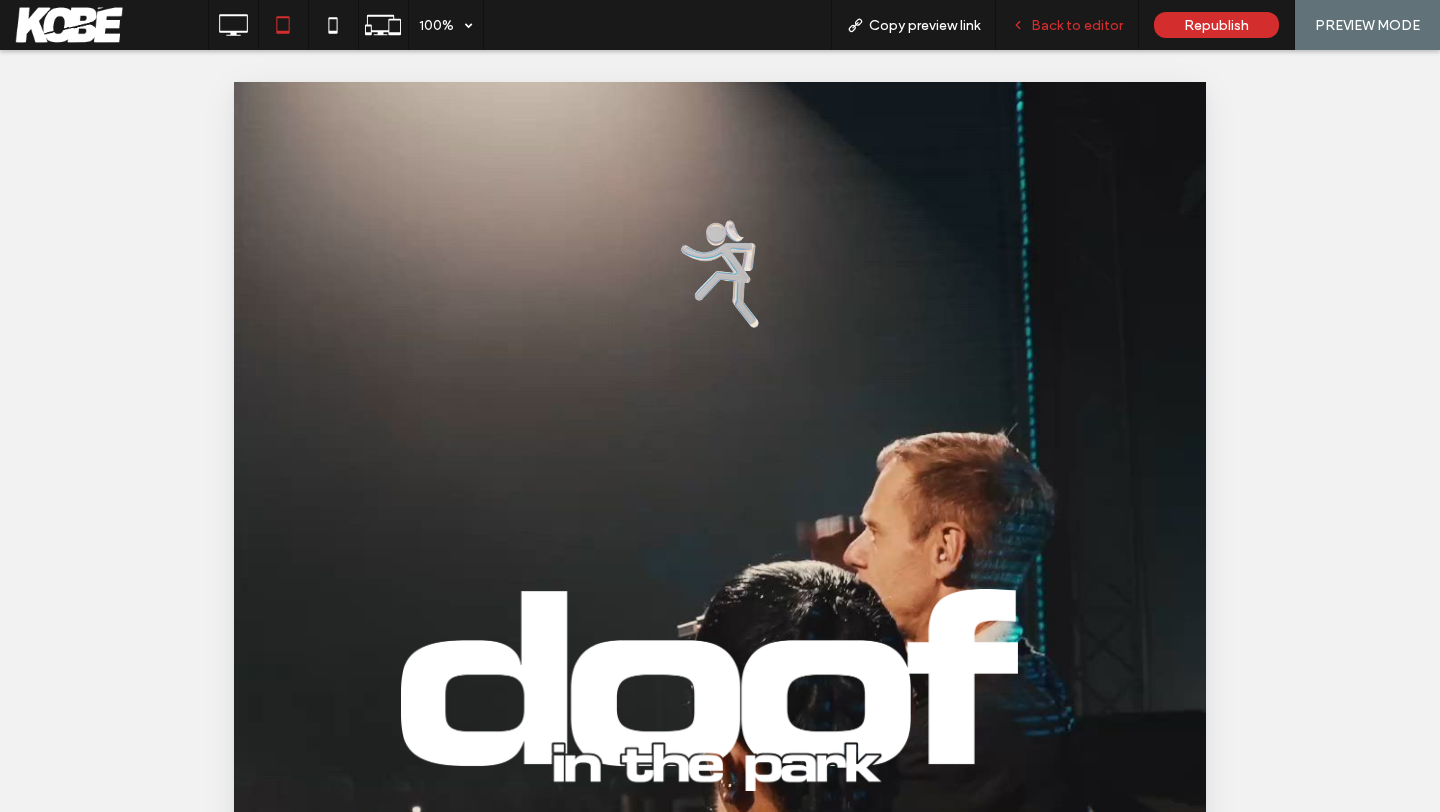 click on "Back to editor" at bounding box center (1077, 25) 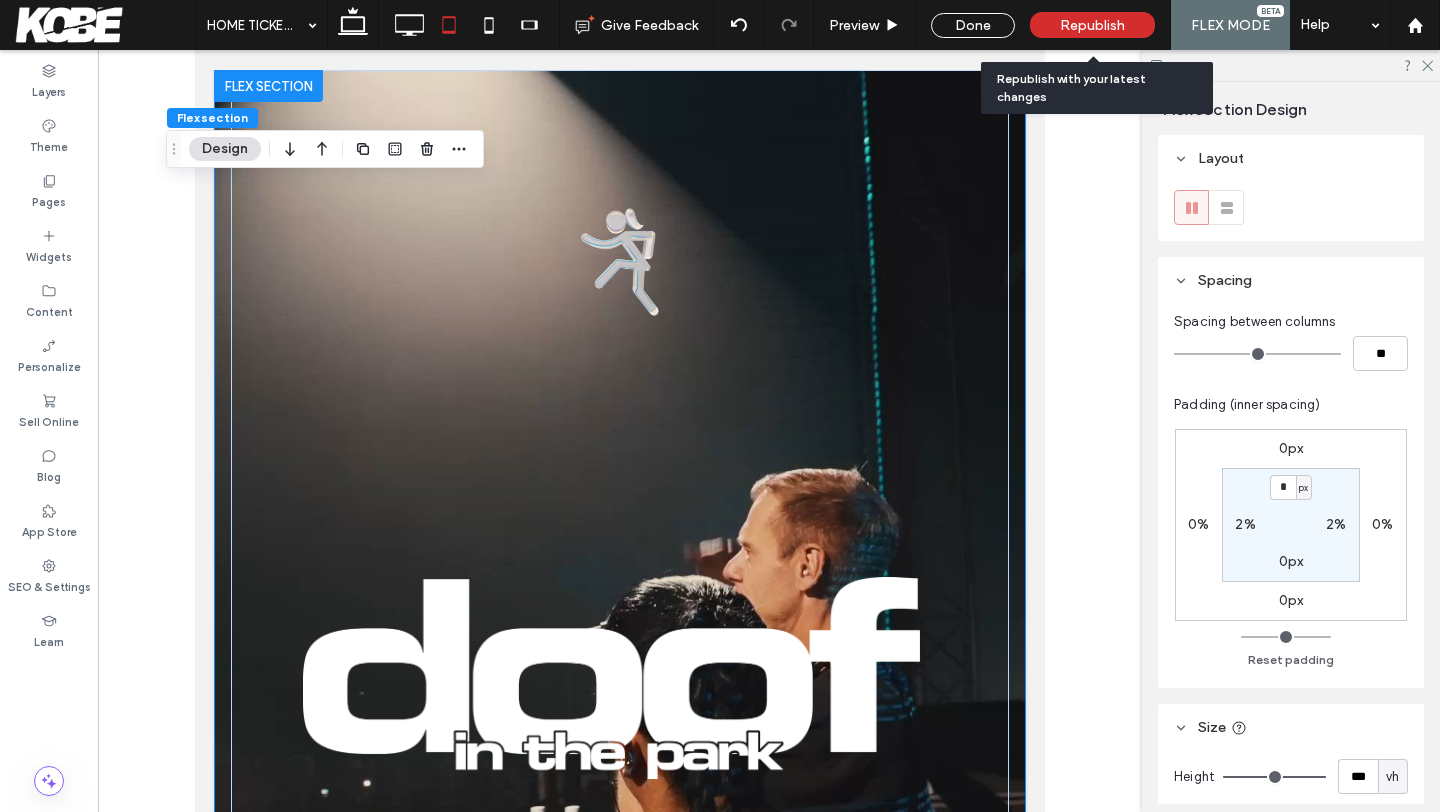 click on "Republish" at bounding box center (1092, 25) 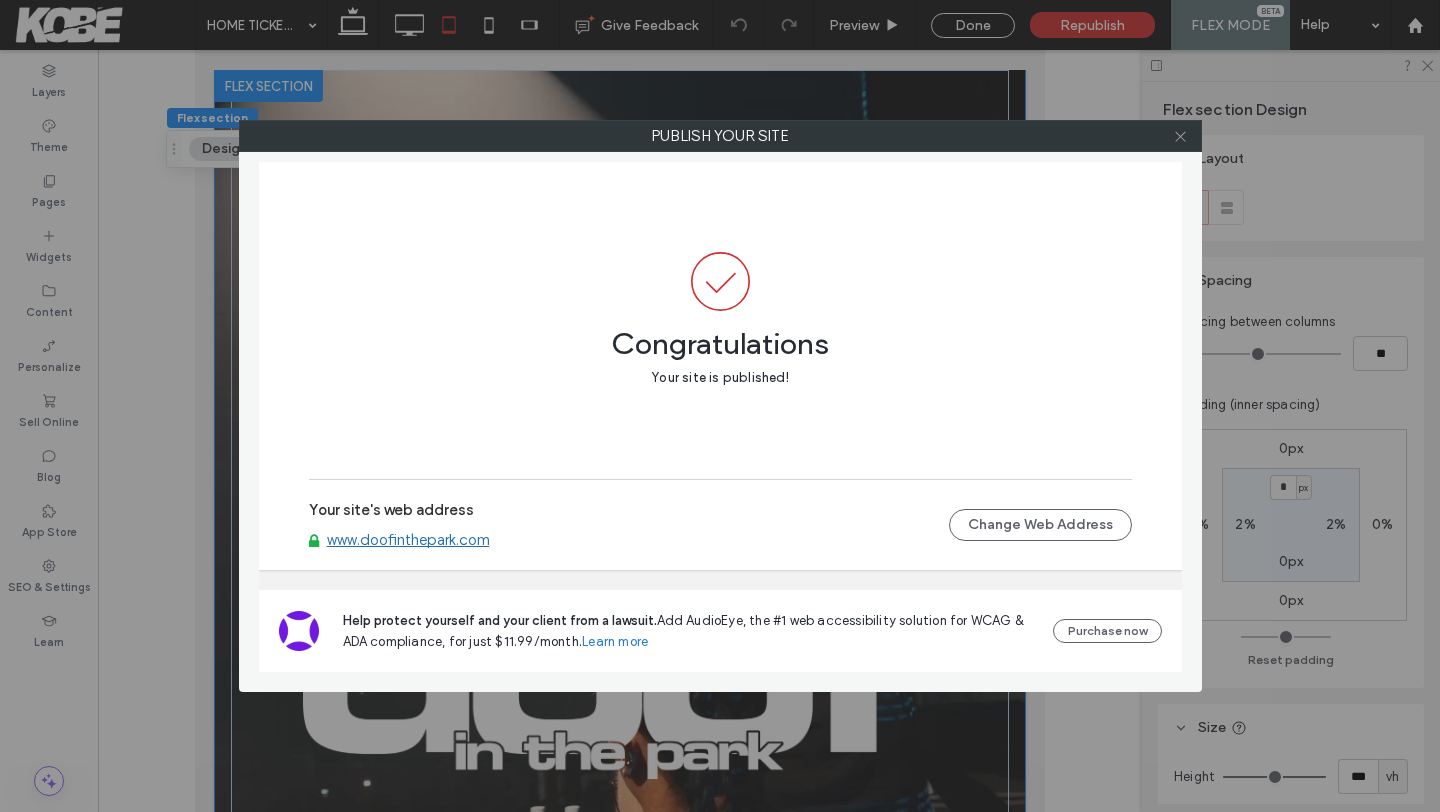 click 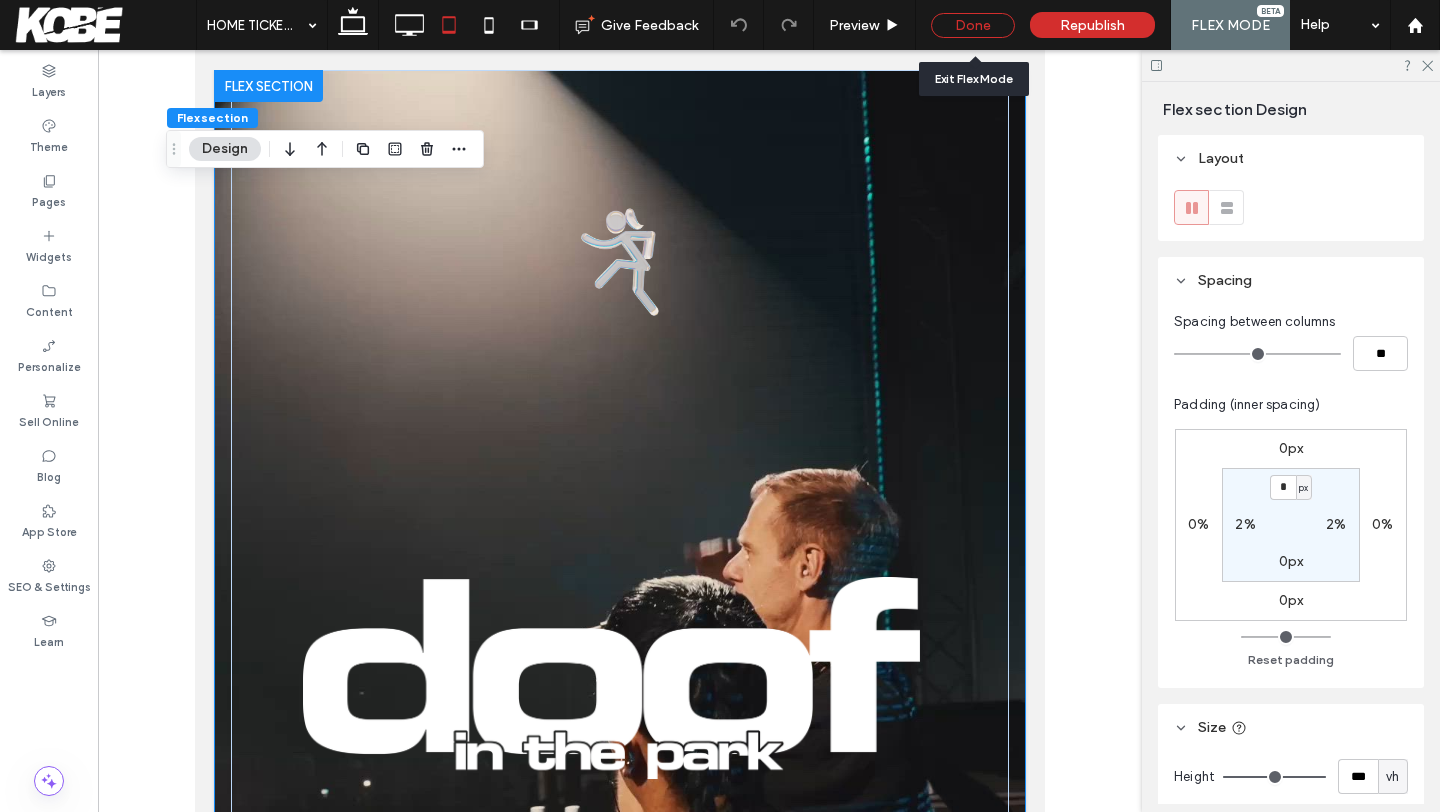 click on "Done" at bounding box center (973, 25) 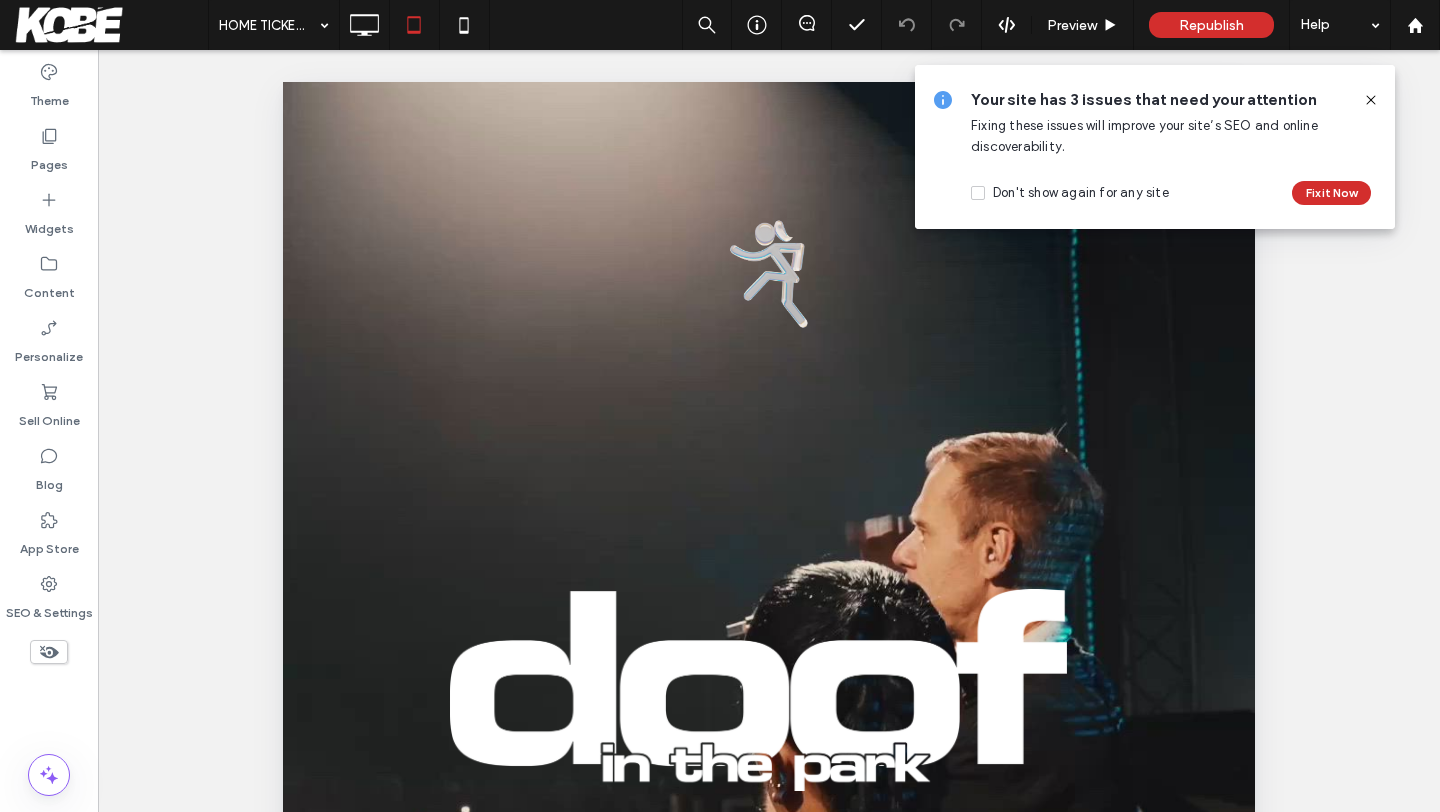 click 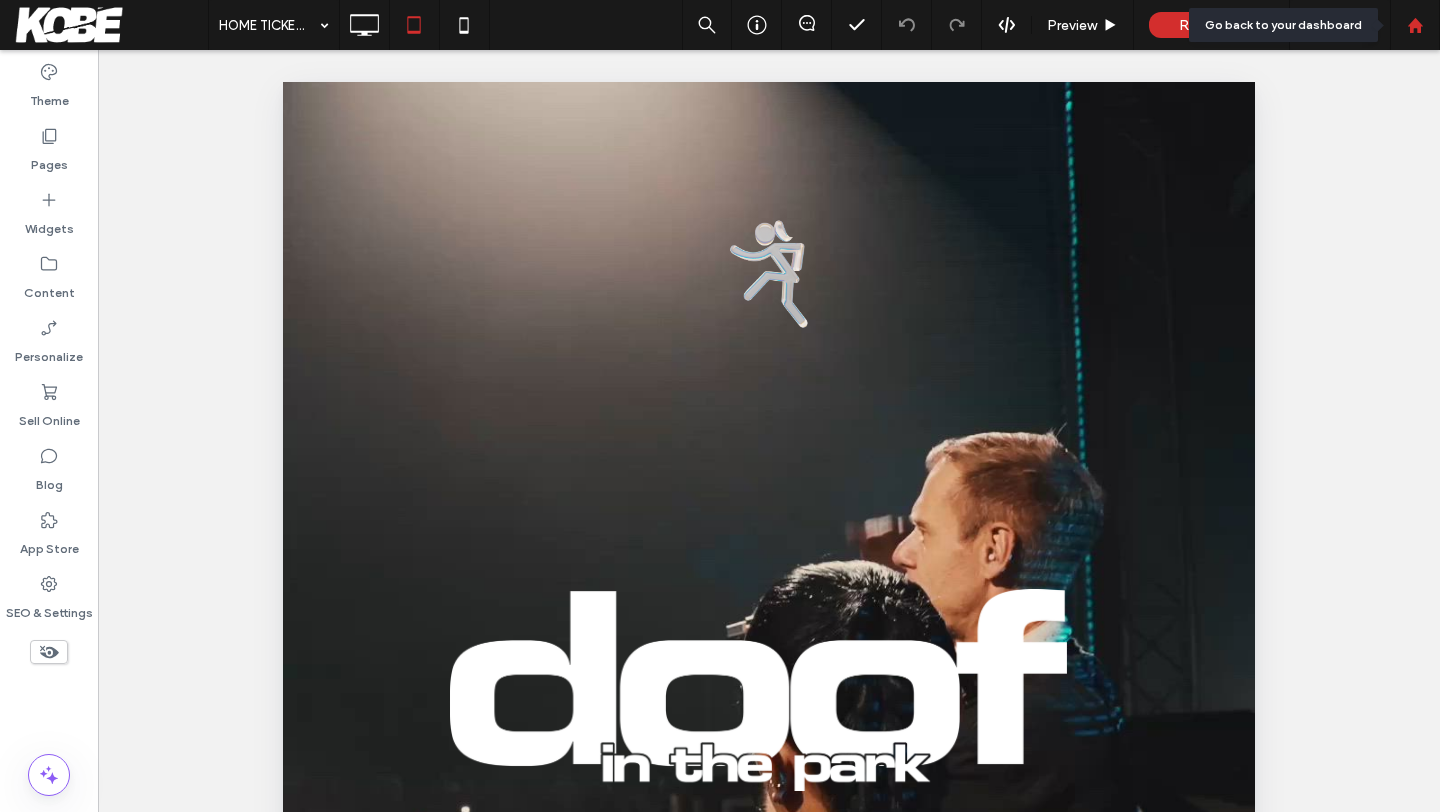 click 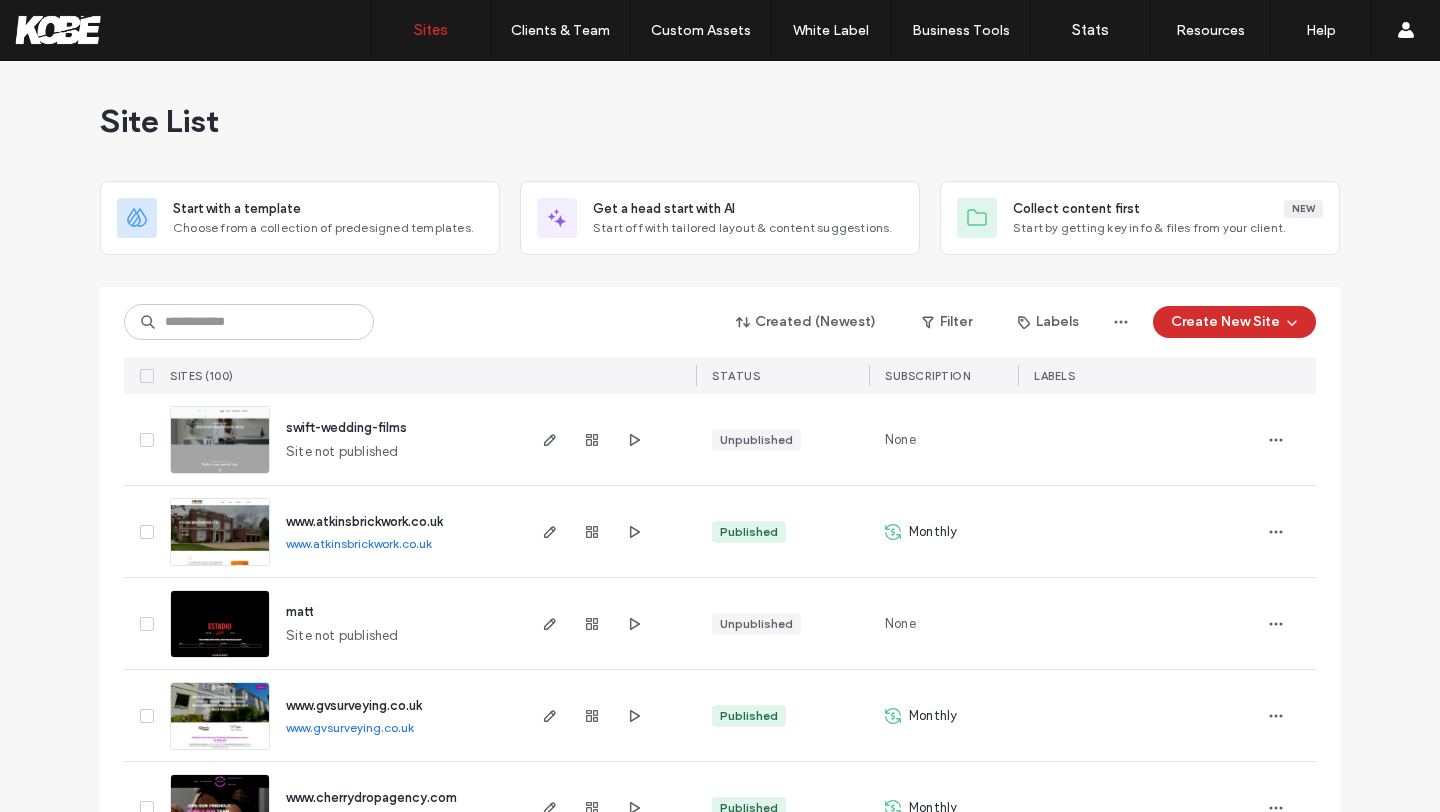 click on "Site List" at bounding box center [720, 121] 